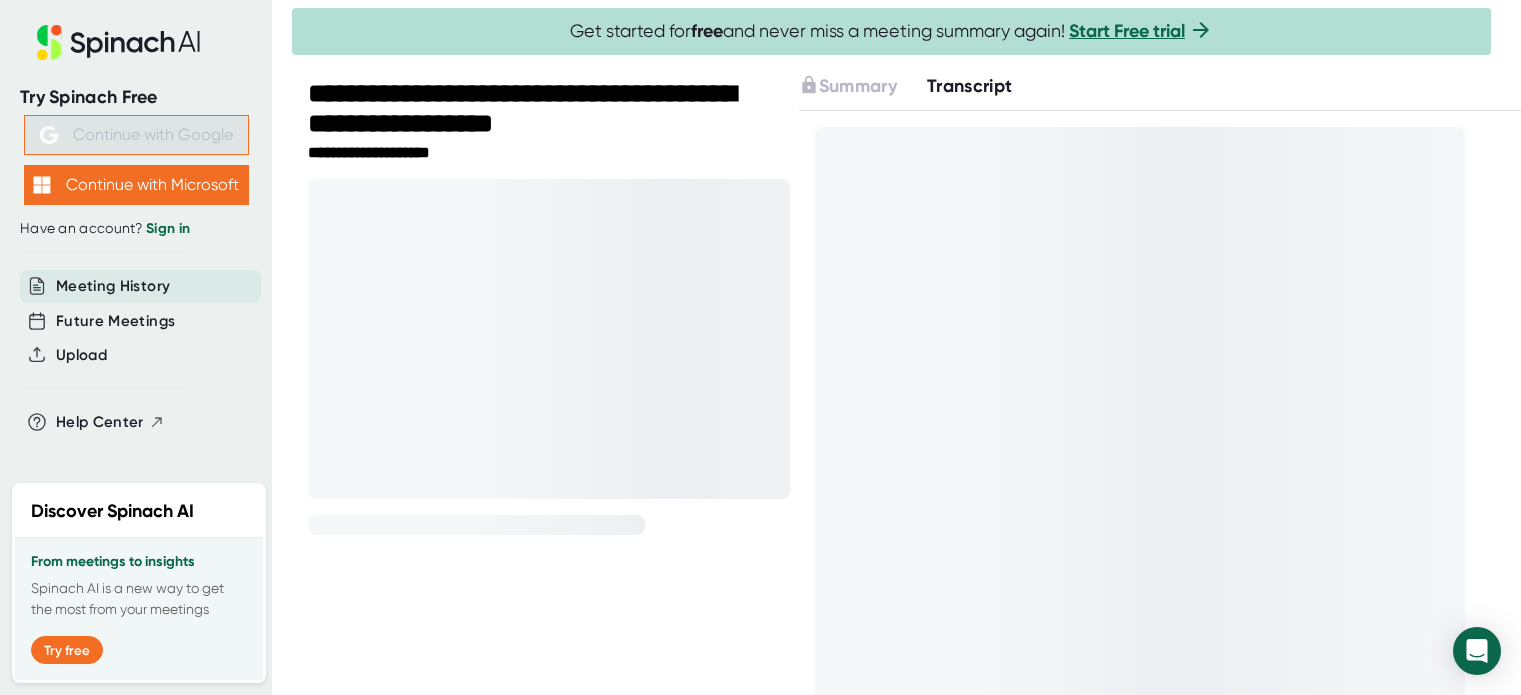 scroll, scrollTop: 0, scrollLeft: 0, axis: both 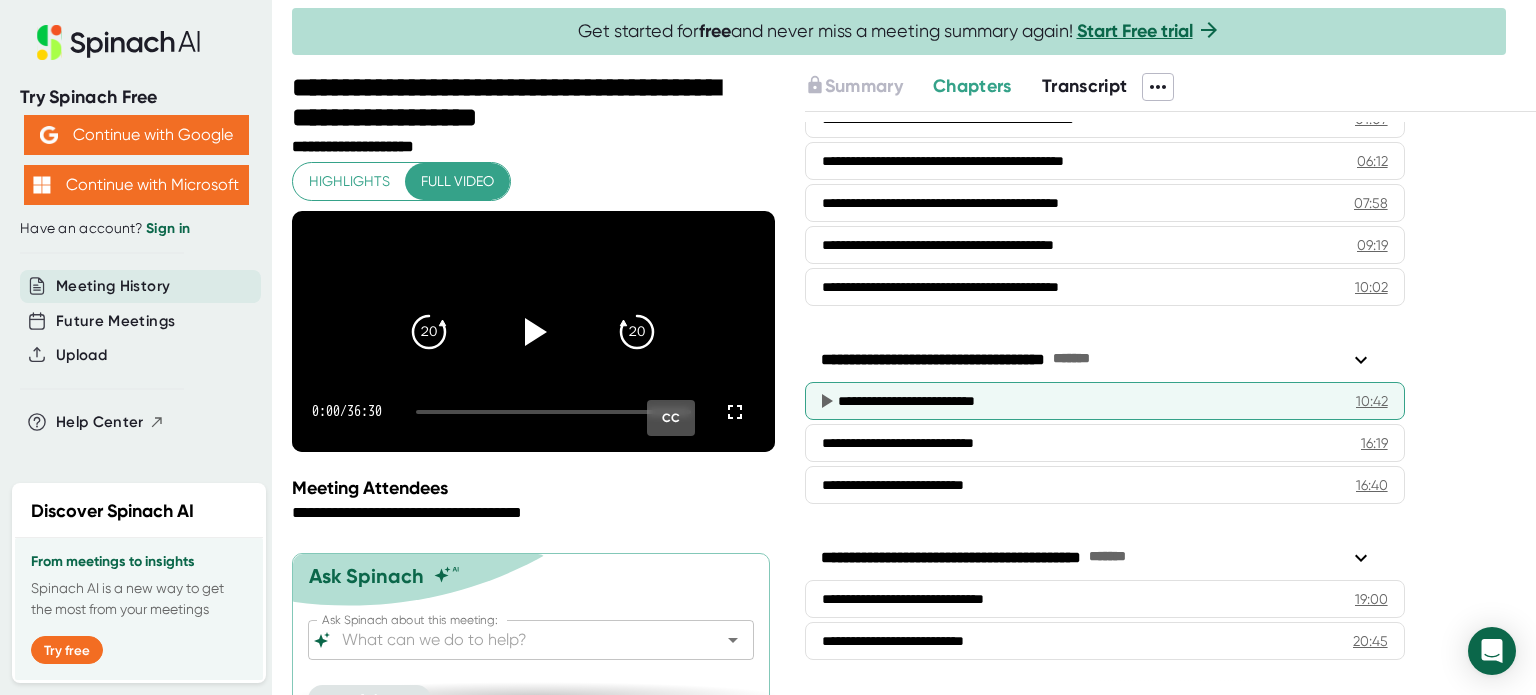 click on "**********" at bounding box center [1081, 401] 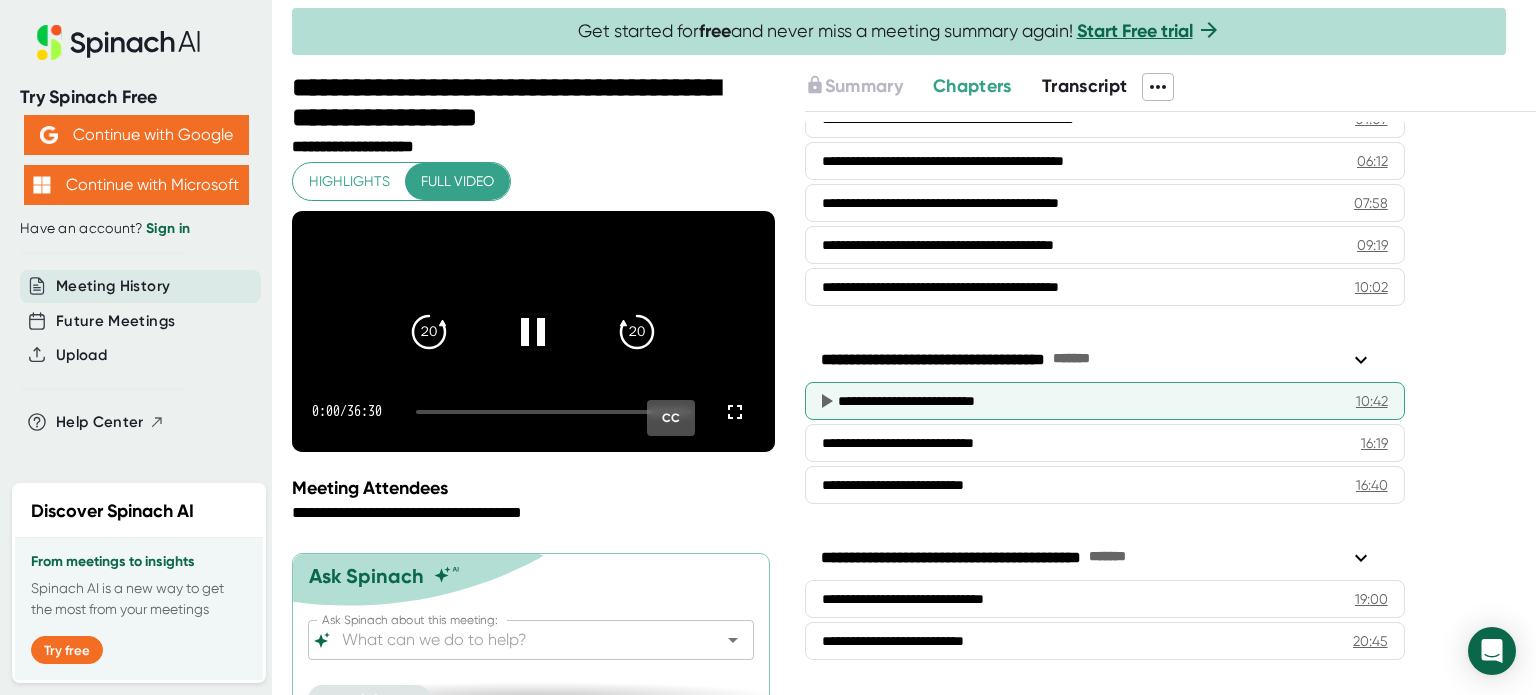 click on "**********" at bounding box center [1081, 401] 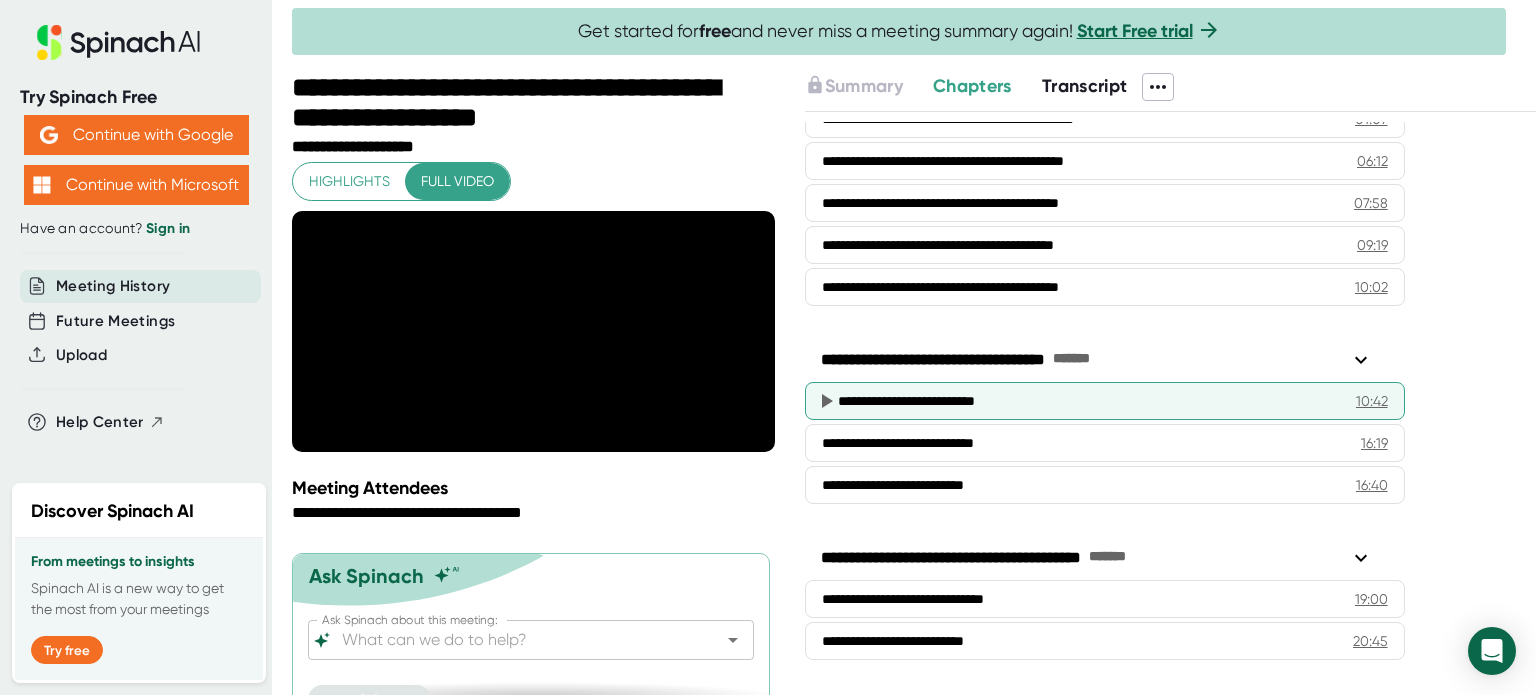 click on "**********" at bounding box center [1081, 401] 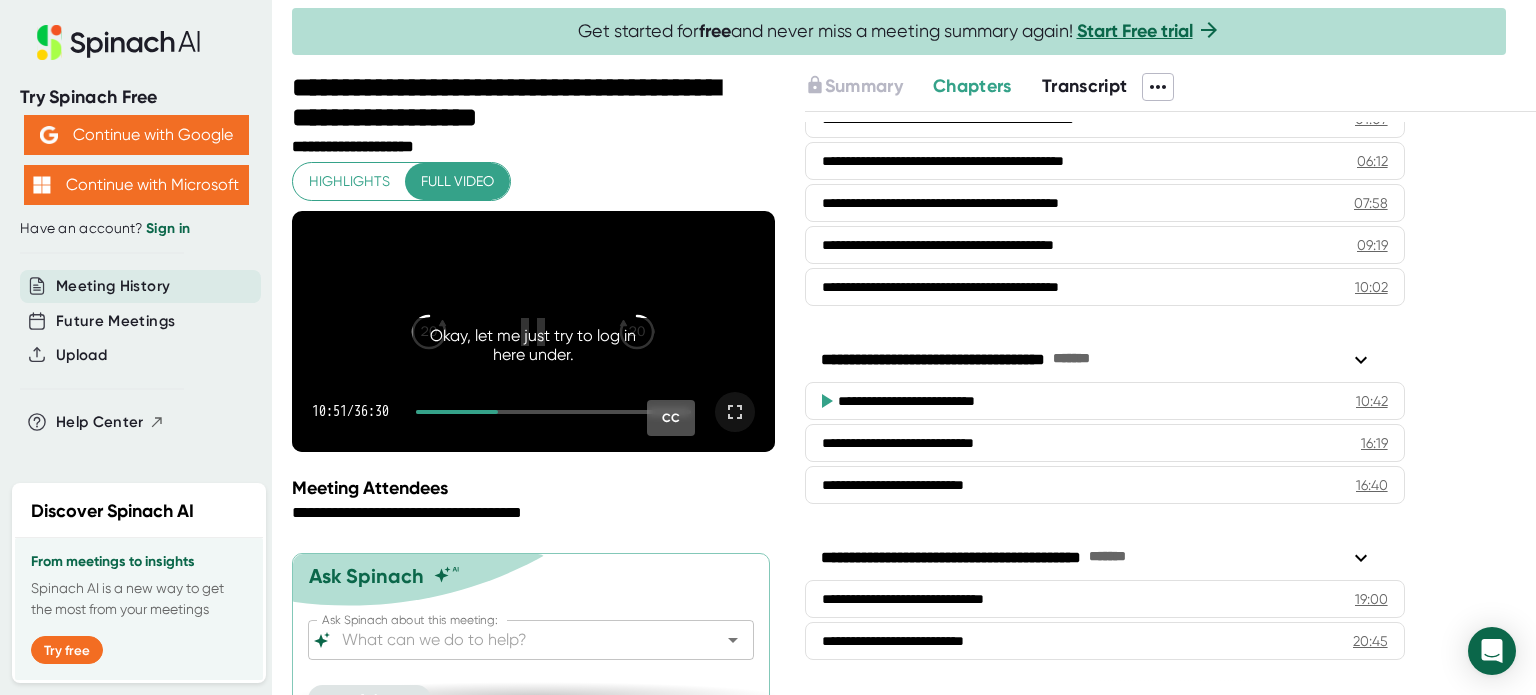 click 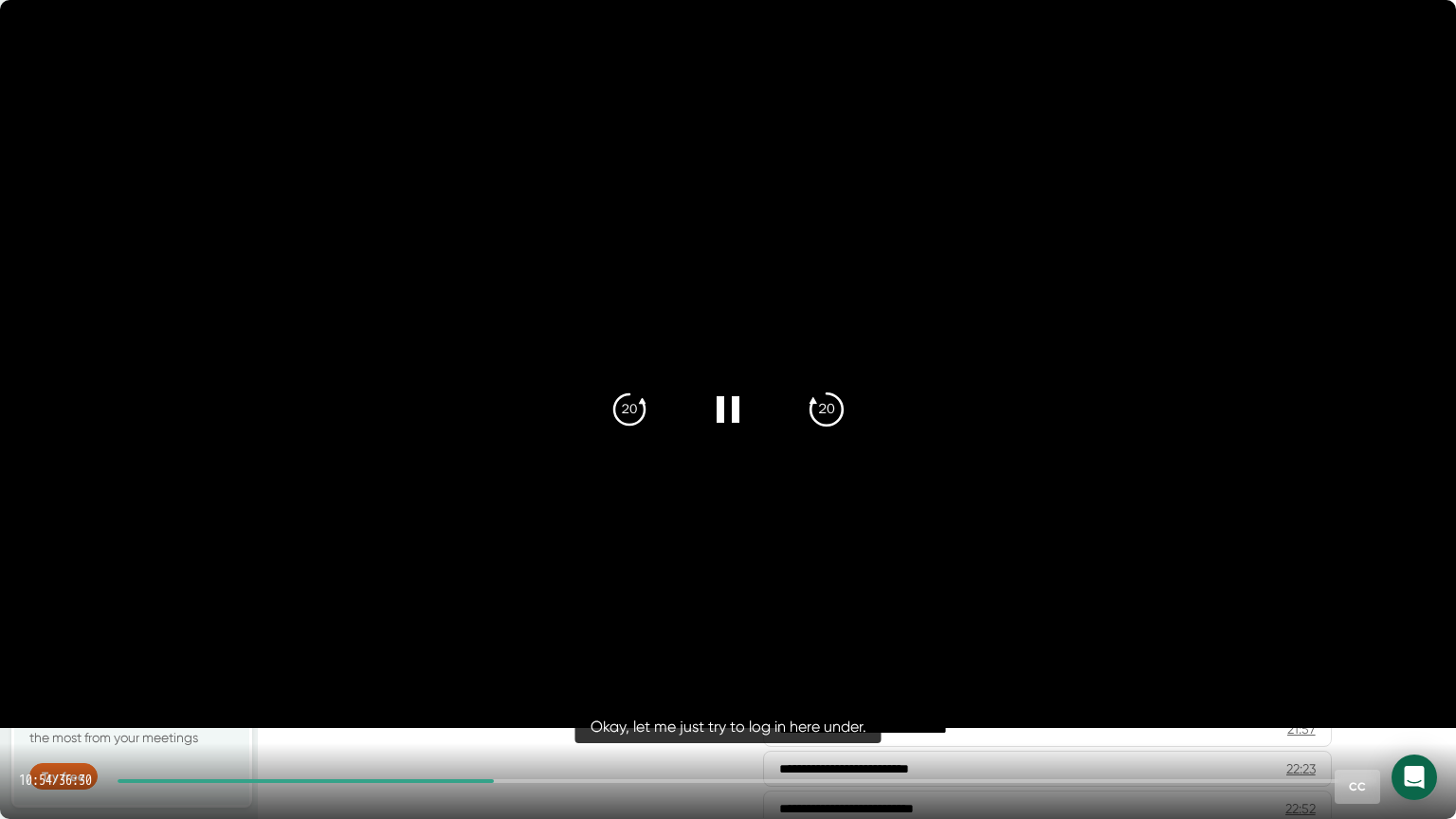 click on "20" 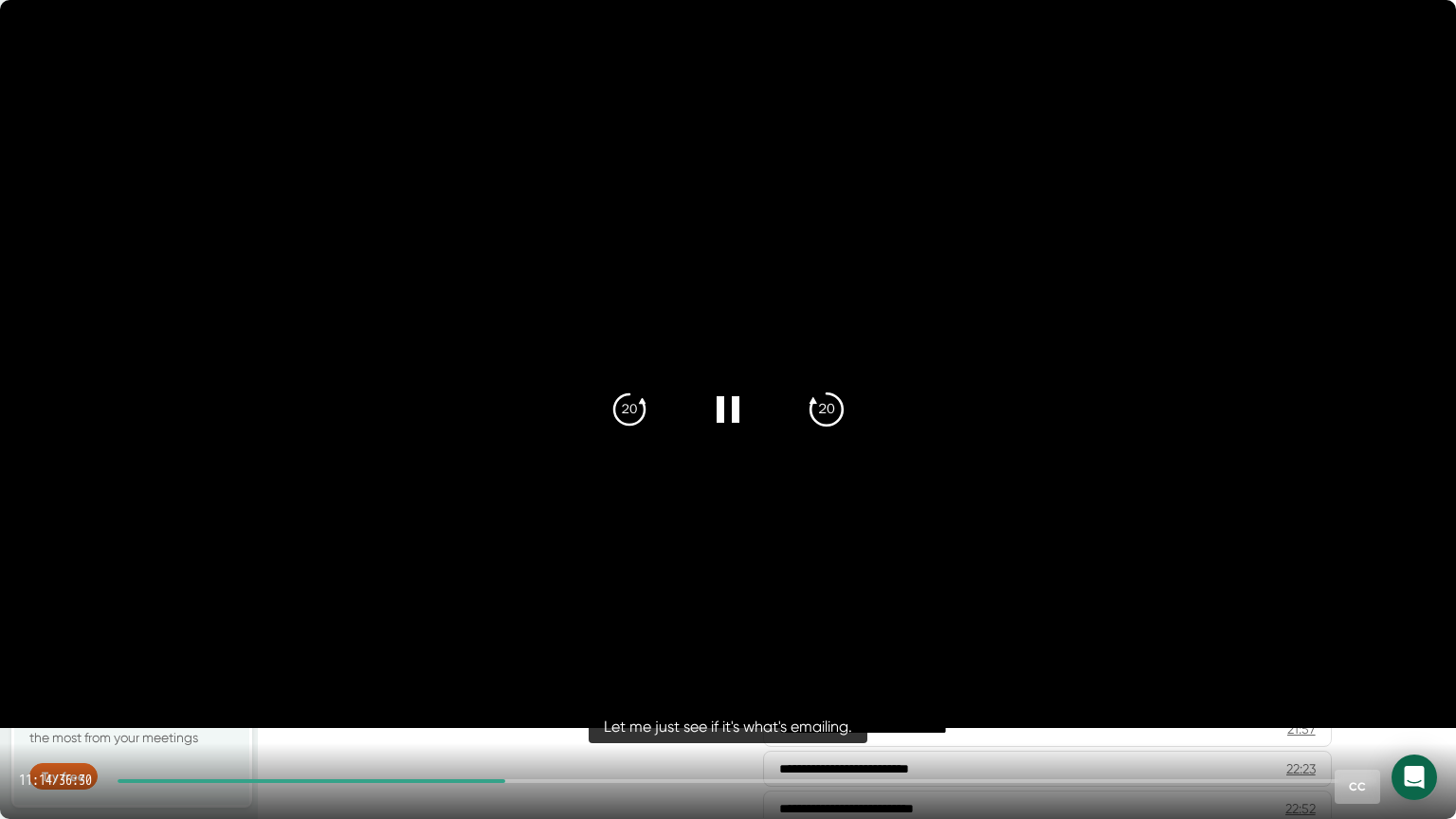 click on "20" 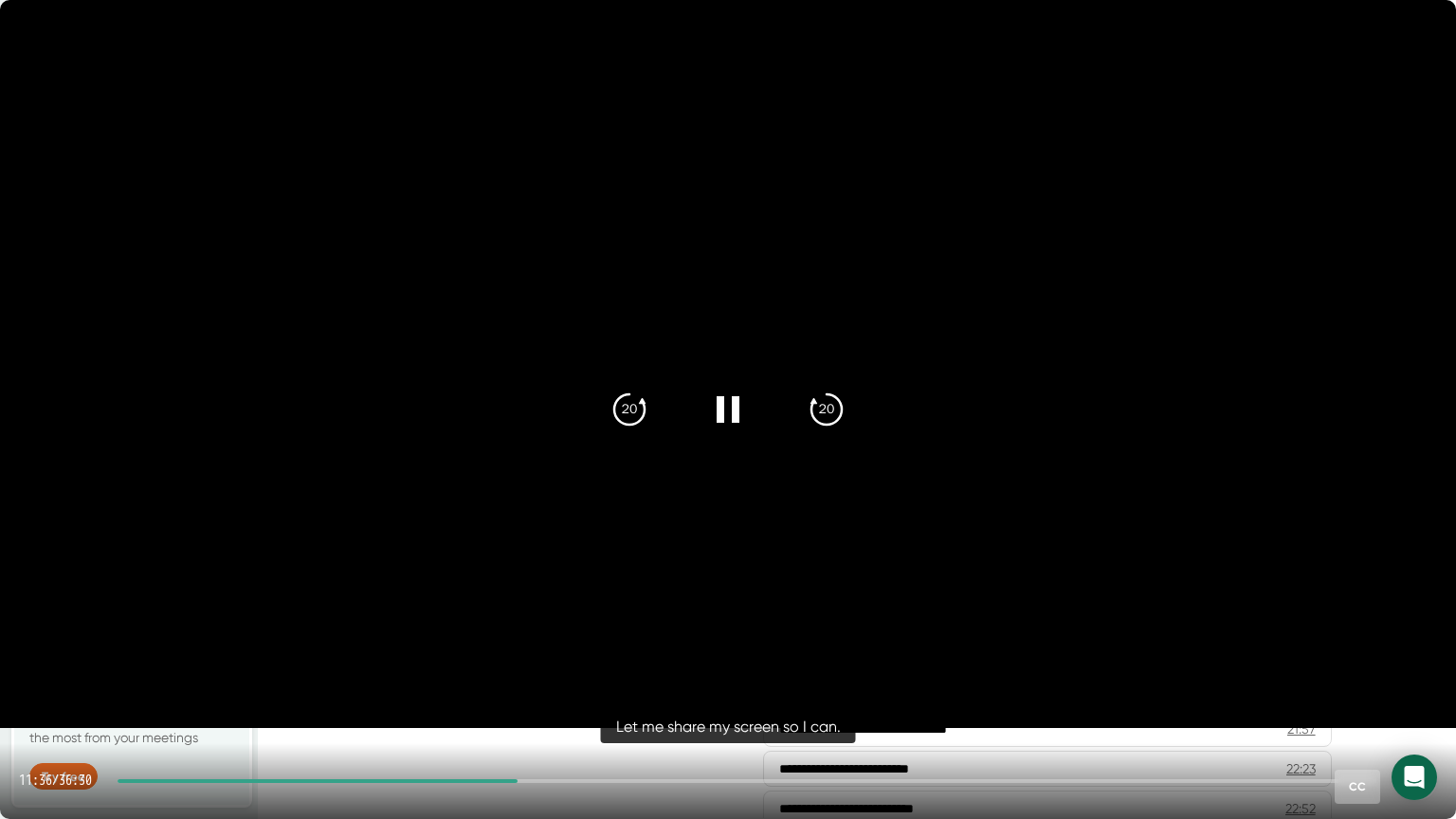 drag, startPoint x: 532, startPoint y: 780, endPoint x: 578, endPoint y: 787, distance: 46.52956 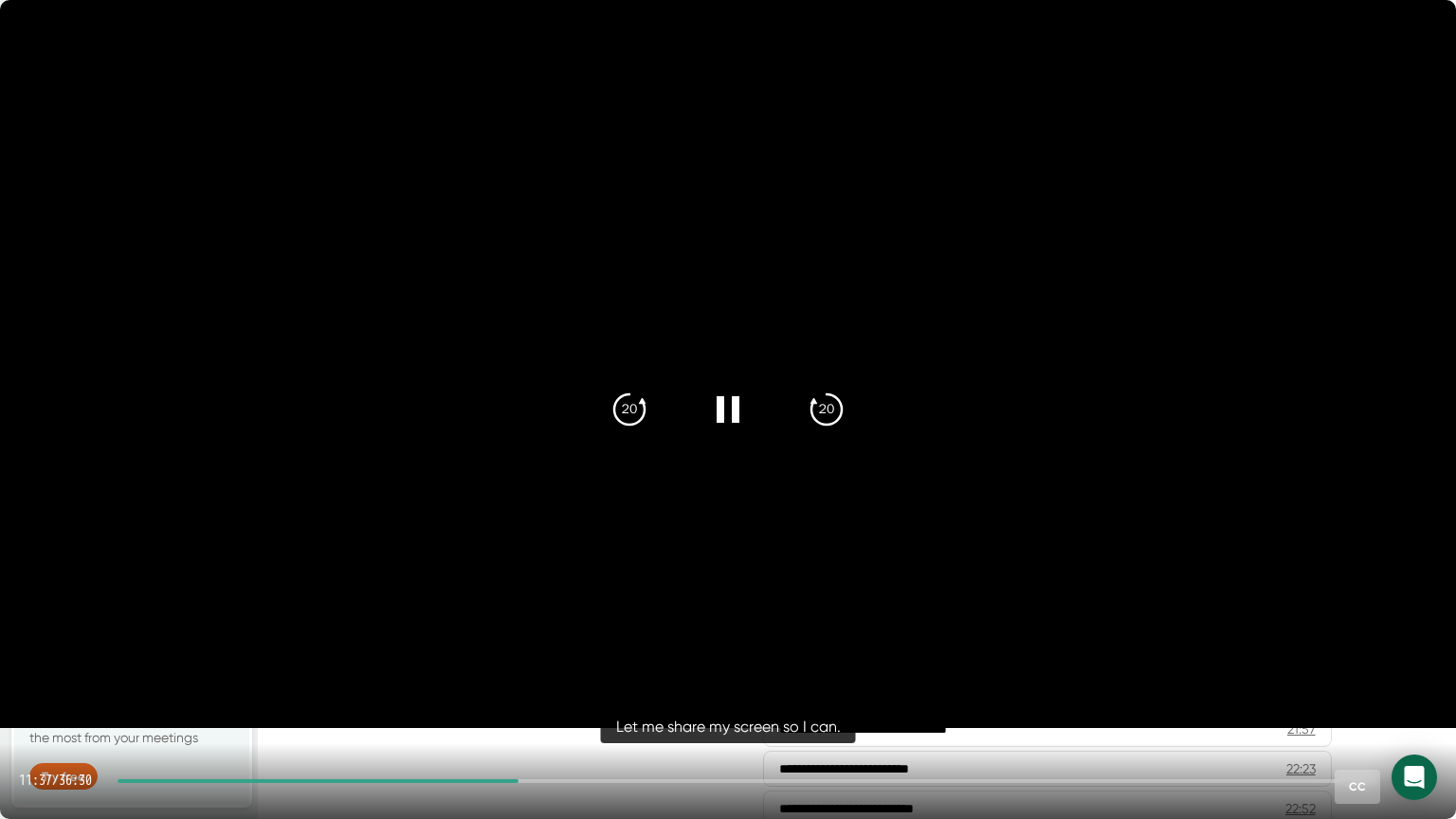 drag, startPoint x: 526, startPoint y: 783, endPoint x: 543, endPoint y: 783, distance: 17 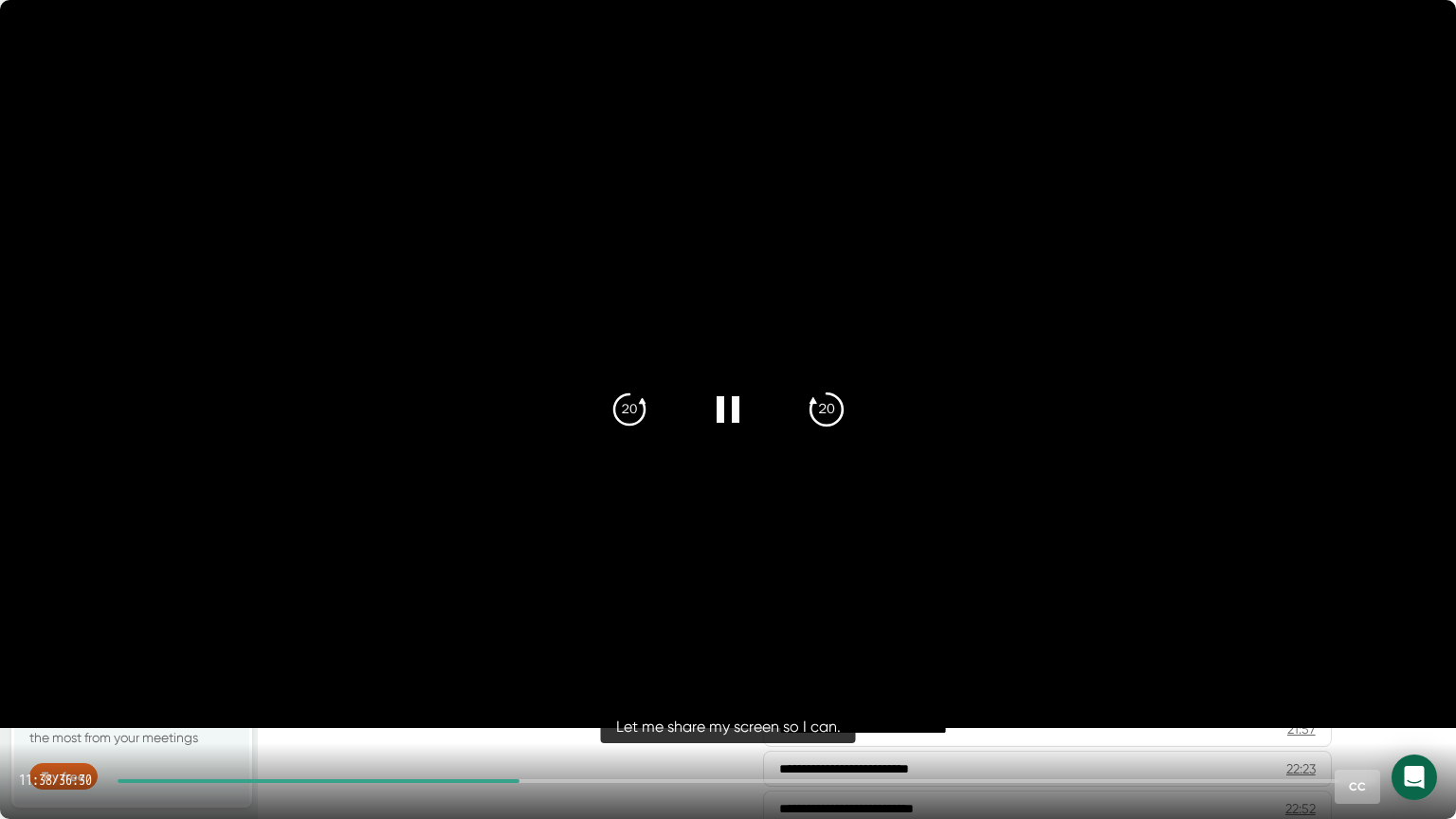 click on "20" 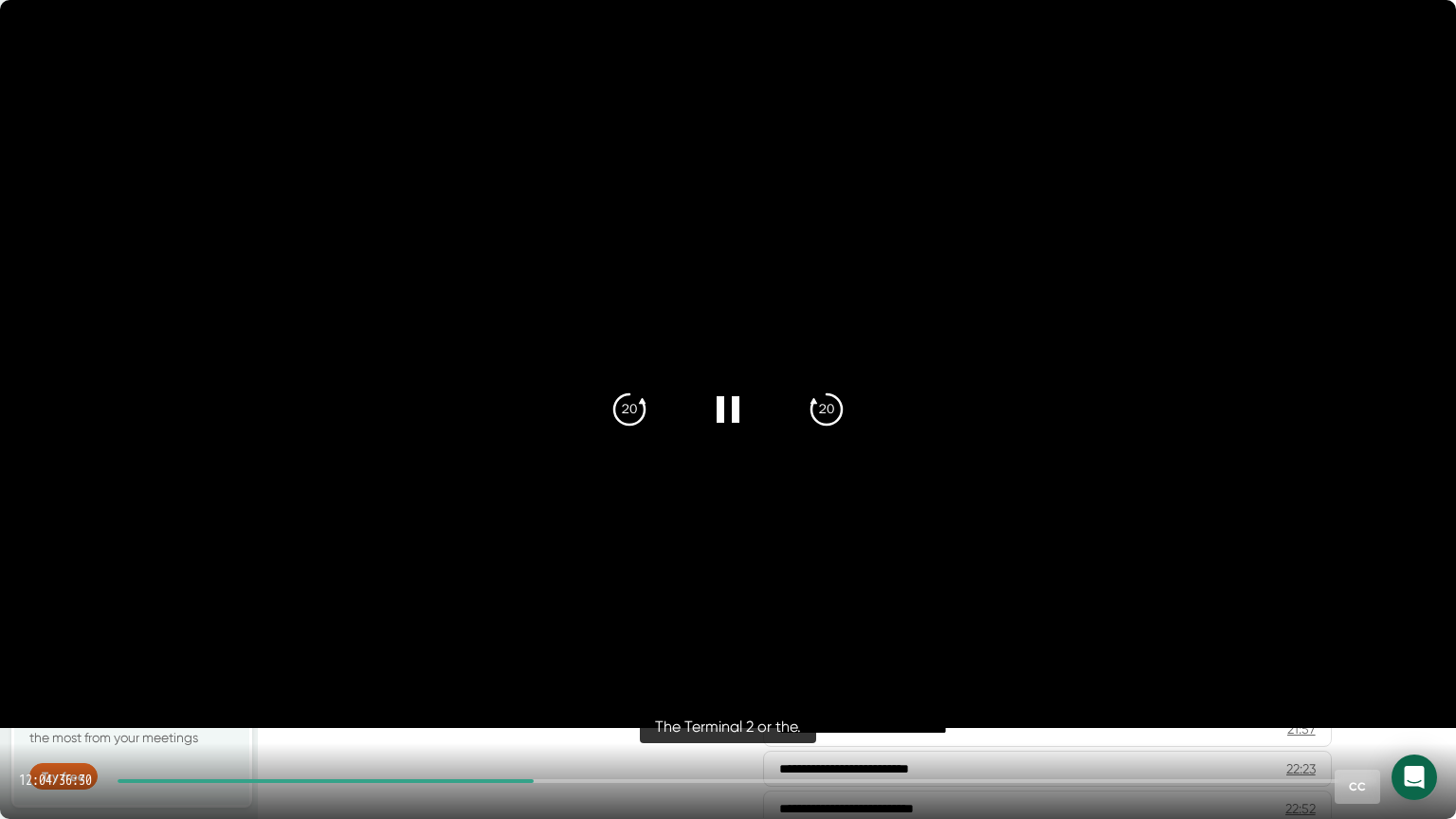 drag, startPoint x: 546, startPoint y: 781, endPoint x: 601, endPoint y: 774, distance: 55.443665 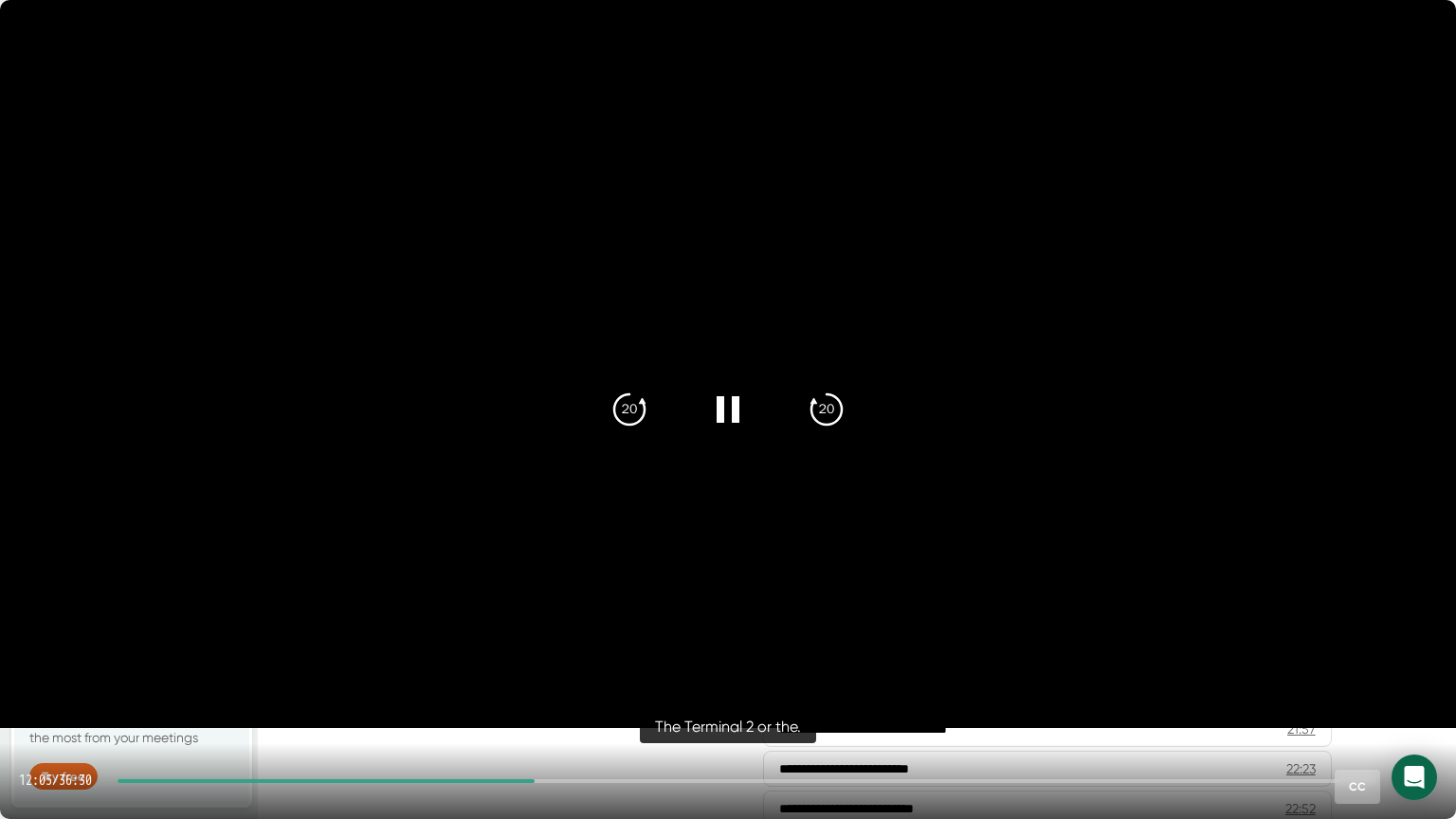 click on "[TIME]" at bounding box center (728, 781) 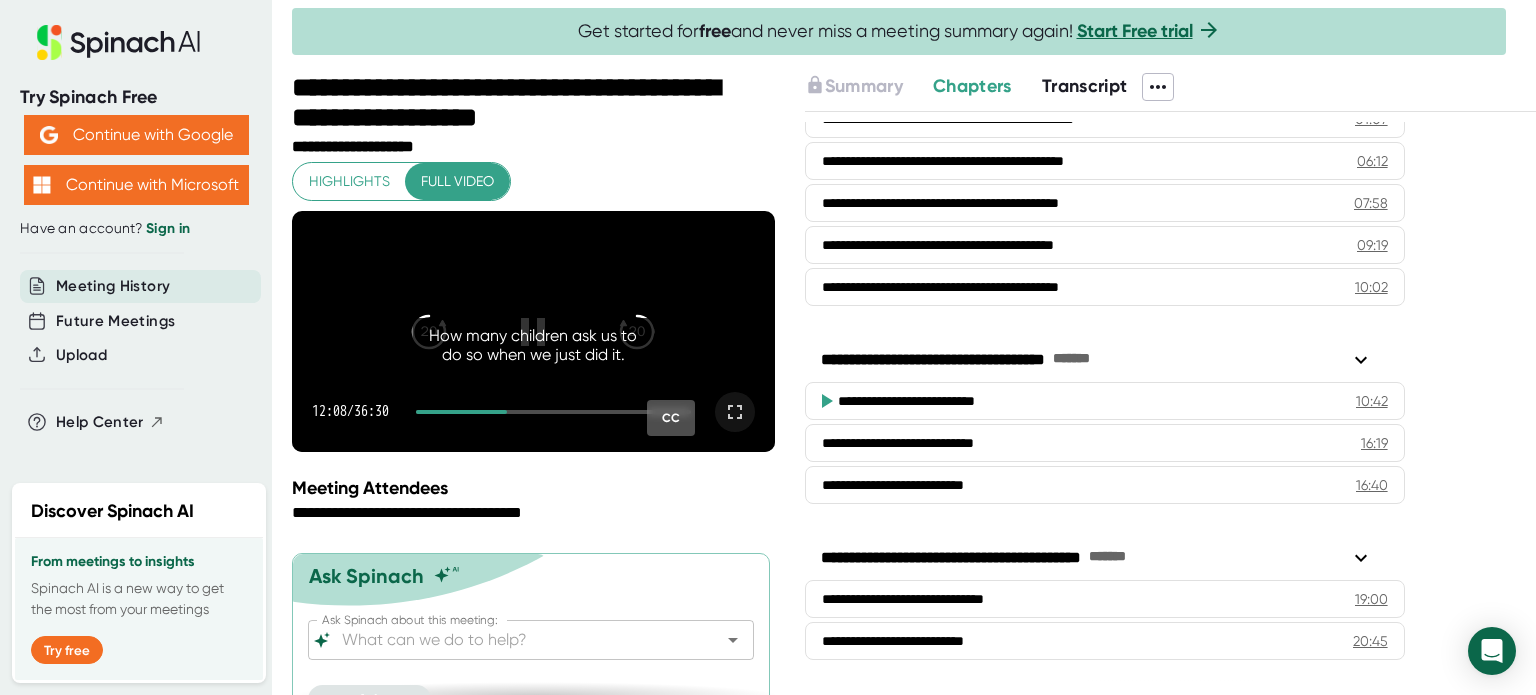 click on "[TIME]" at bounding box center [533, 412] 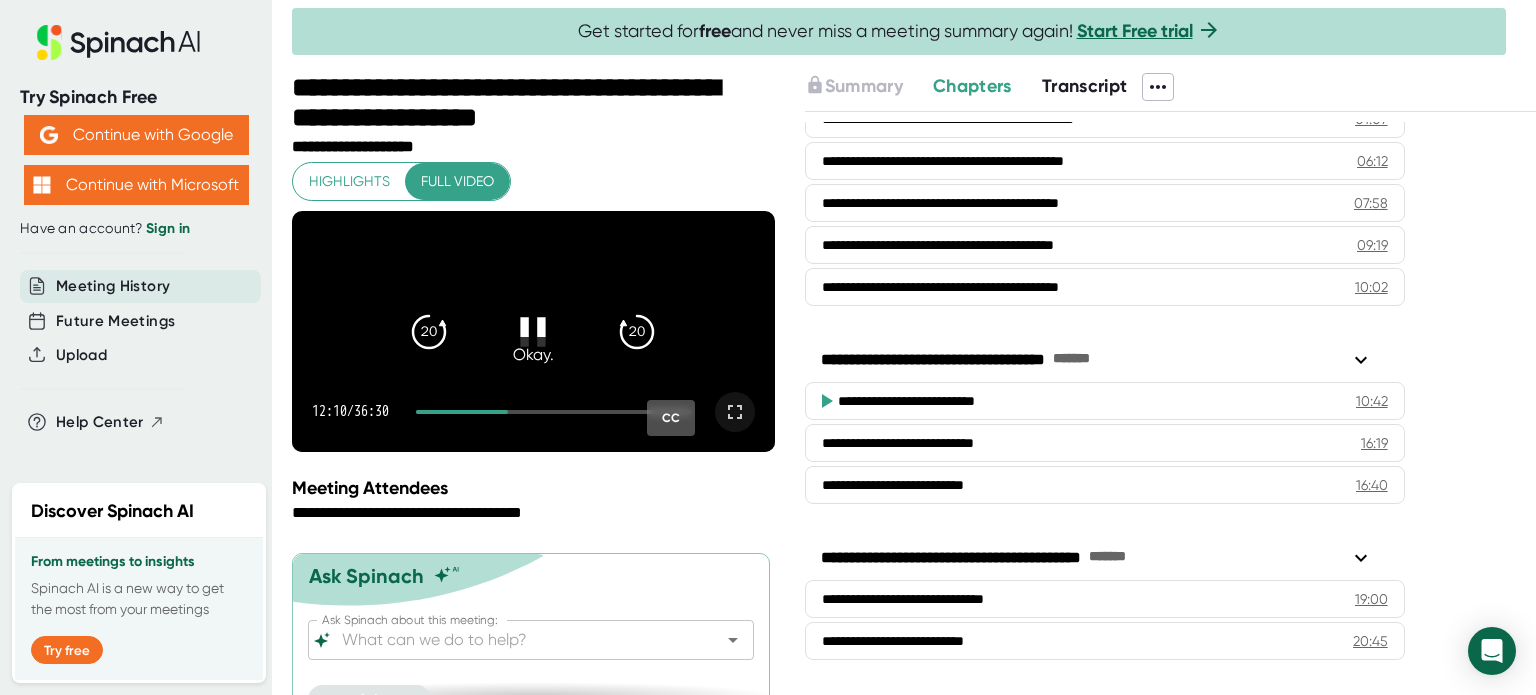 click 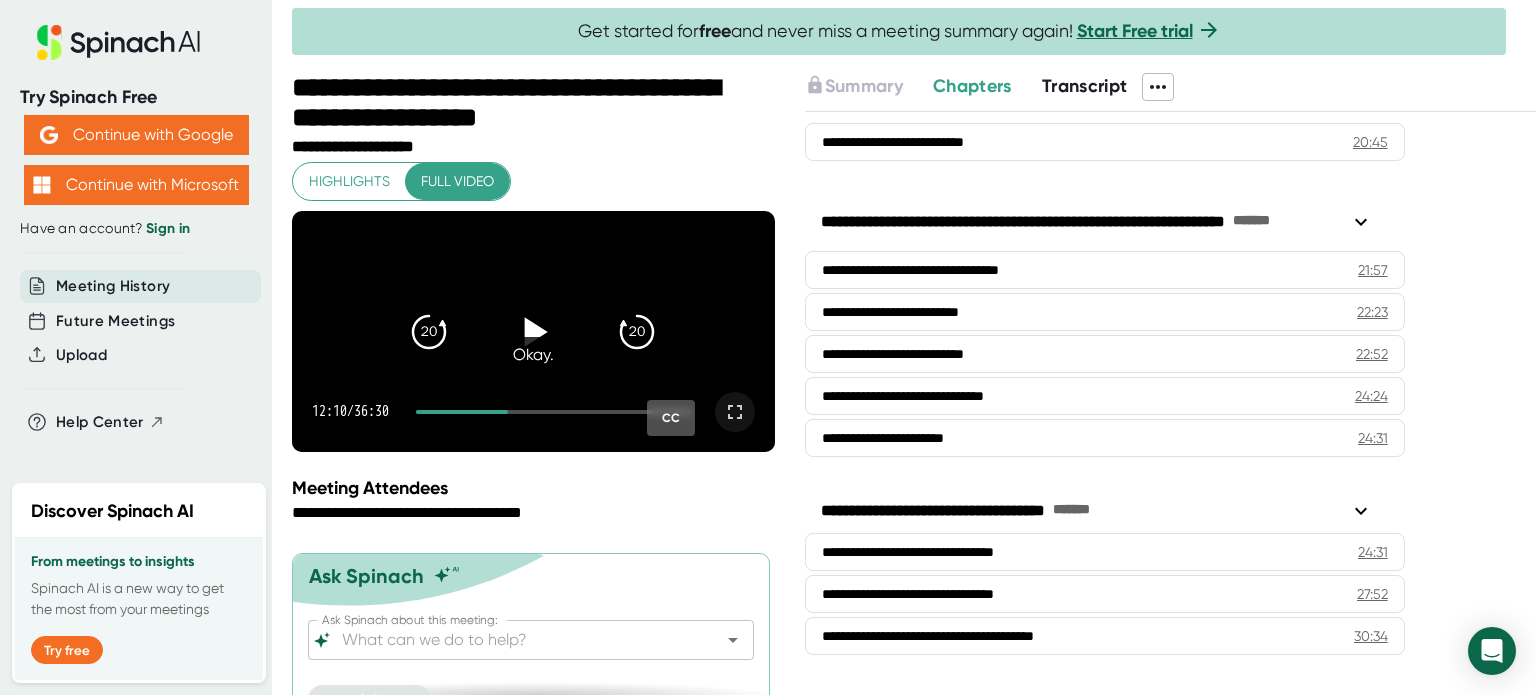scroll, scrollTop: 700, scrollLeft: 0, axis: vertical 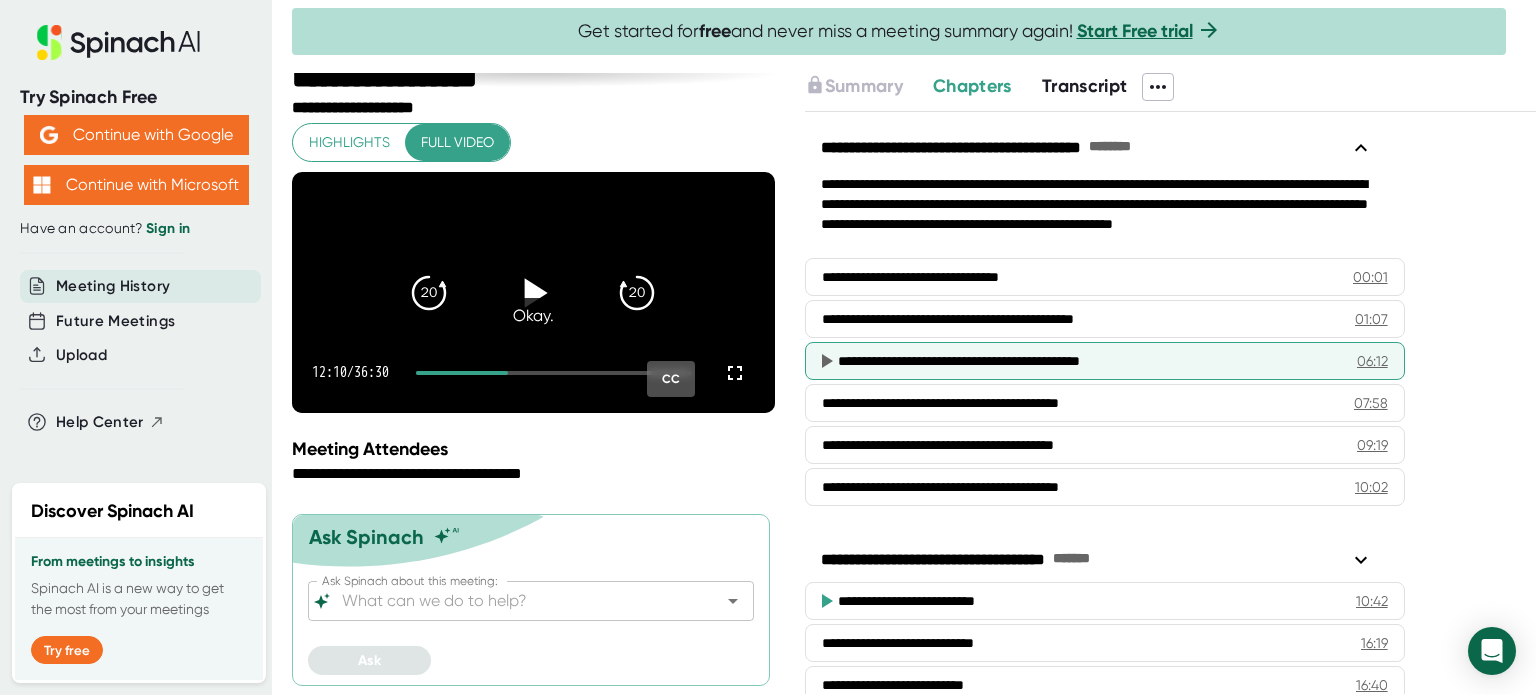 click on "**********" at bounding box center (1082, 361) 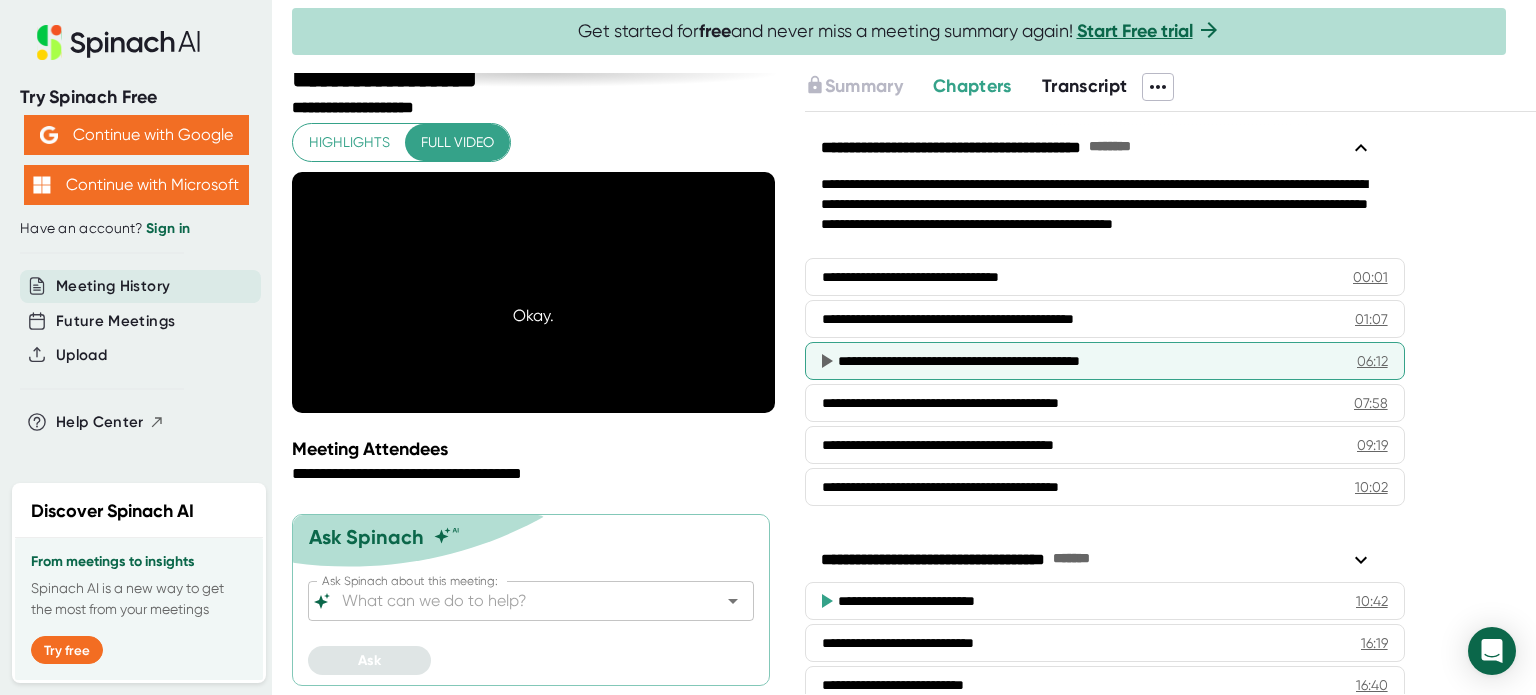 click on "**********" at bounding box center [1090, 361] 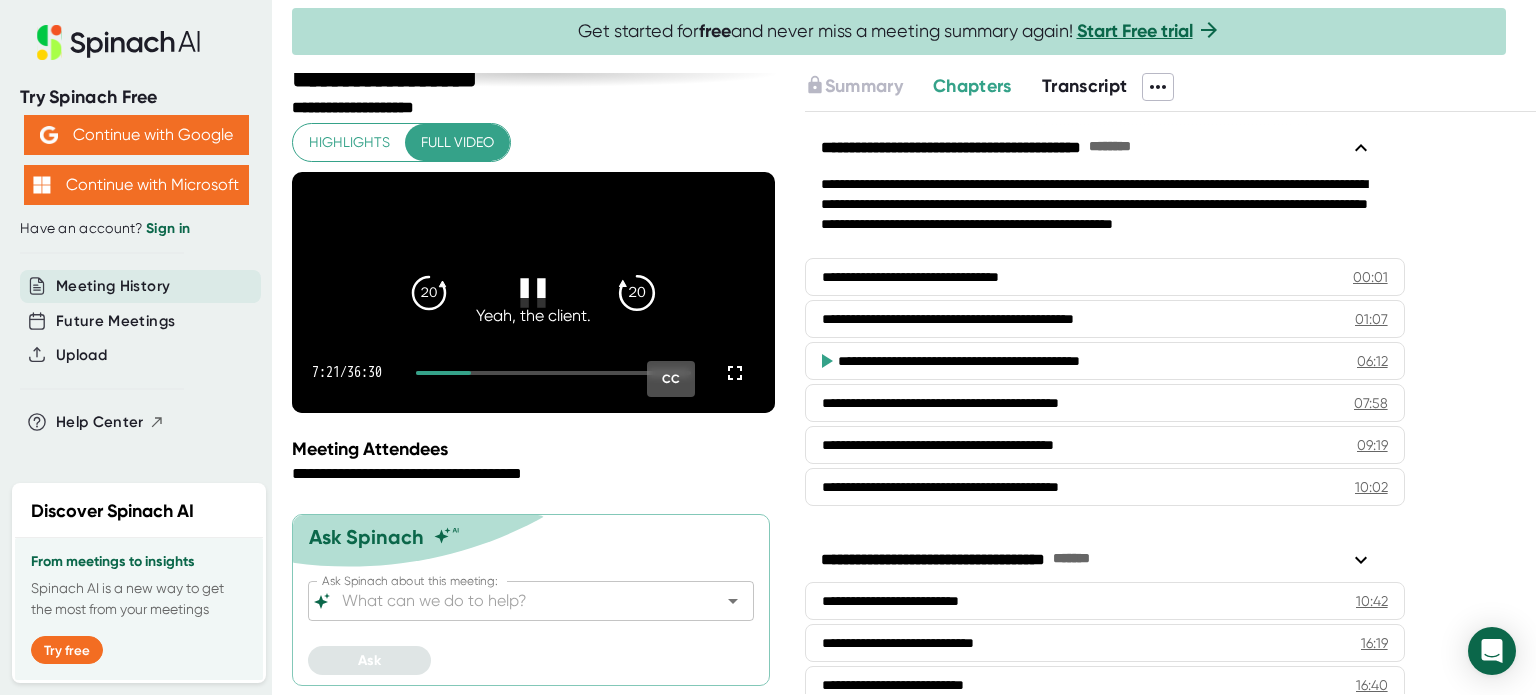 click on "20" 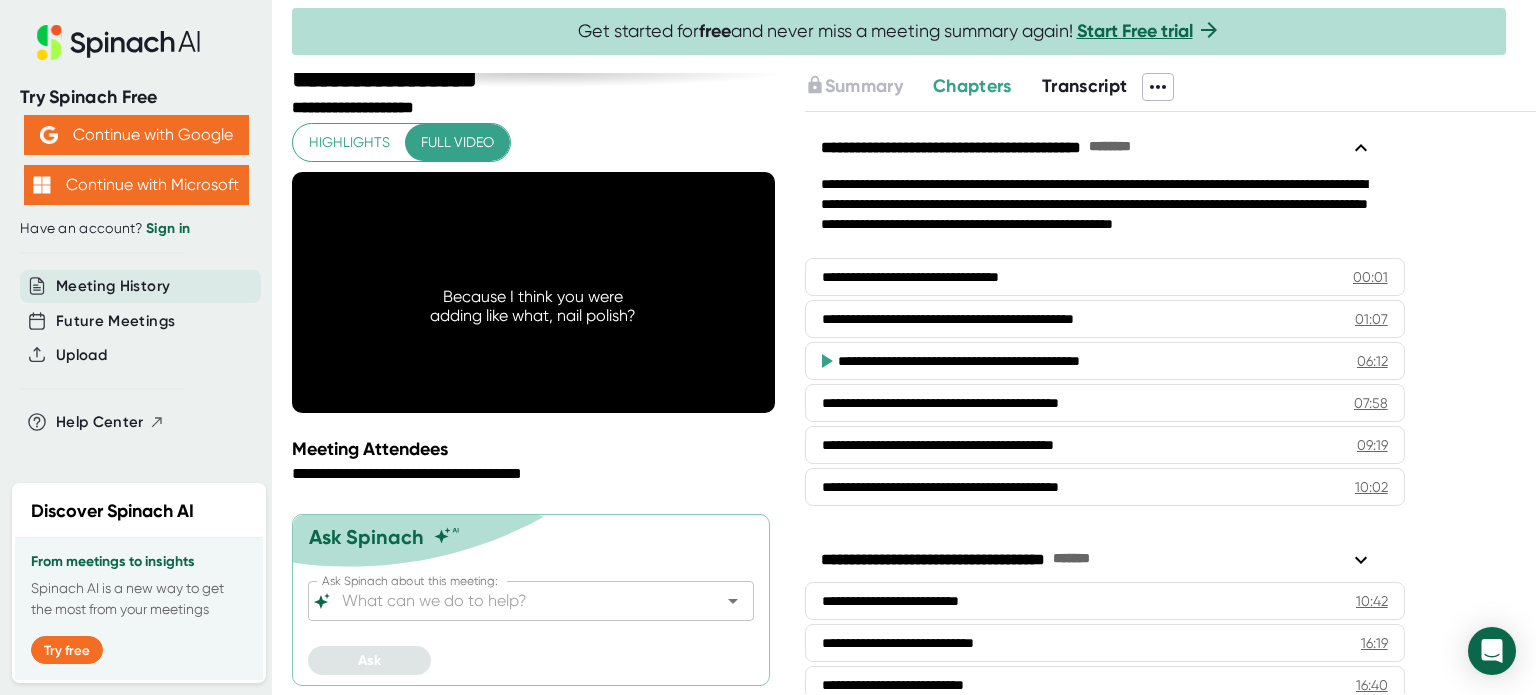click on "Highlights" at bounding box center (349, 142) 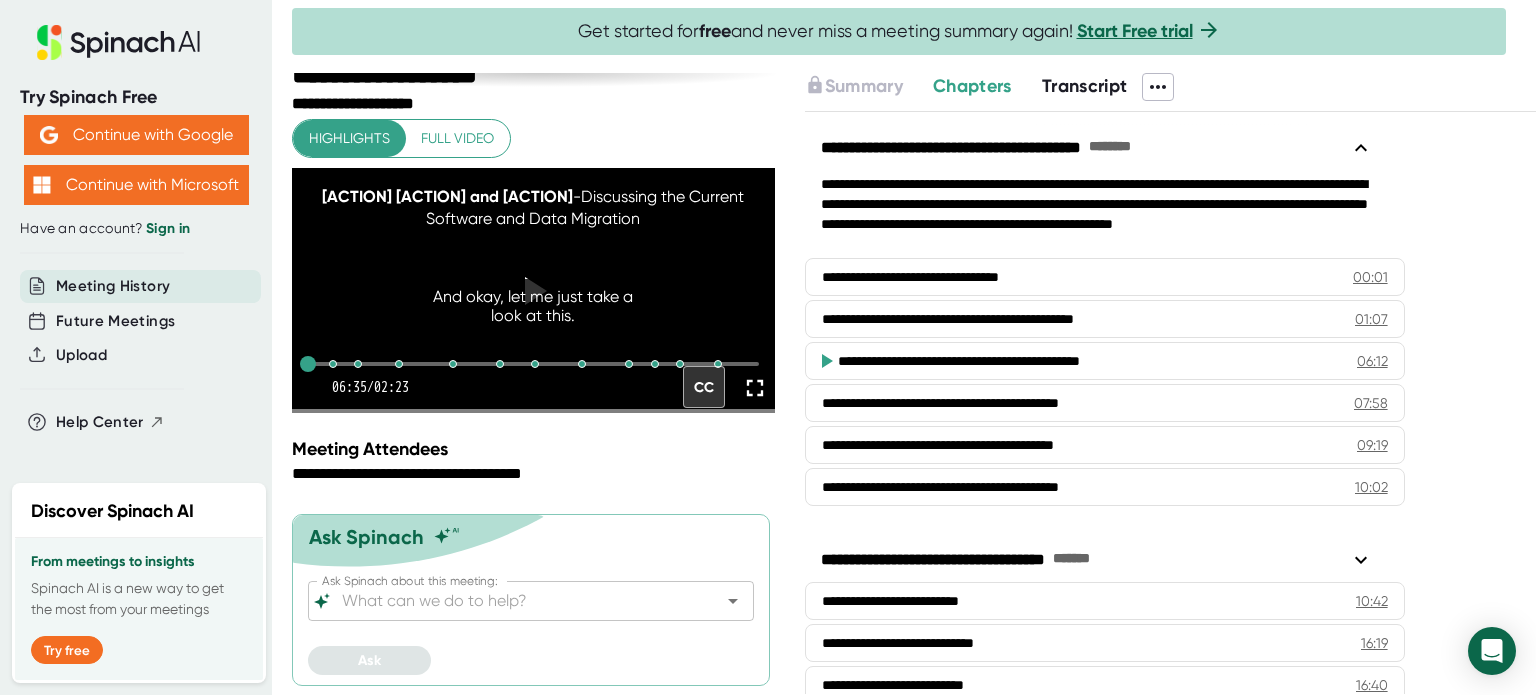 scroll, scrollTop: 35, scrollLeft: 0, axis: vertical 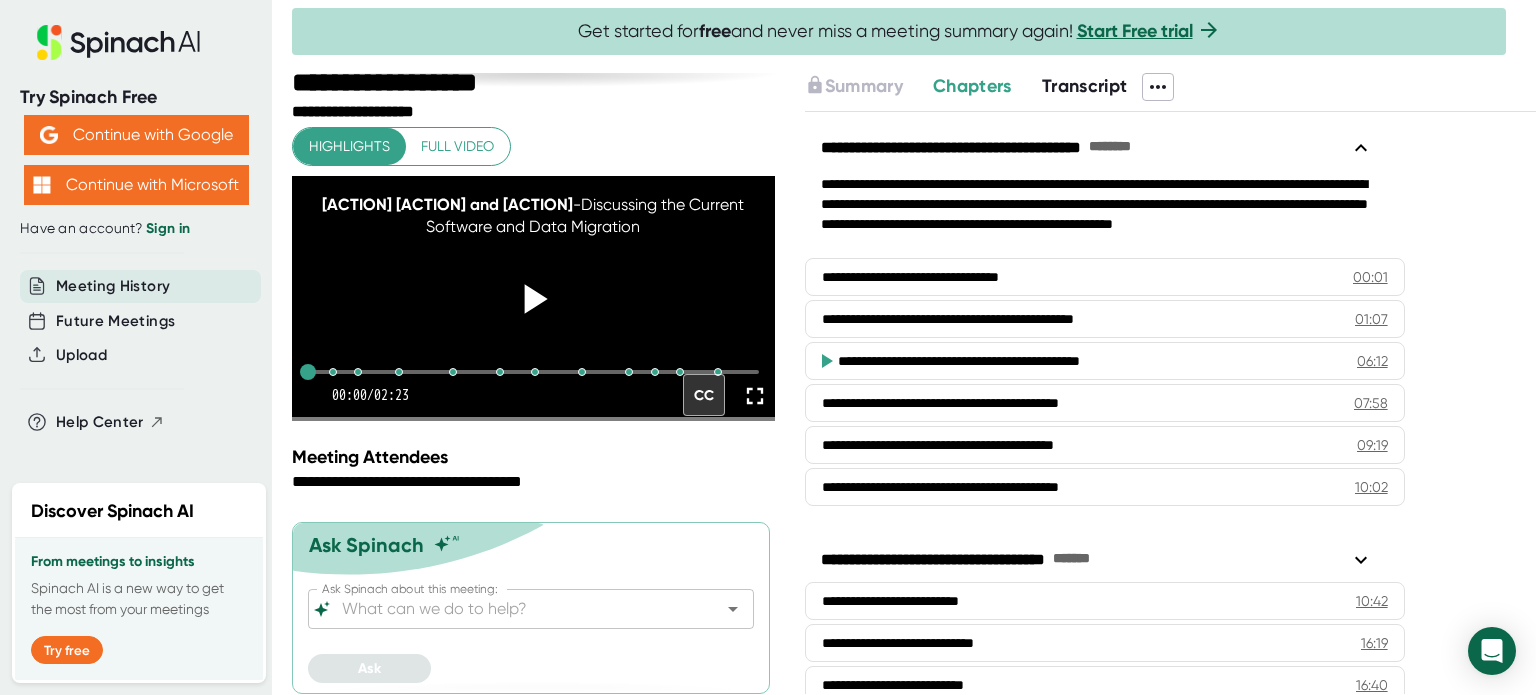 click 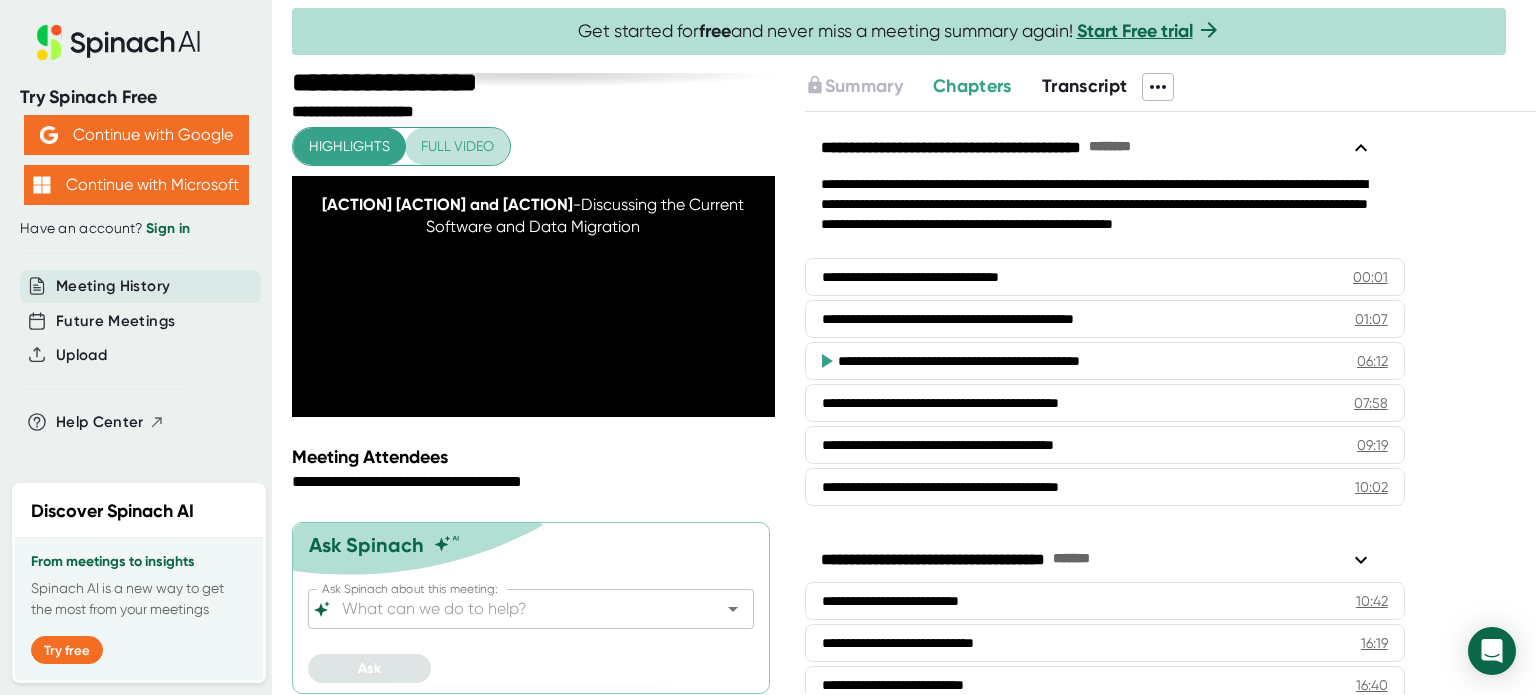 click on "Full video" at bounding box center [457, 146] 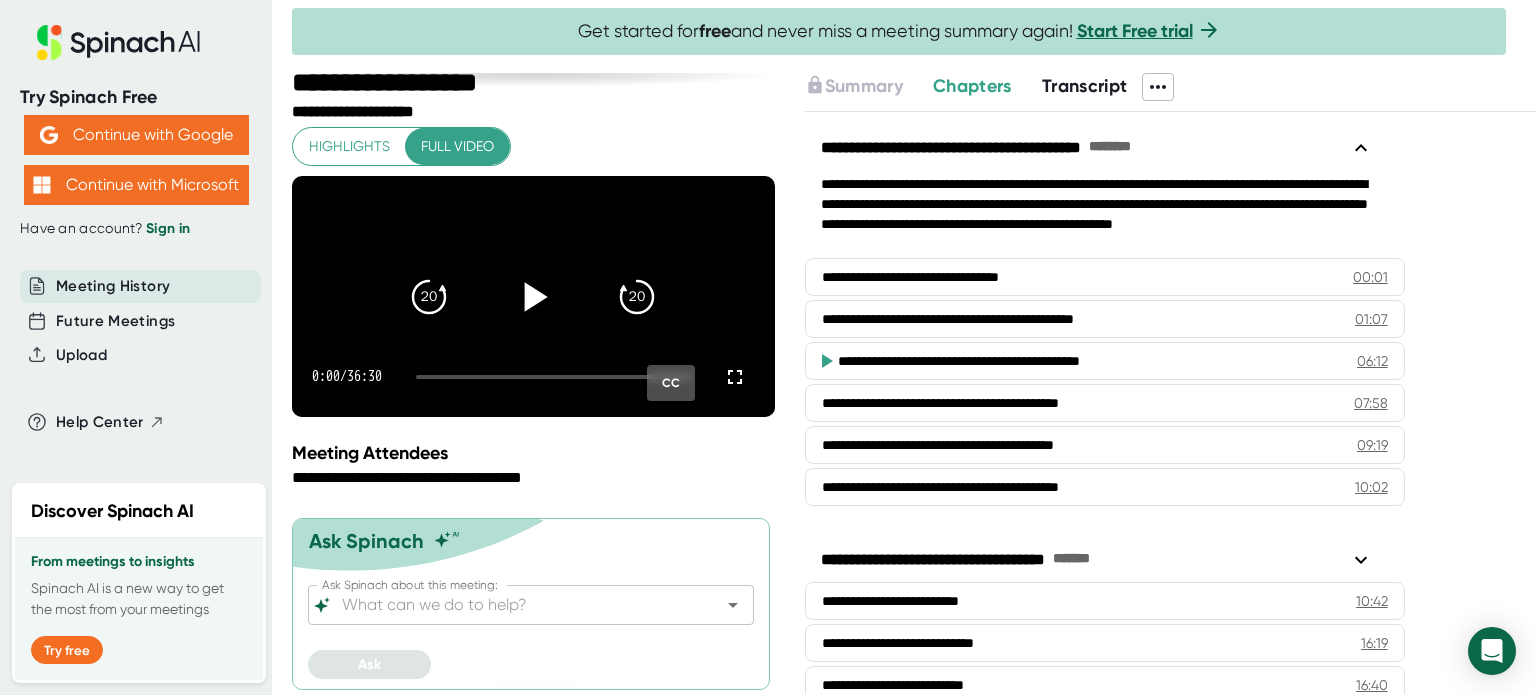 click 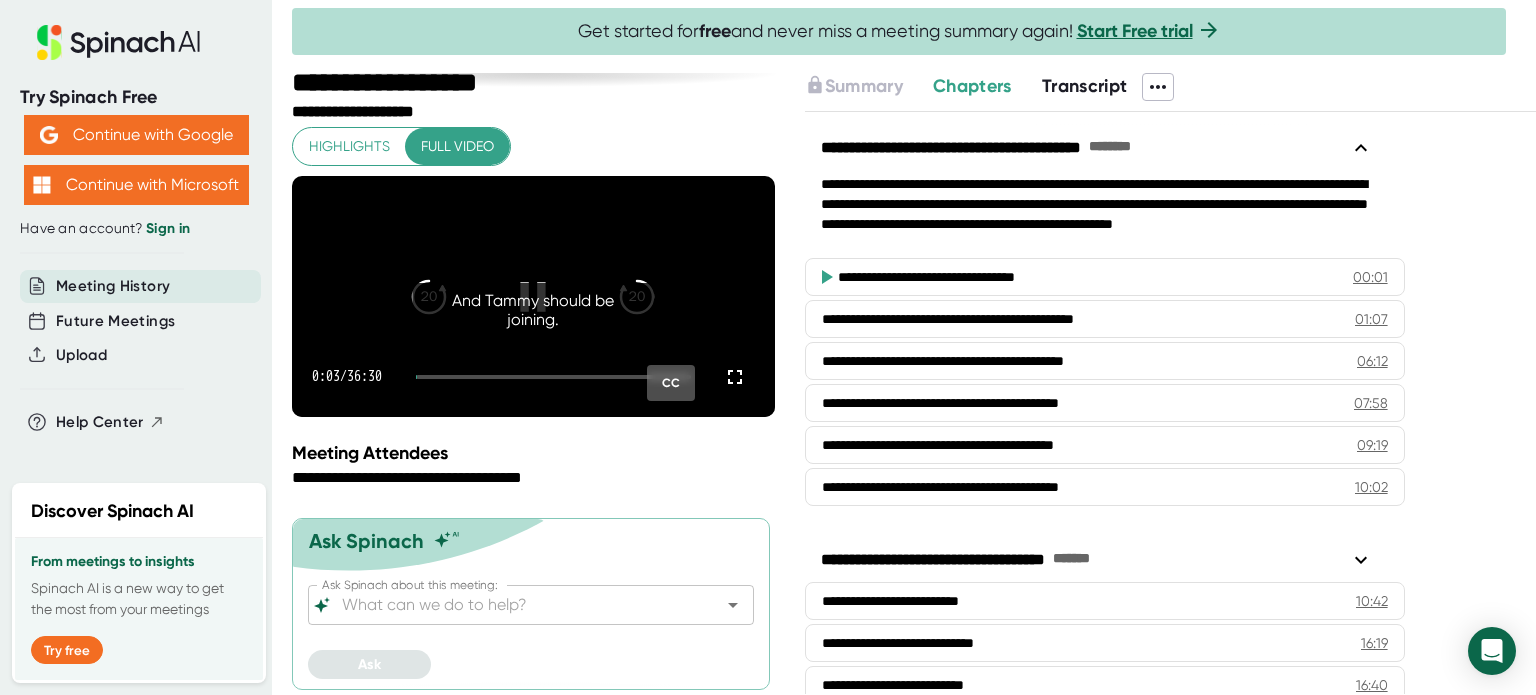 drag, startPoint x: 428, startPoint y: 393, endPoint x: 450, endPoint y: 398, distance: 22.561028 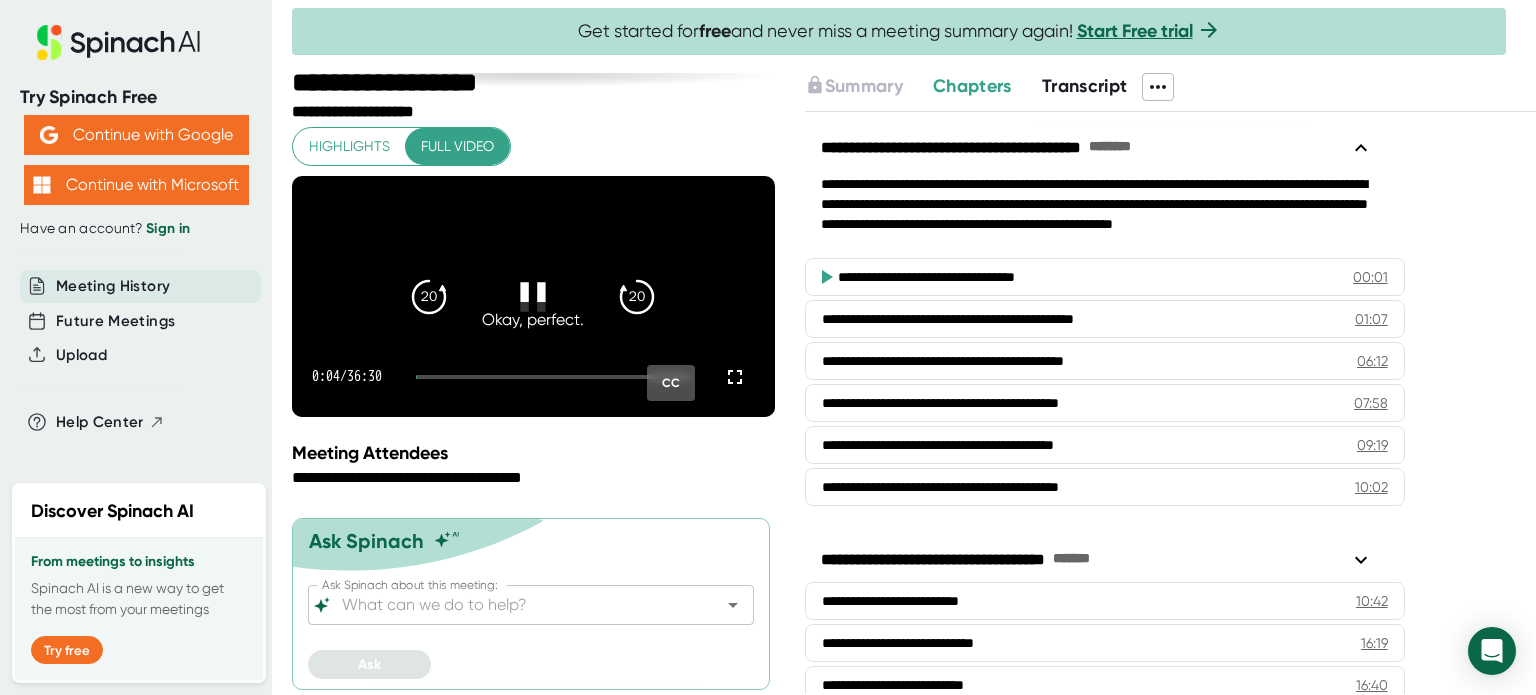 drag, startPoint x: 428, startPoint y: 398, endPoint x: 475, endPoint y: 404, distance: 47.38143 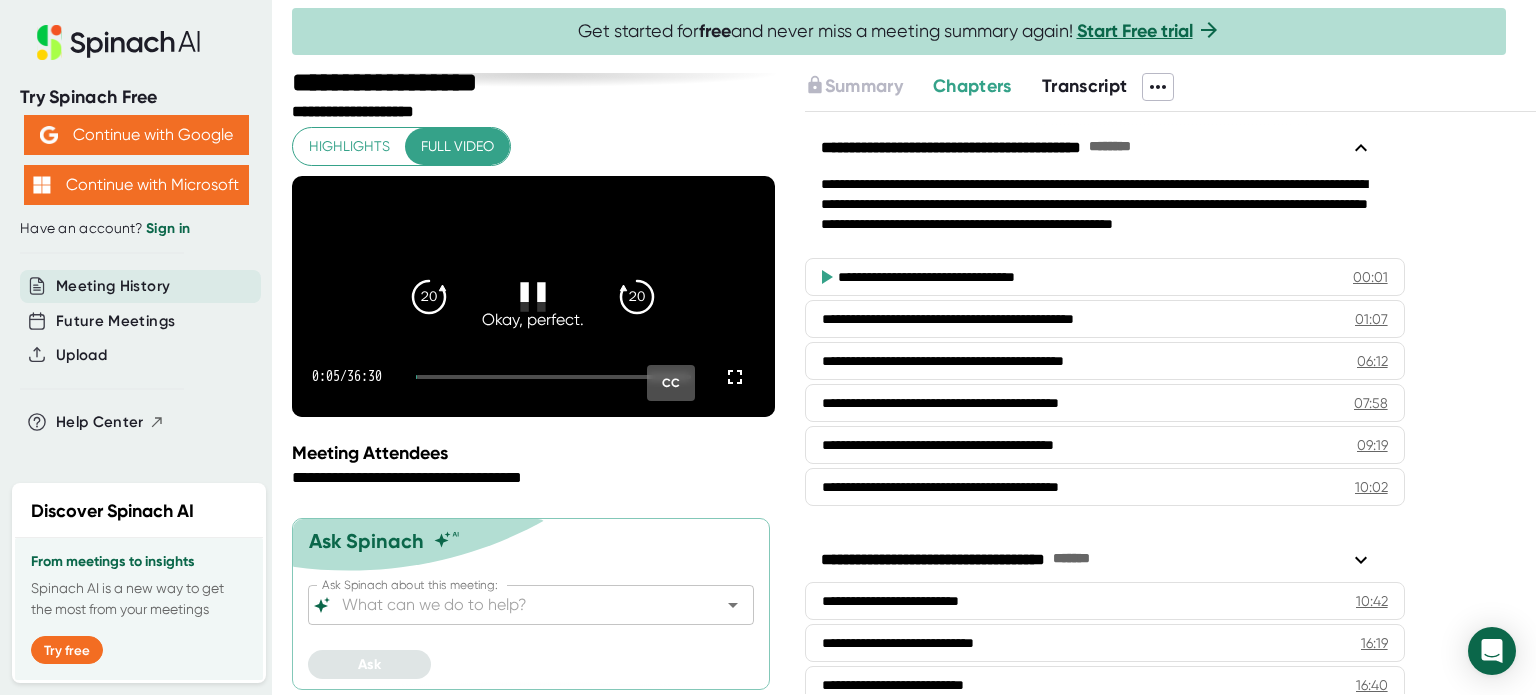 click at bounding box center (553, 377) 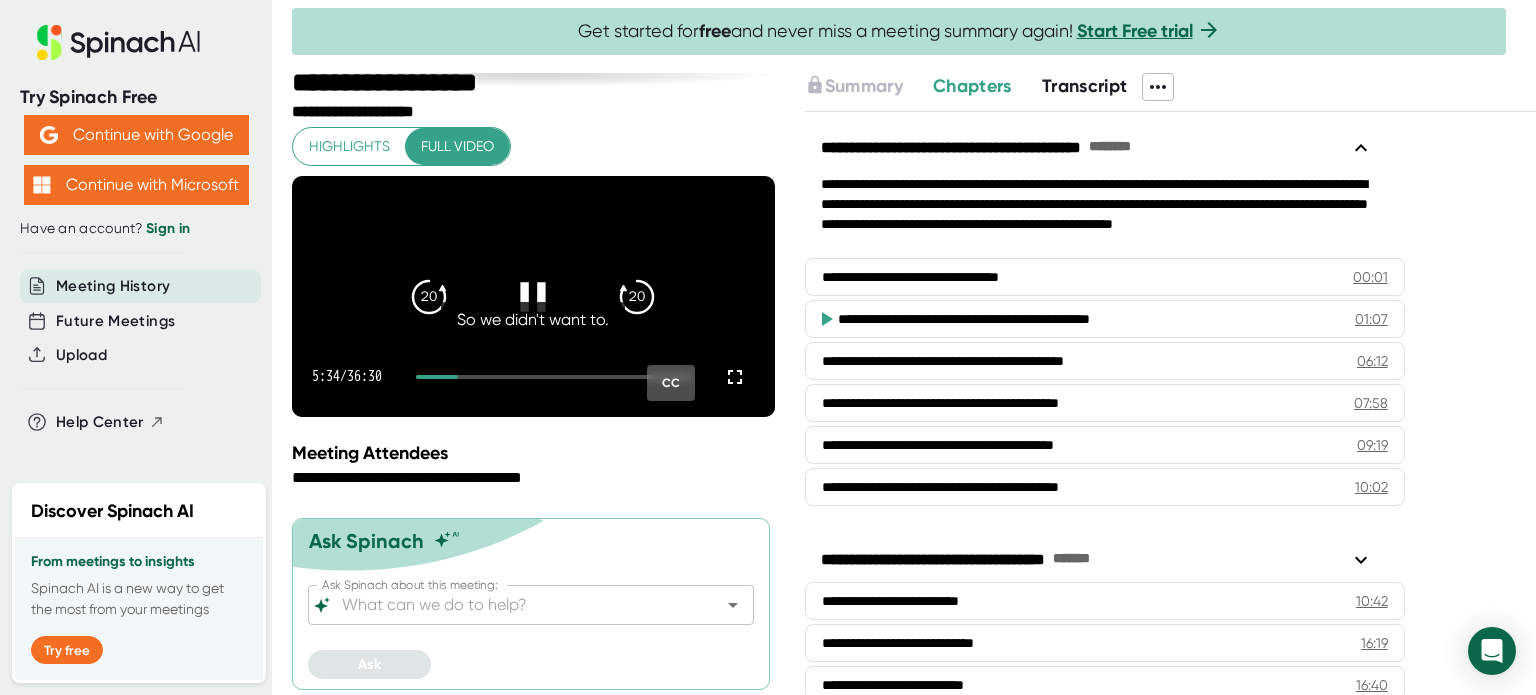 click at bounding box center (553, 377) 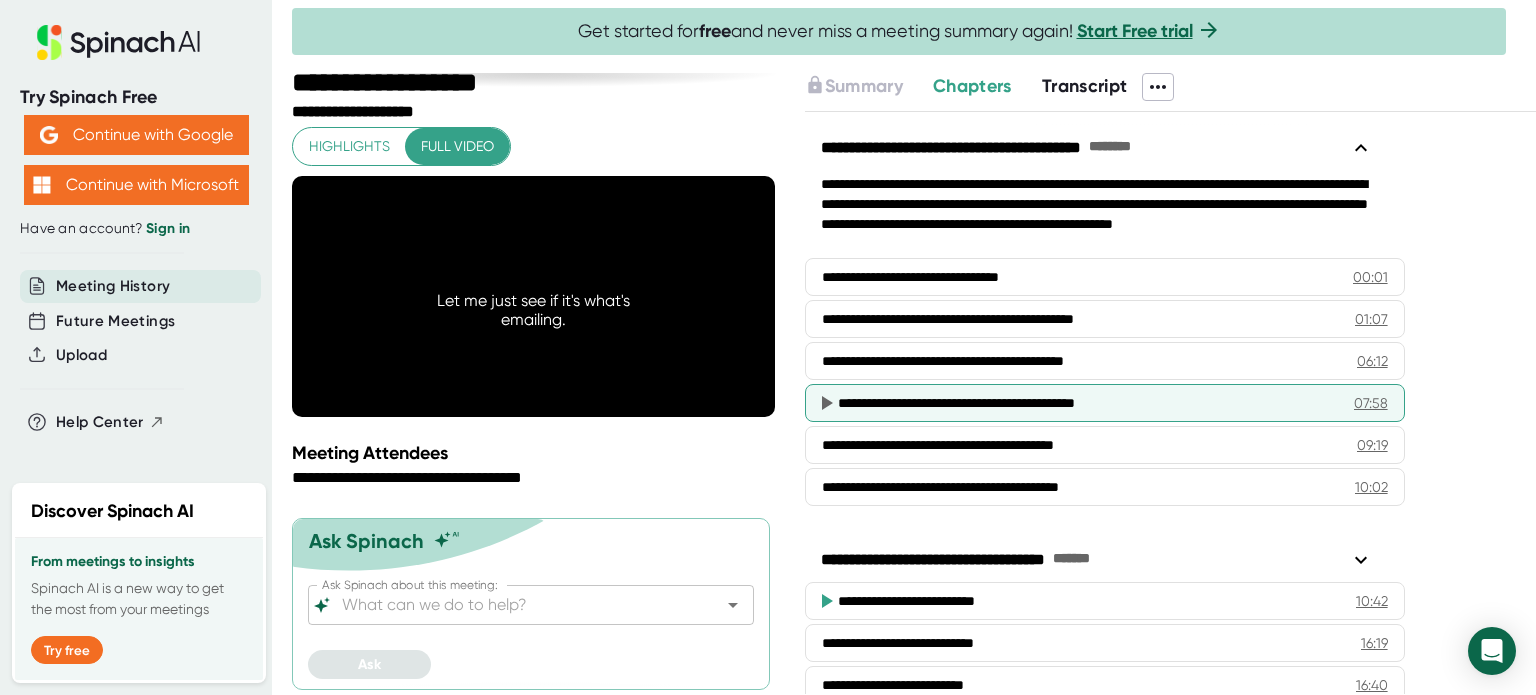 click on "**********" at bounding box center (1081, 403) 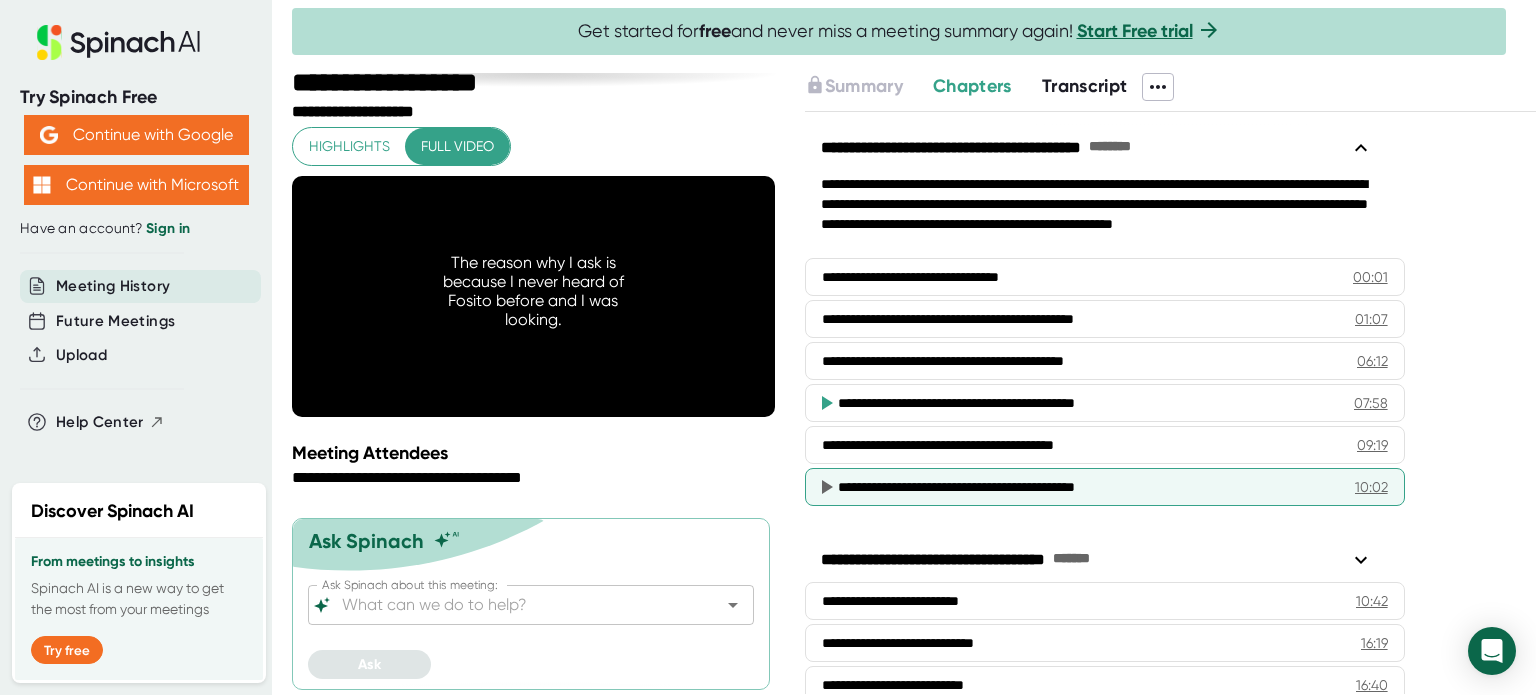 click on "**********" at bounding box center [1081, 487] 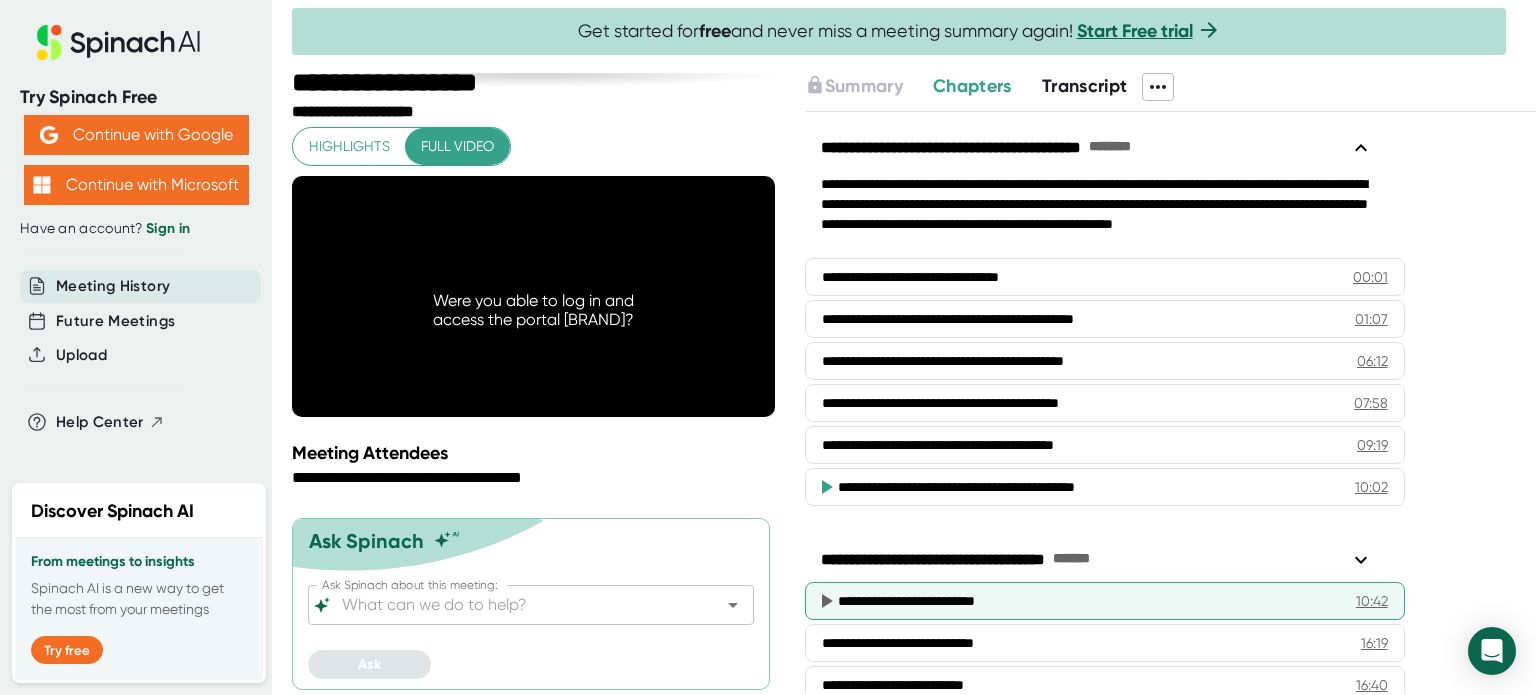 click on "**********" at bounding box center (1081, 601) 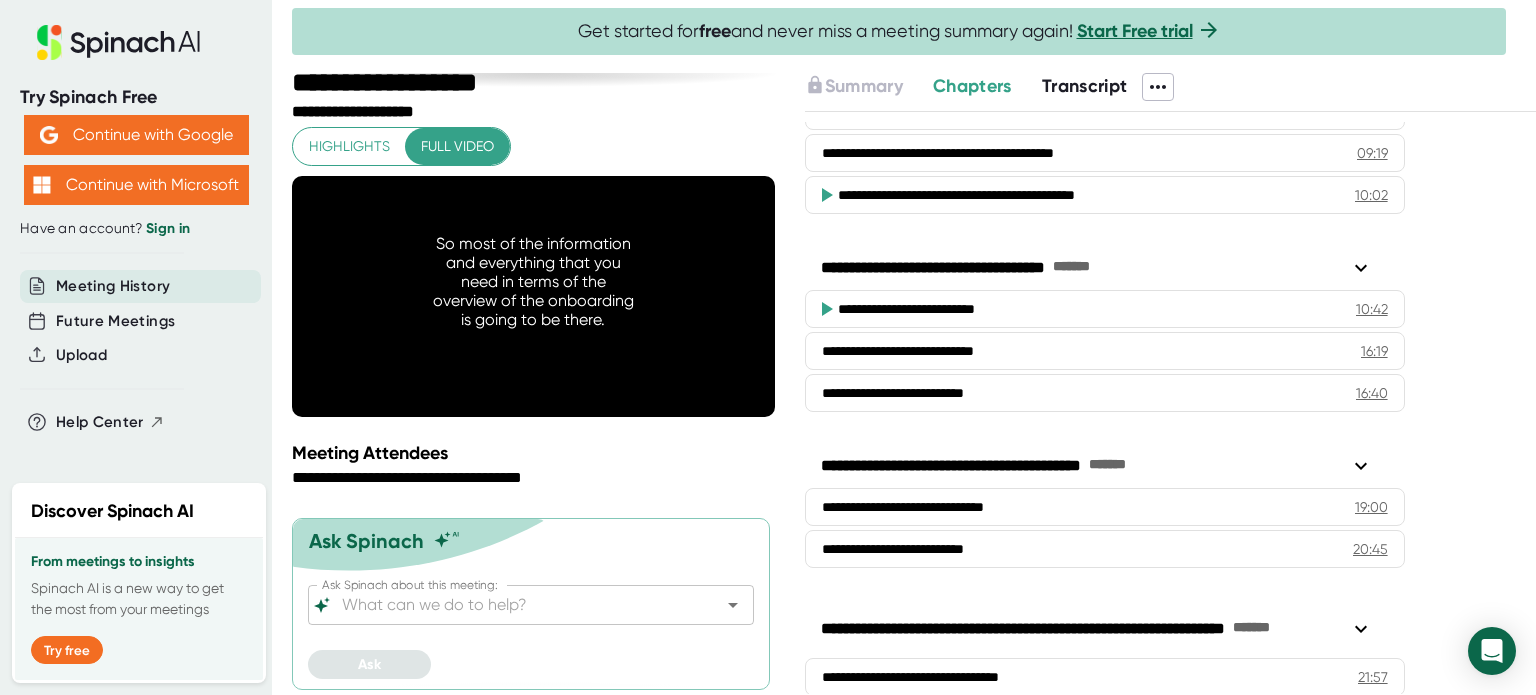 scroll, scrollTop: 300, scrollLeft: 0, axis: vertical 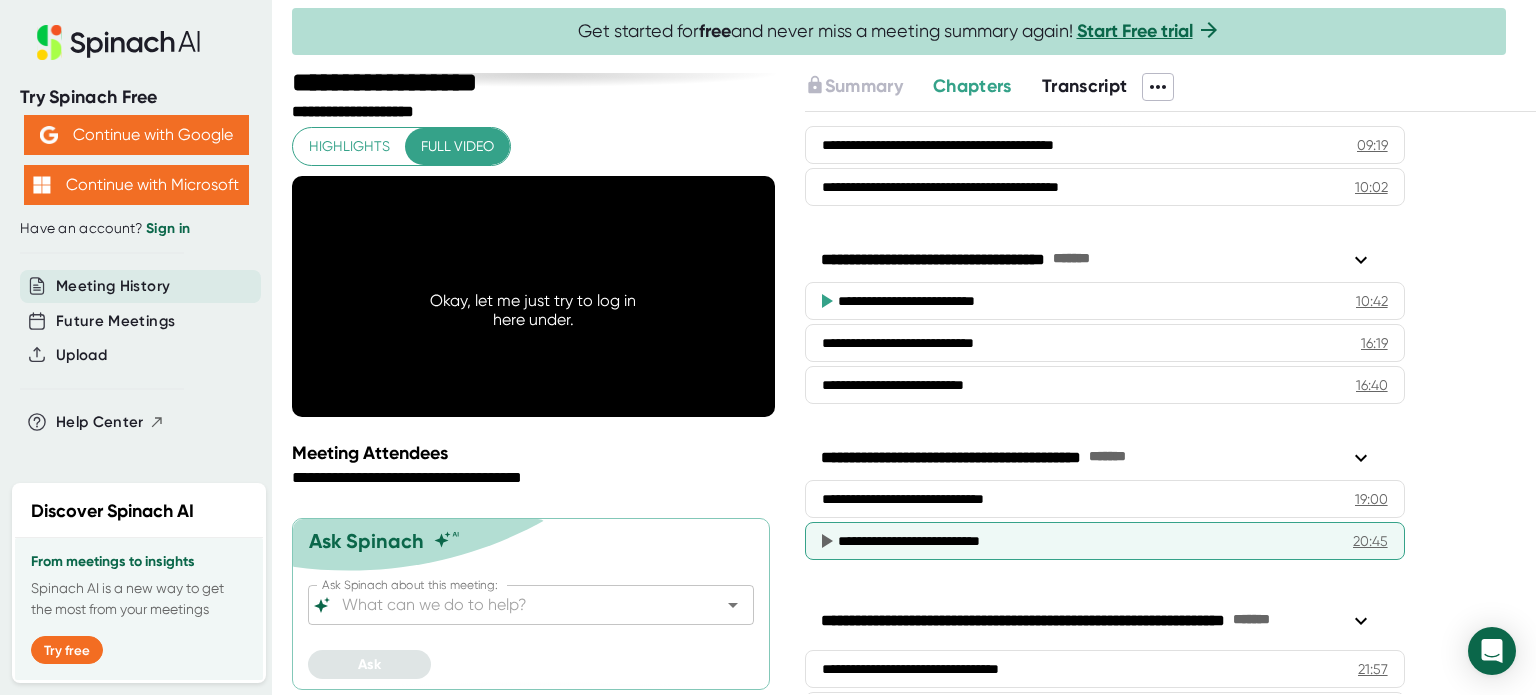 click on "**********" at bounding box center [1086, 541] 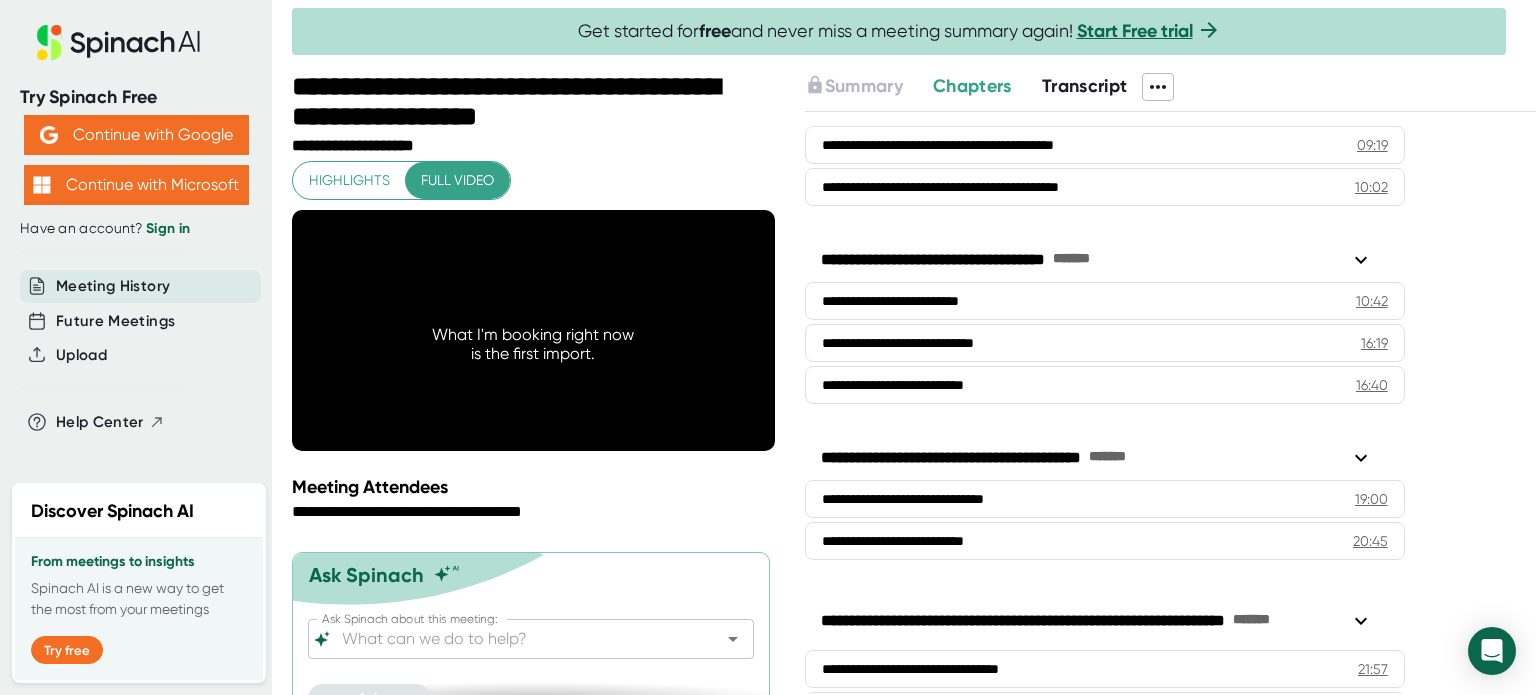 scroll, scrollTop: 0, scrollLeft: 0, axis: both 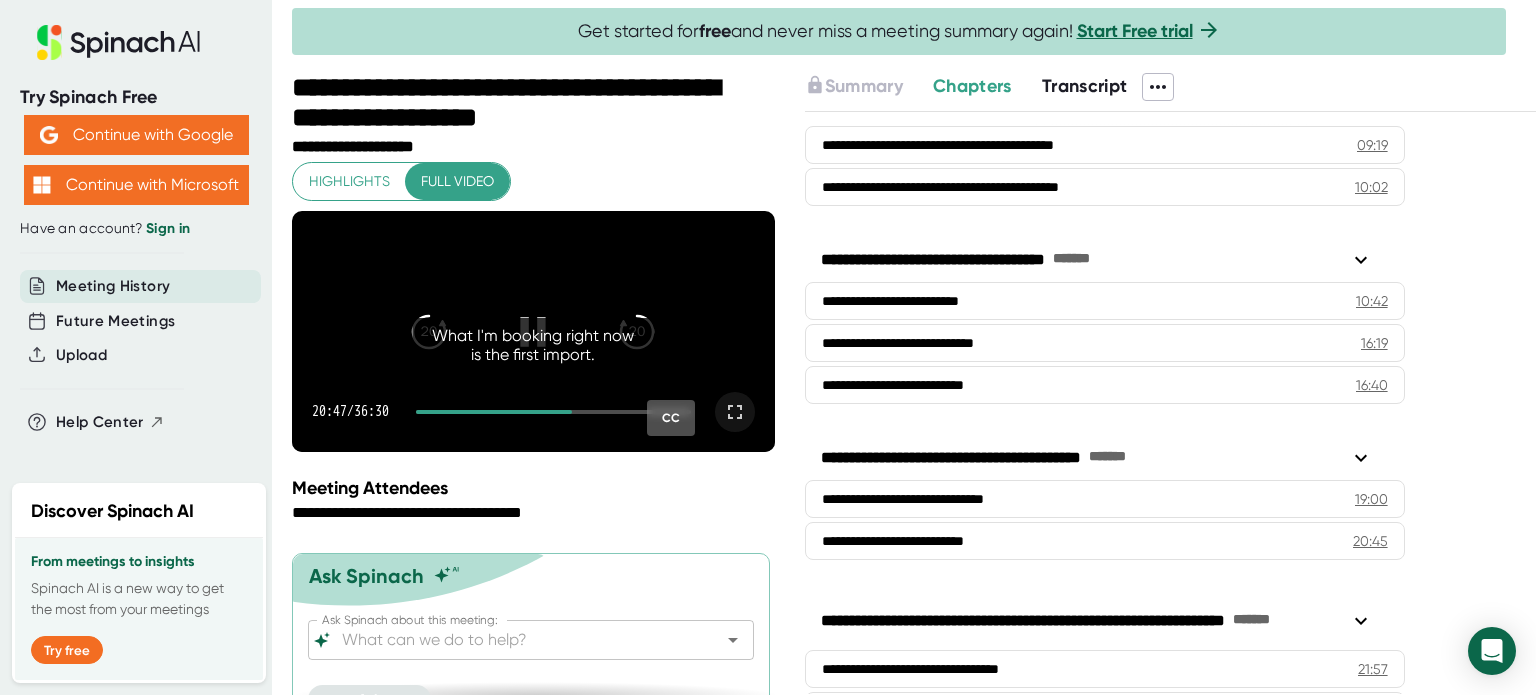 click 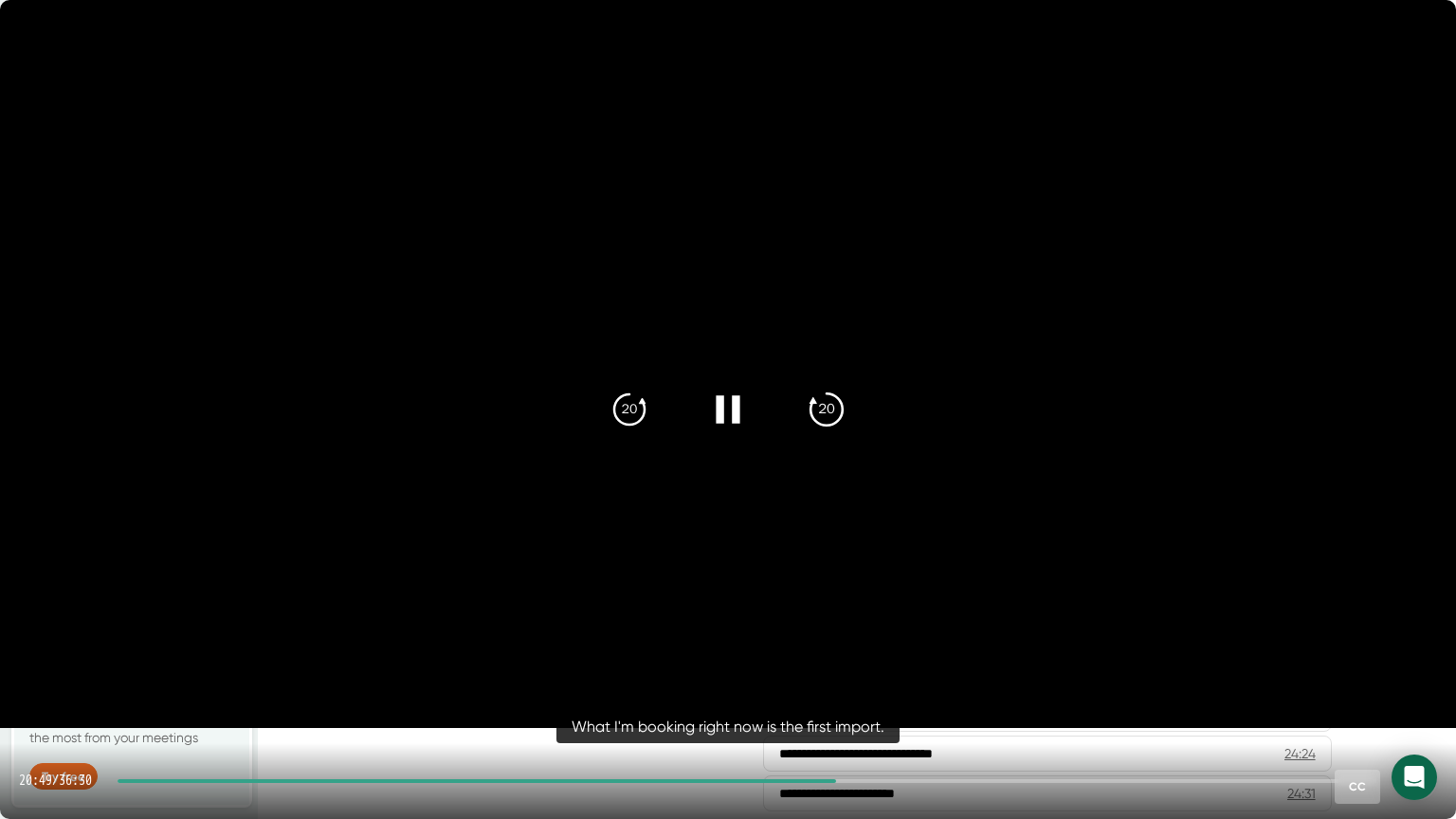 click on "20" 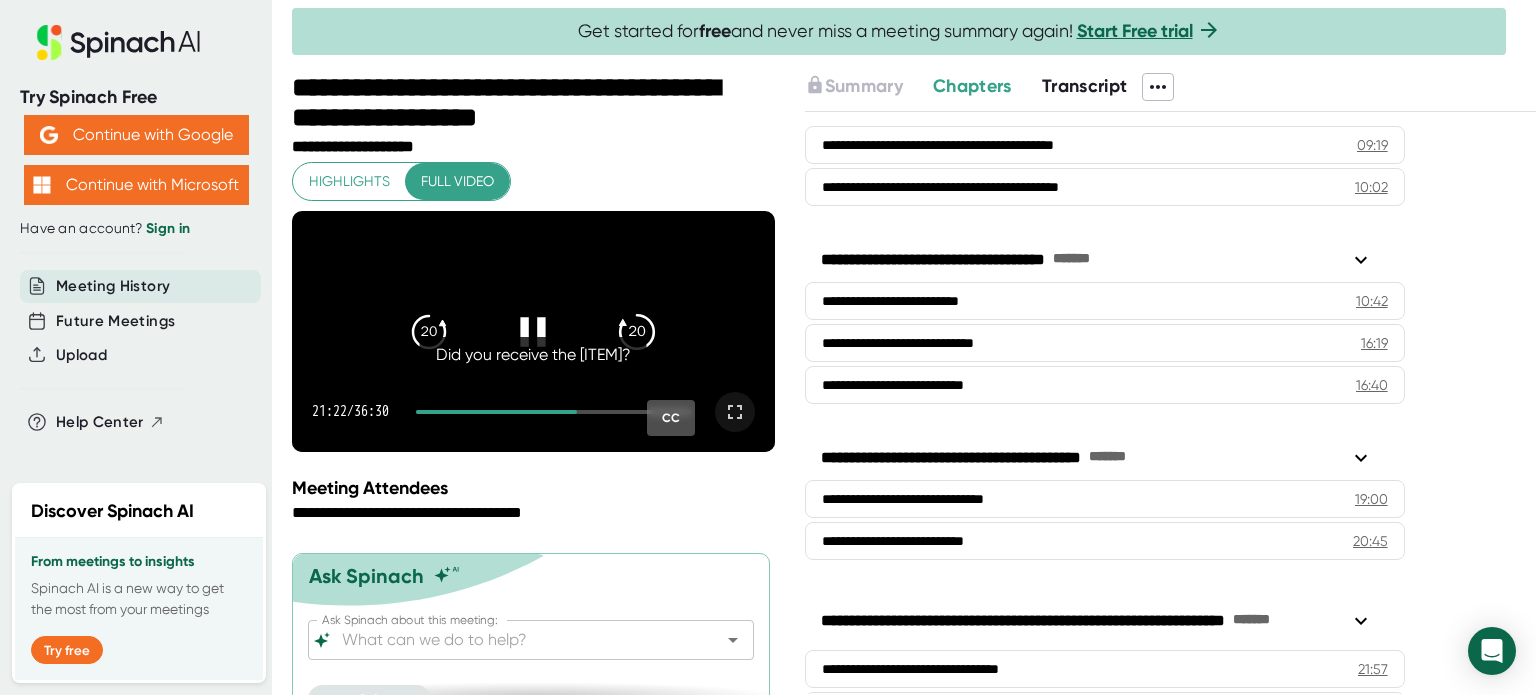click on "20" 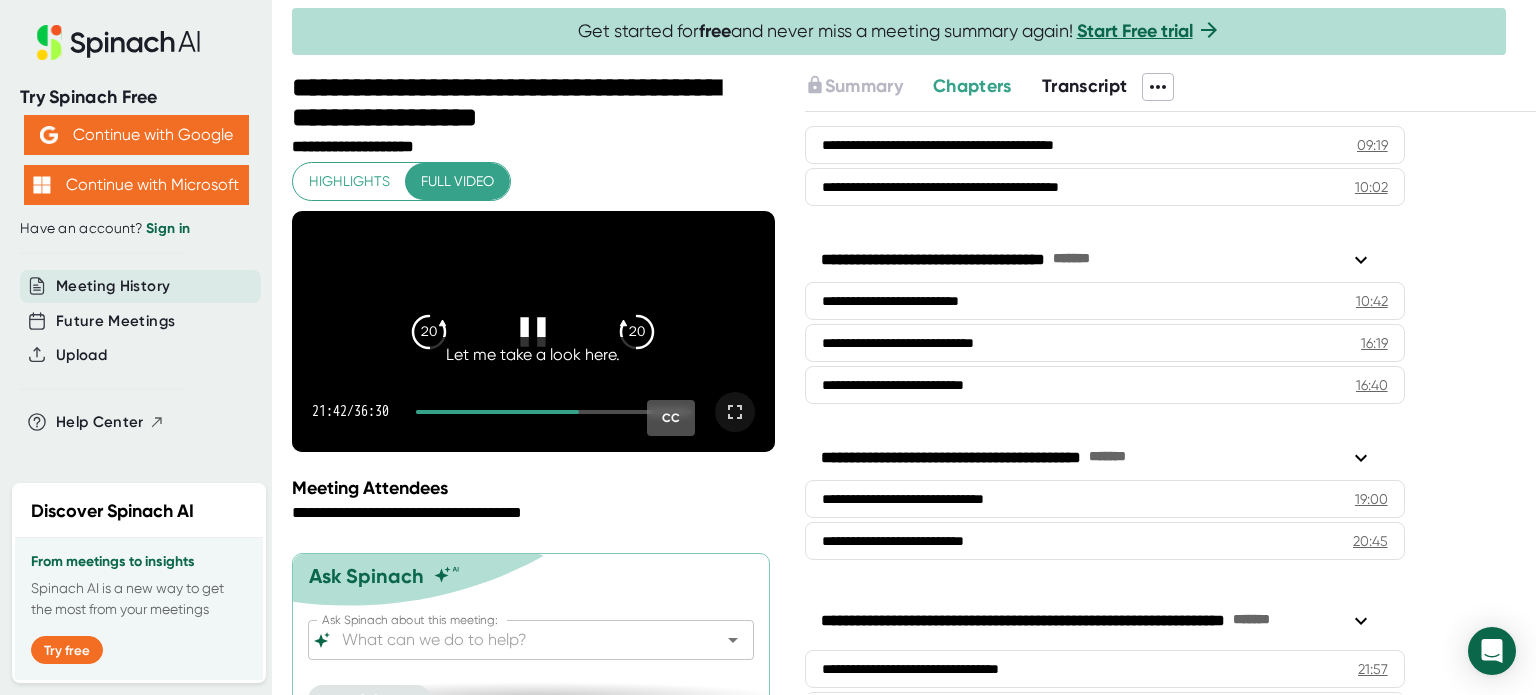 click at bounding box center (735, 412) 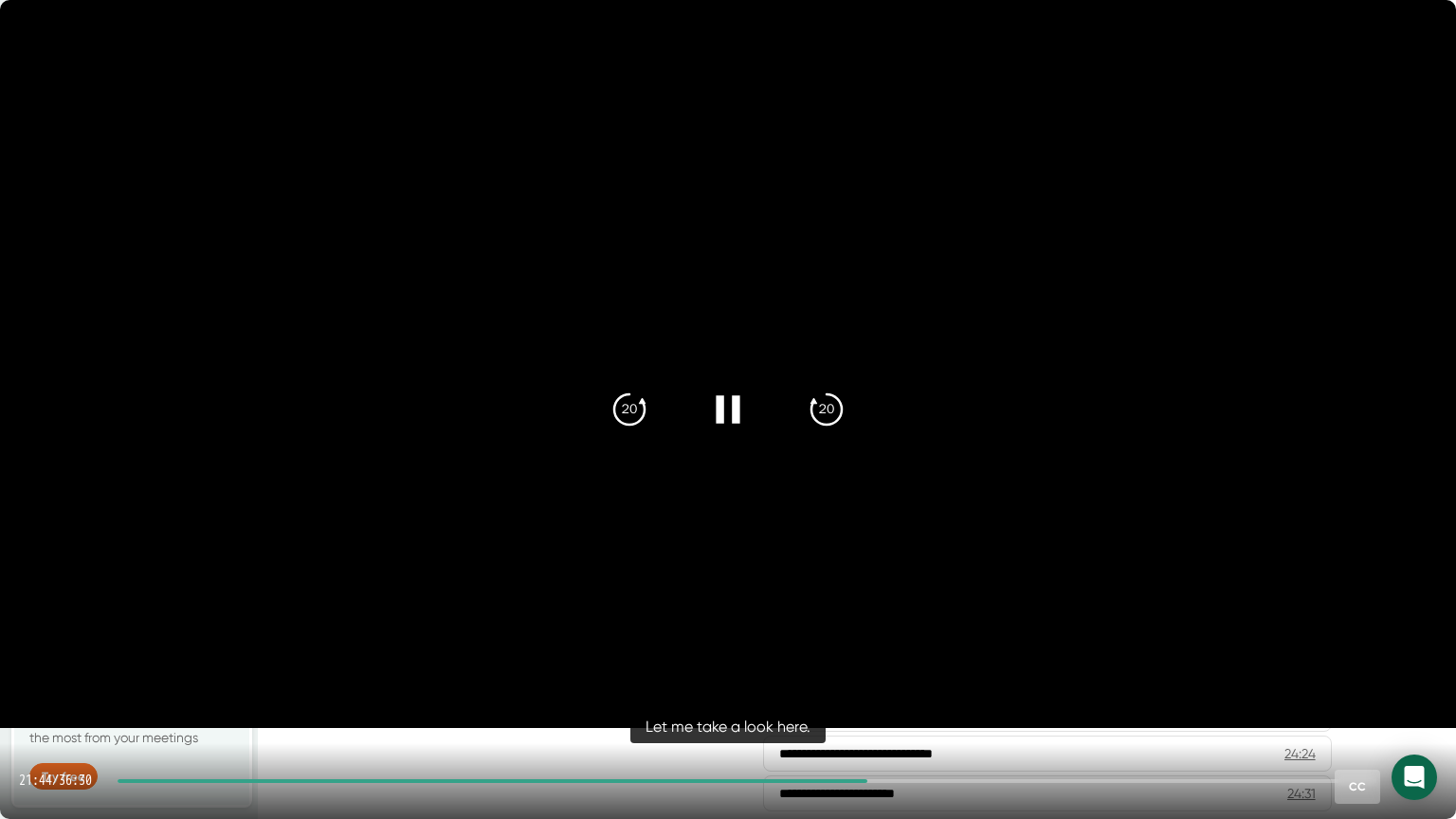 drag, startPoint x: 878, startPoint y: 781, endPoint x: 891, endPoint y: 781, distance: 13 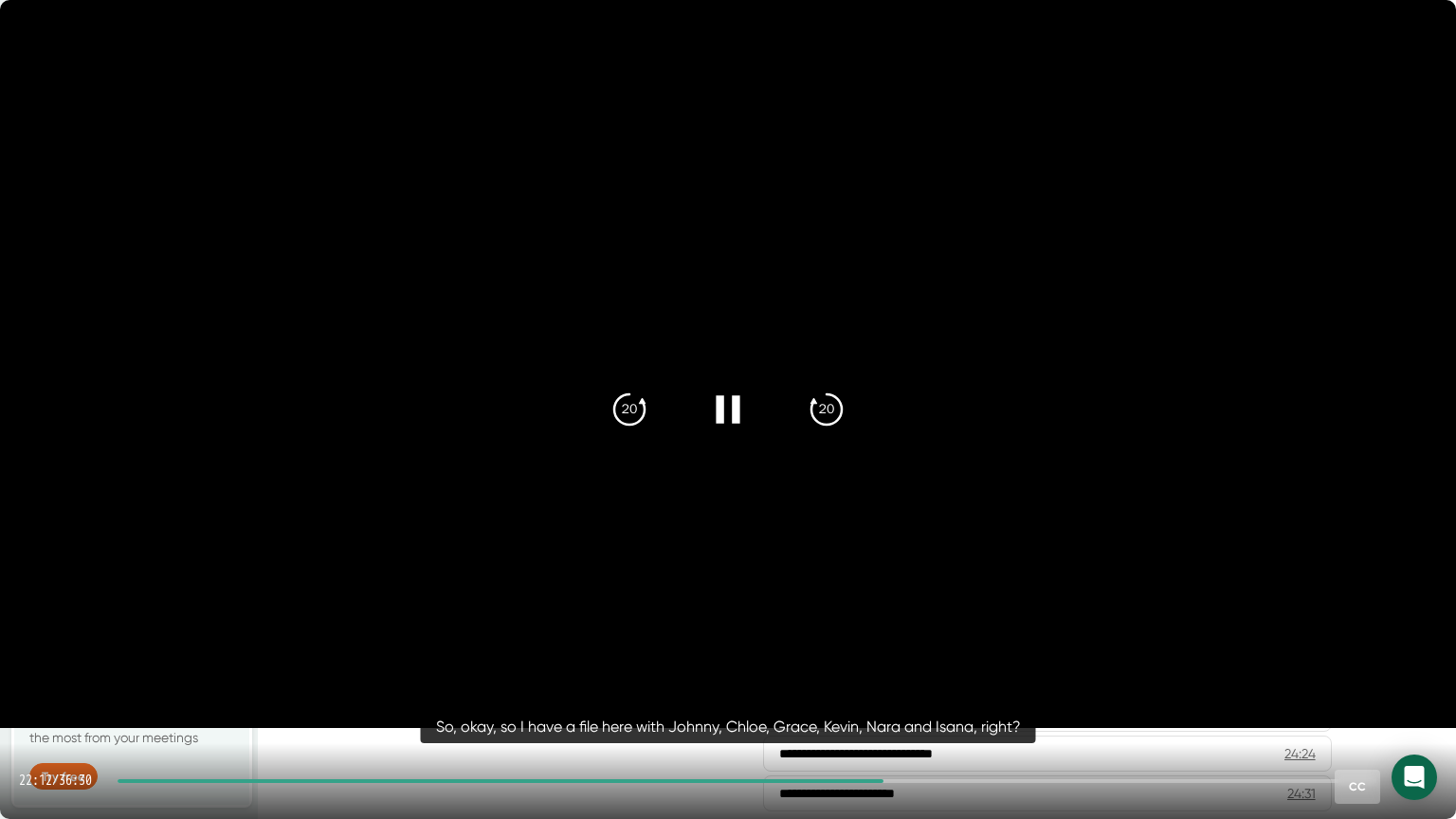 click at bounding box center (747, 781) 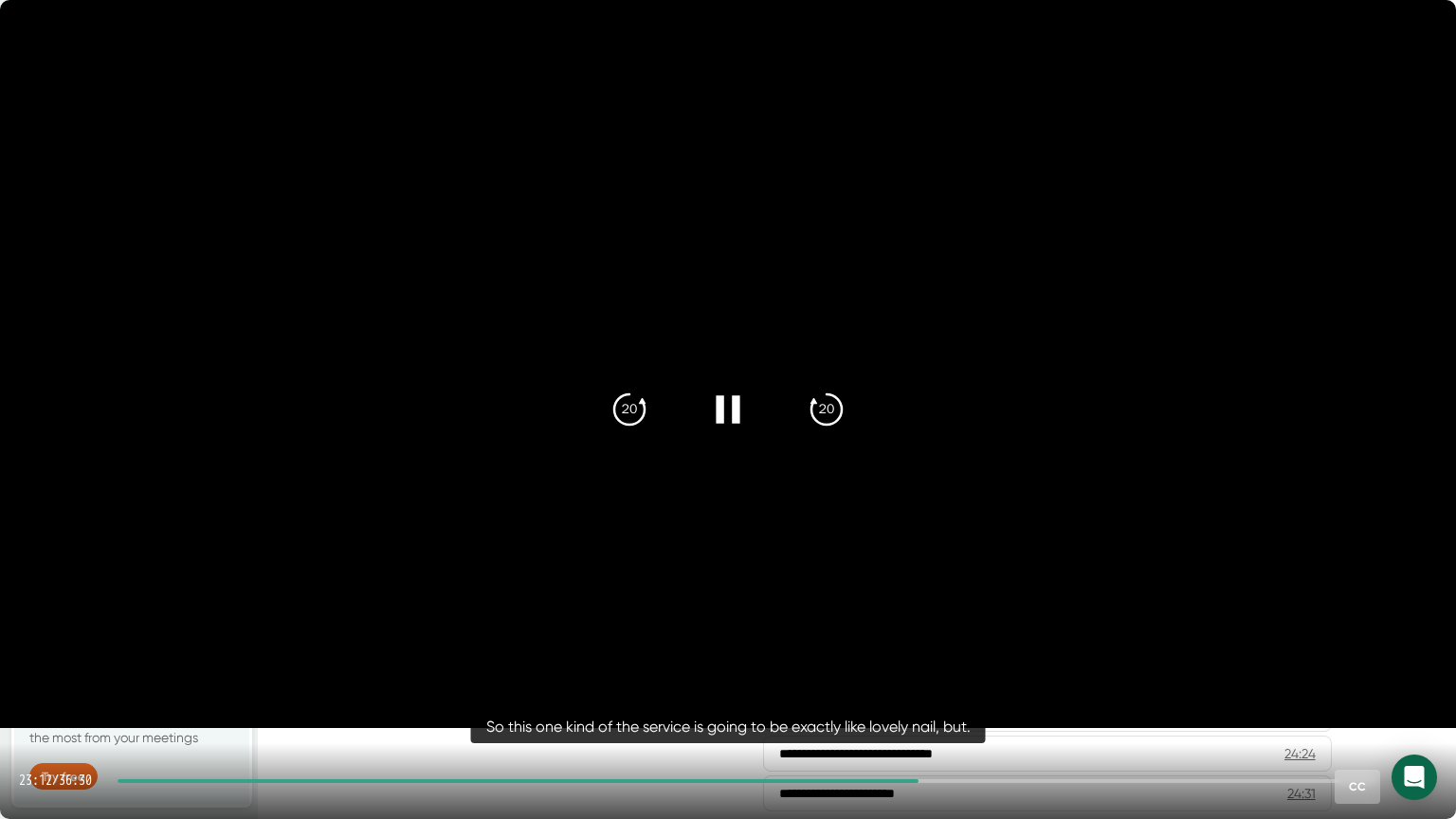 click on "[TIME]" at bounding box center [728, 781] 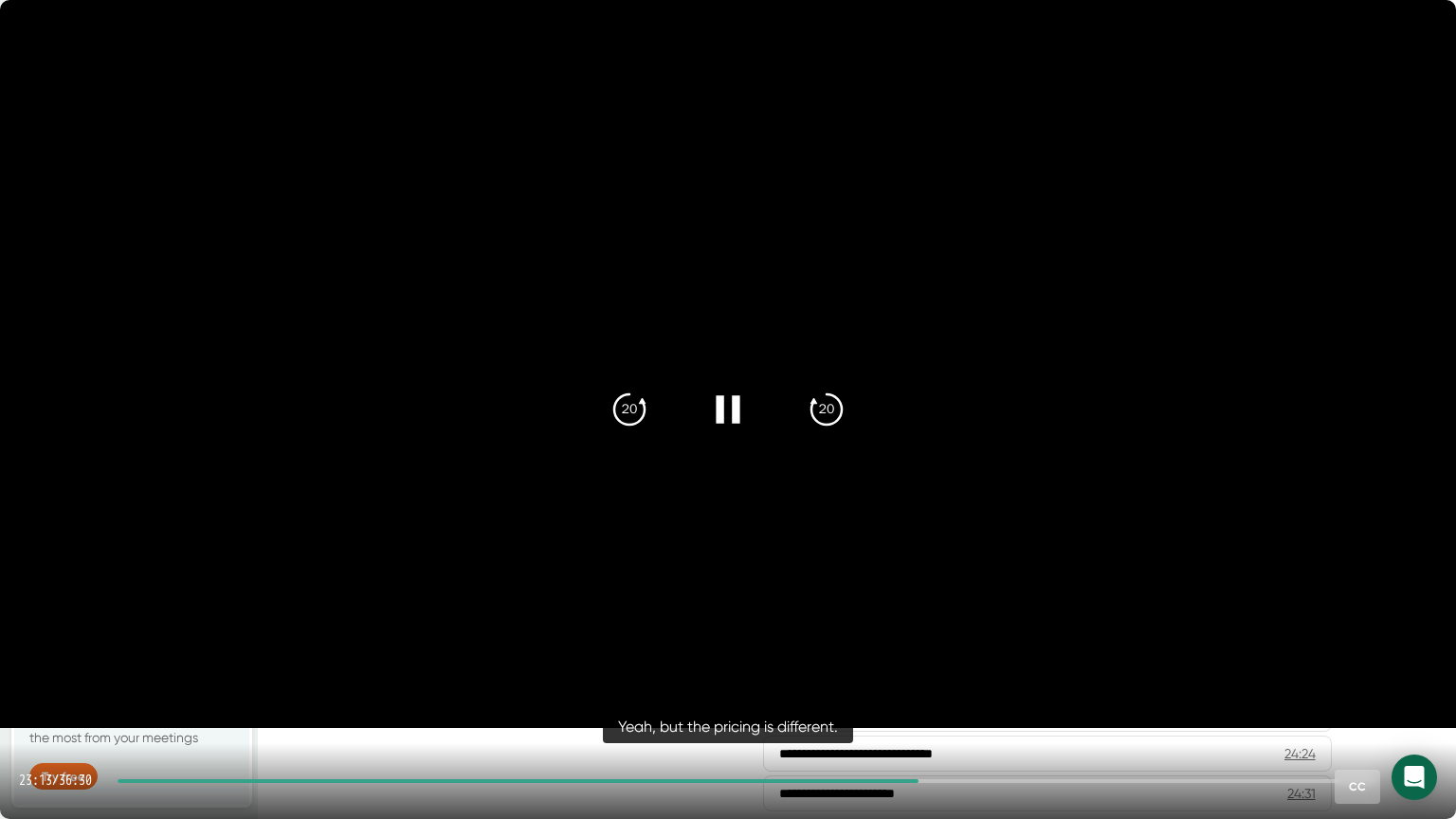 click at bounding box center (747, 781) 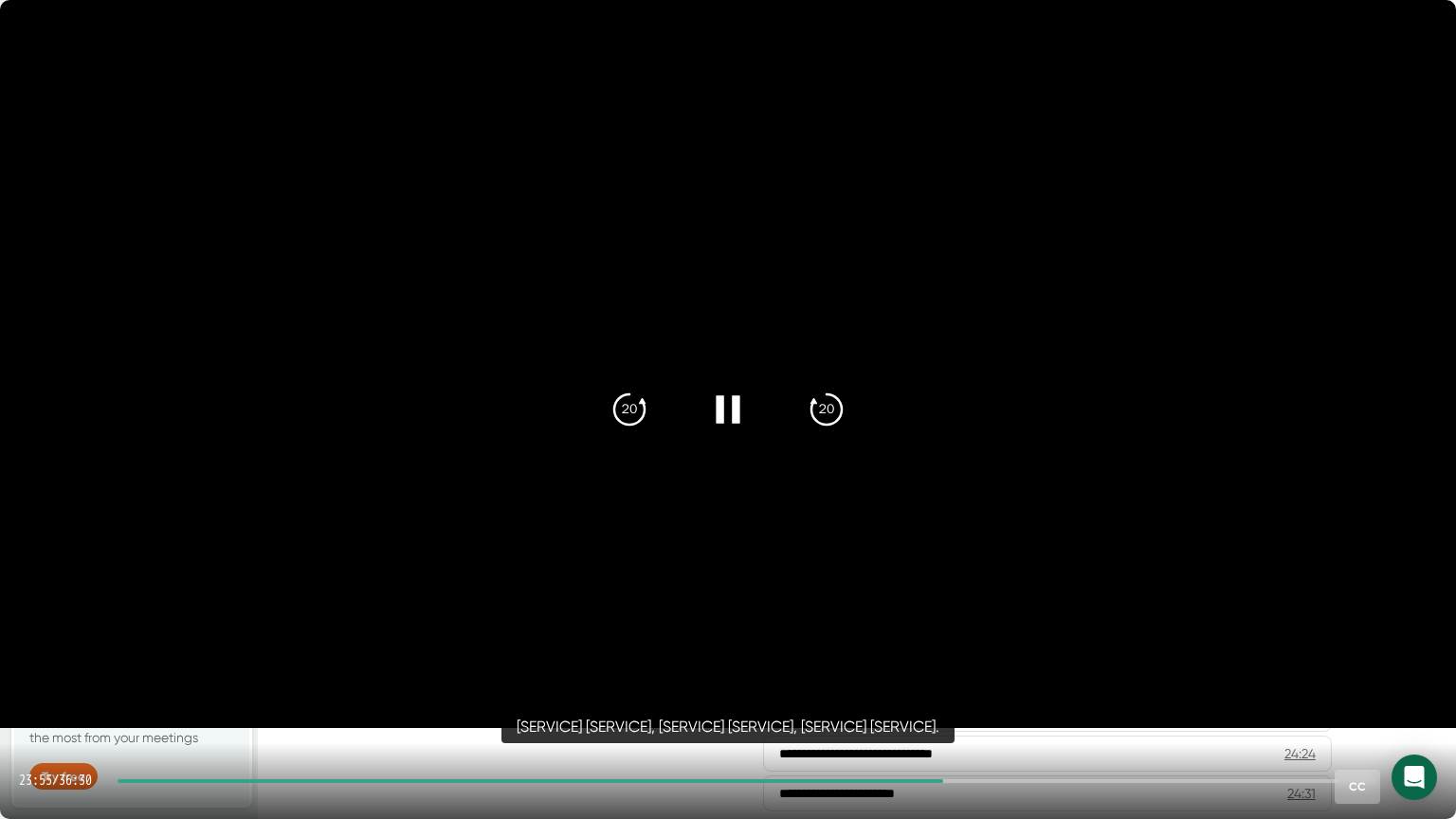 click at bounding box center (747, 781) 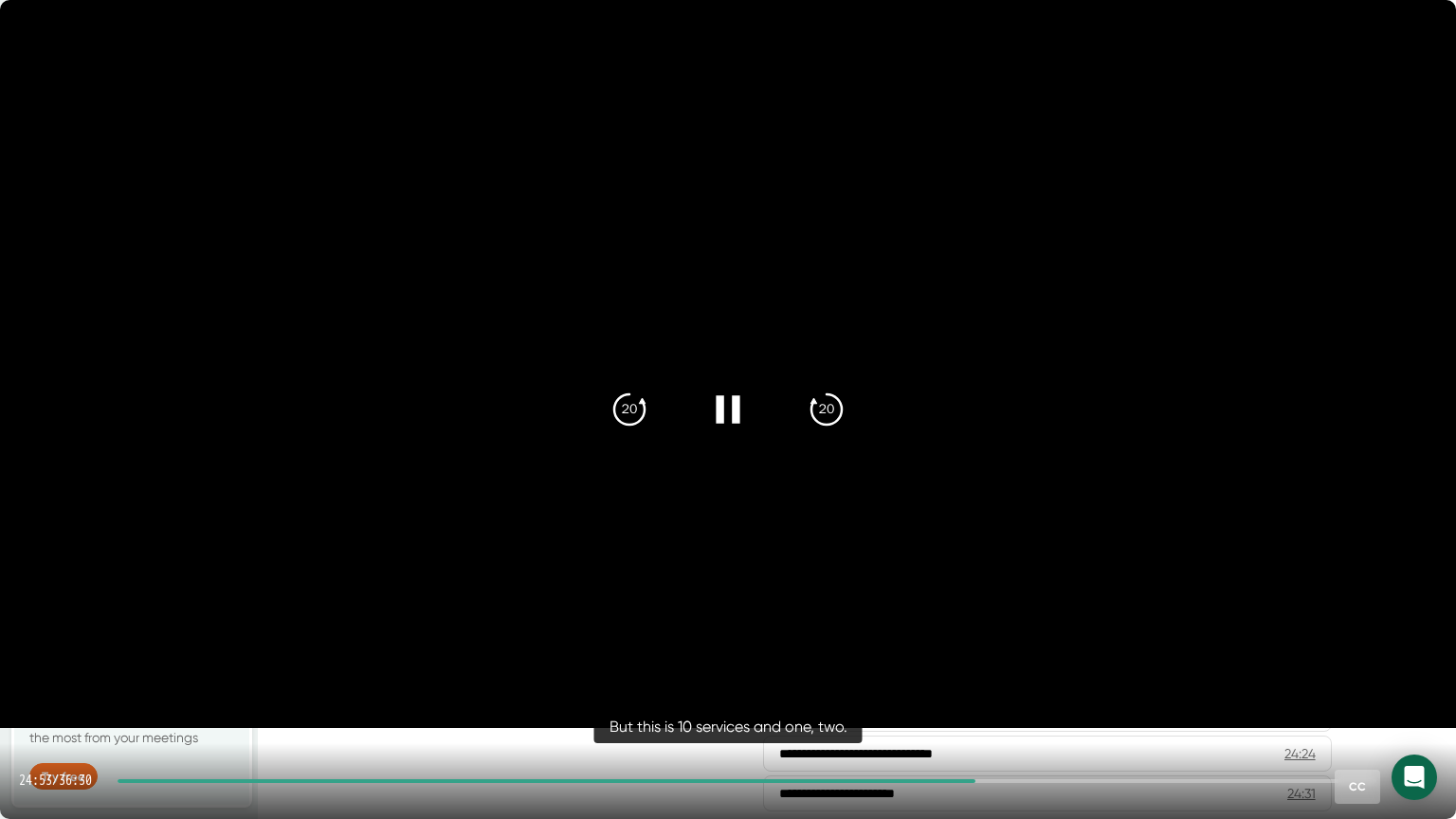 click at bounding box center (747, 781) 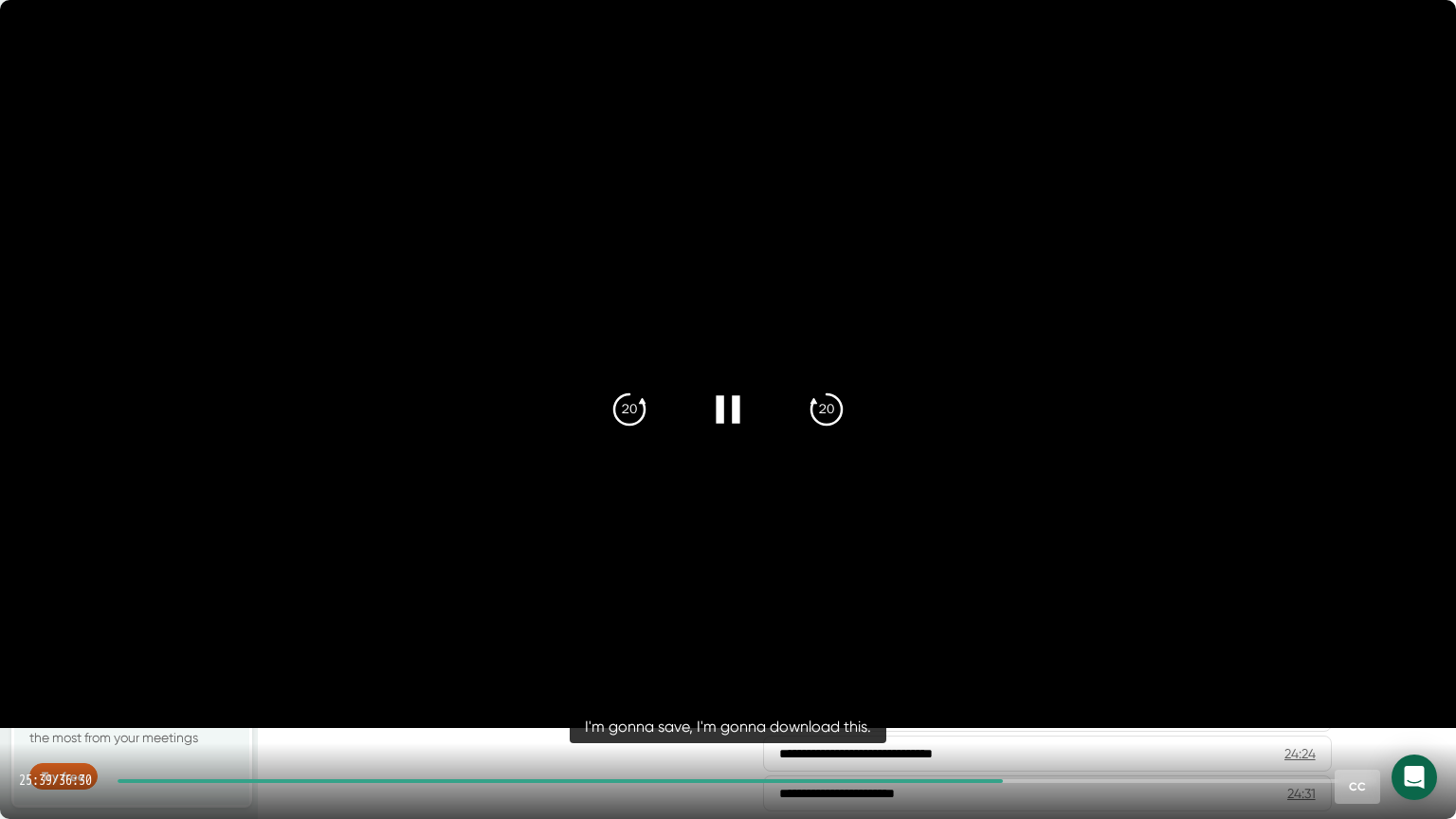 click on "[TIME]" at bounding box center (728, 781) 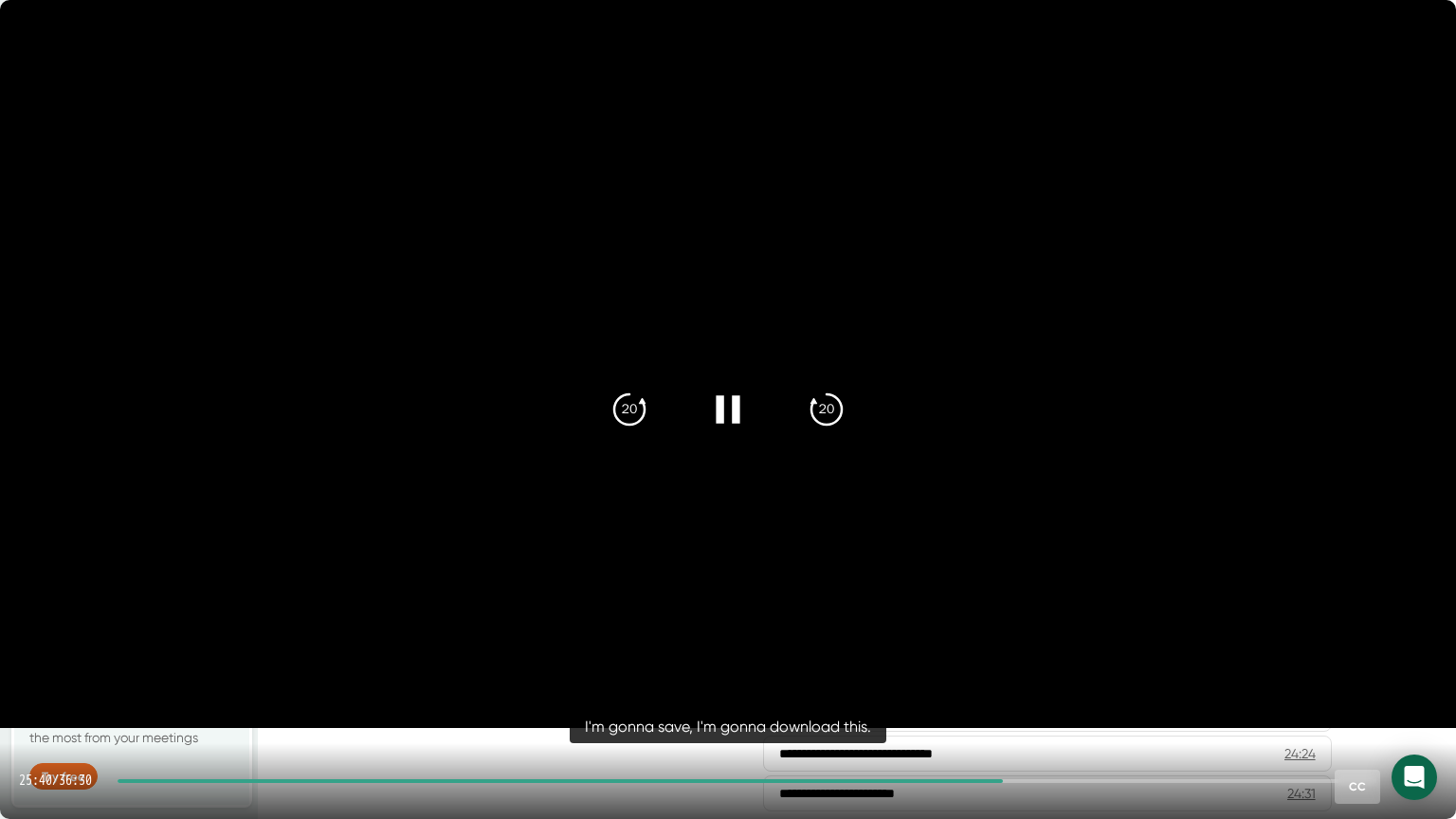 click on "25:40  /  36:30 CC" at bounding box center [728, 781] 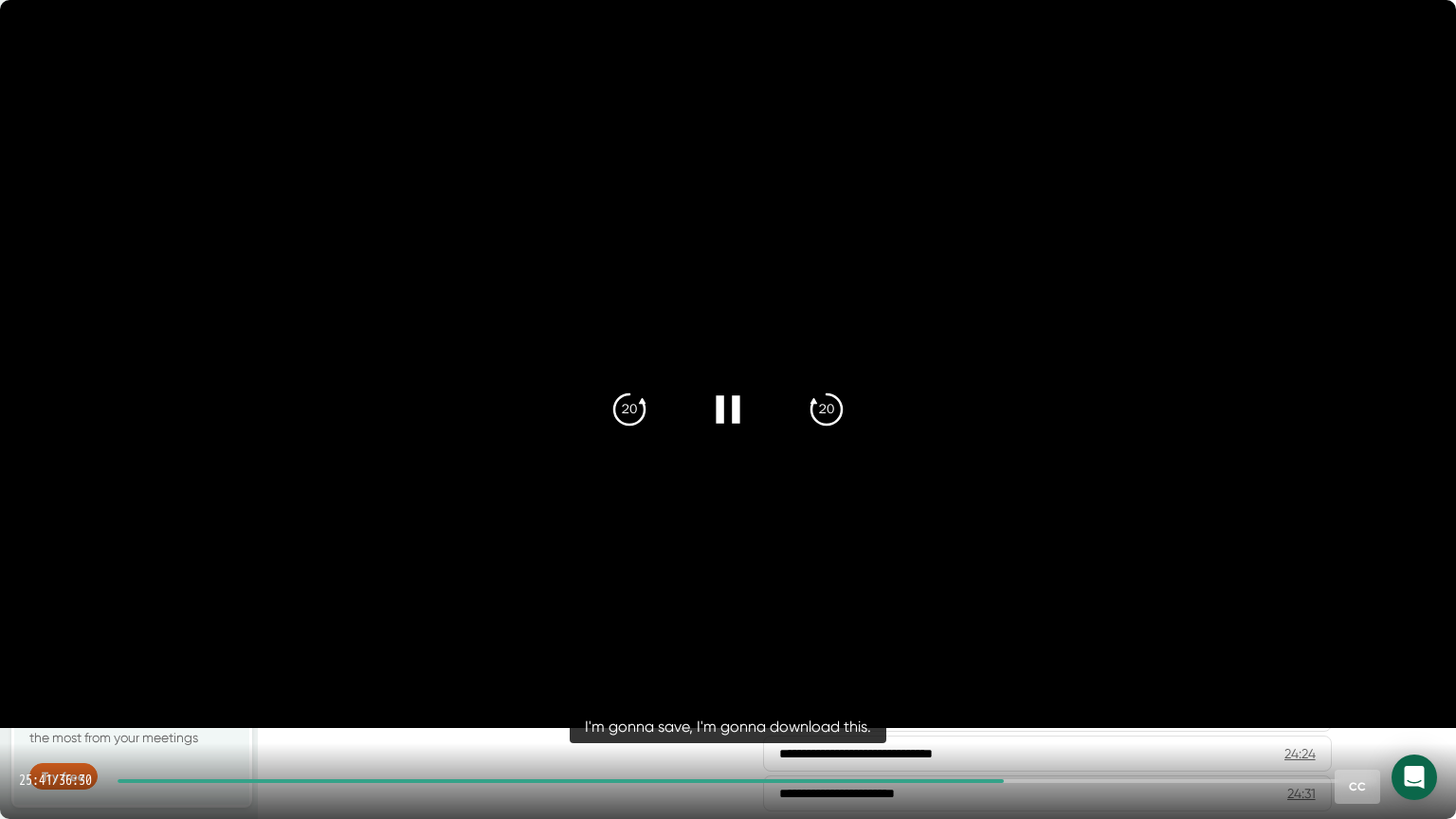 click at bounding box center (747, 781) 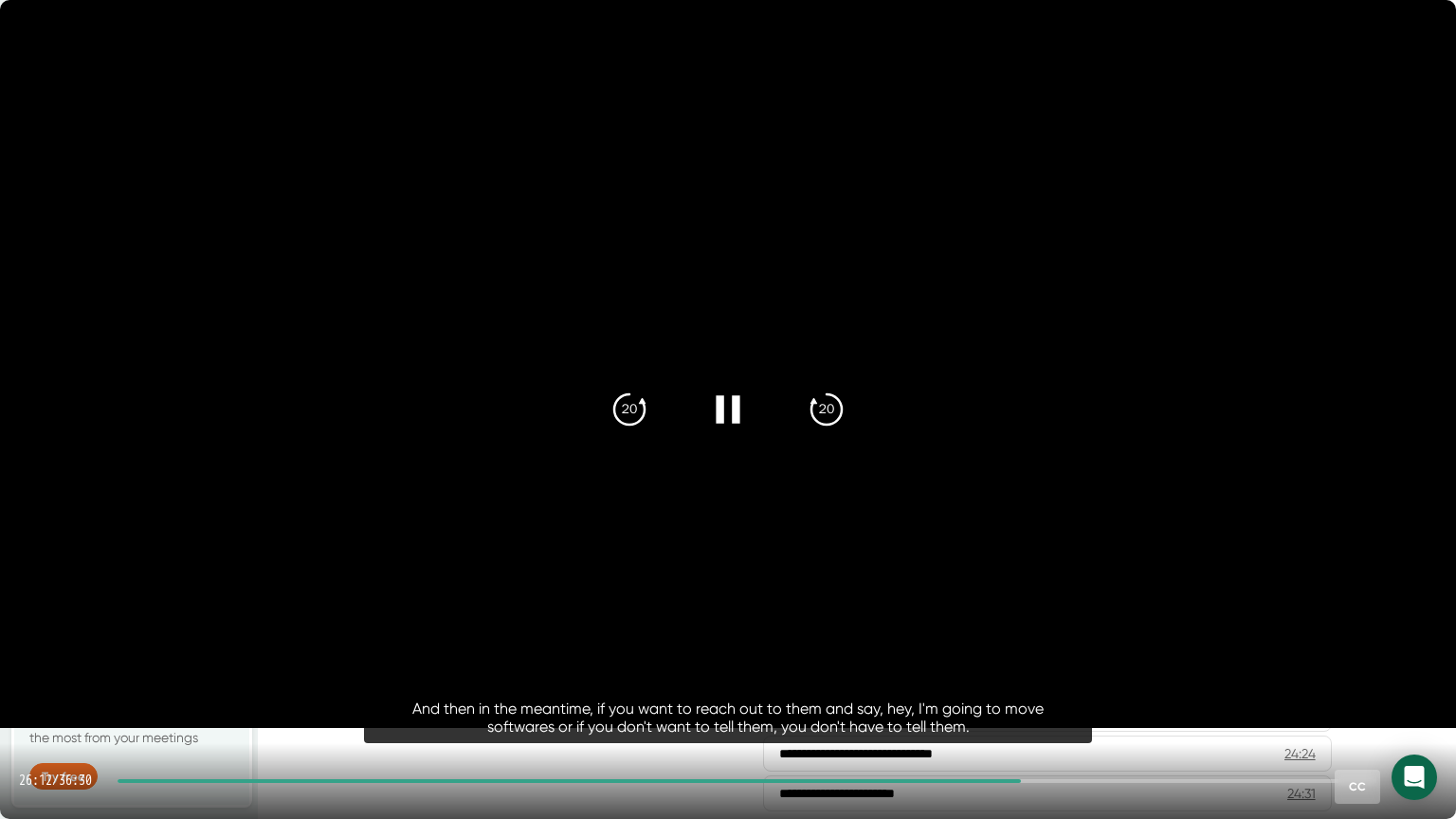click on "26:12  /  36:30 CC" at bounding box center (728, 781) 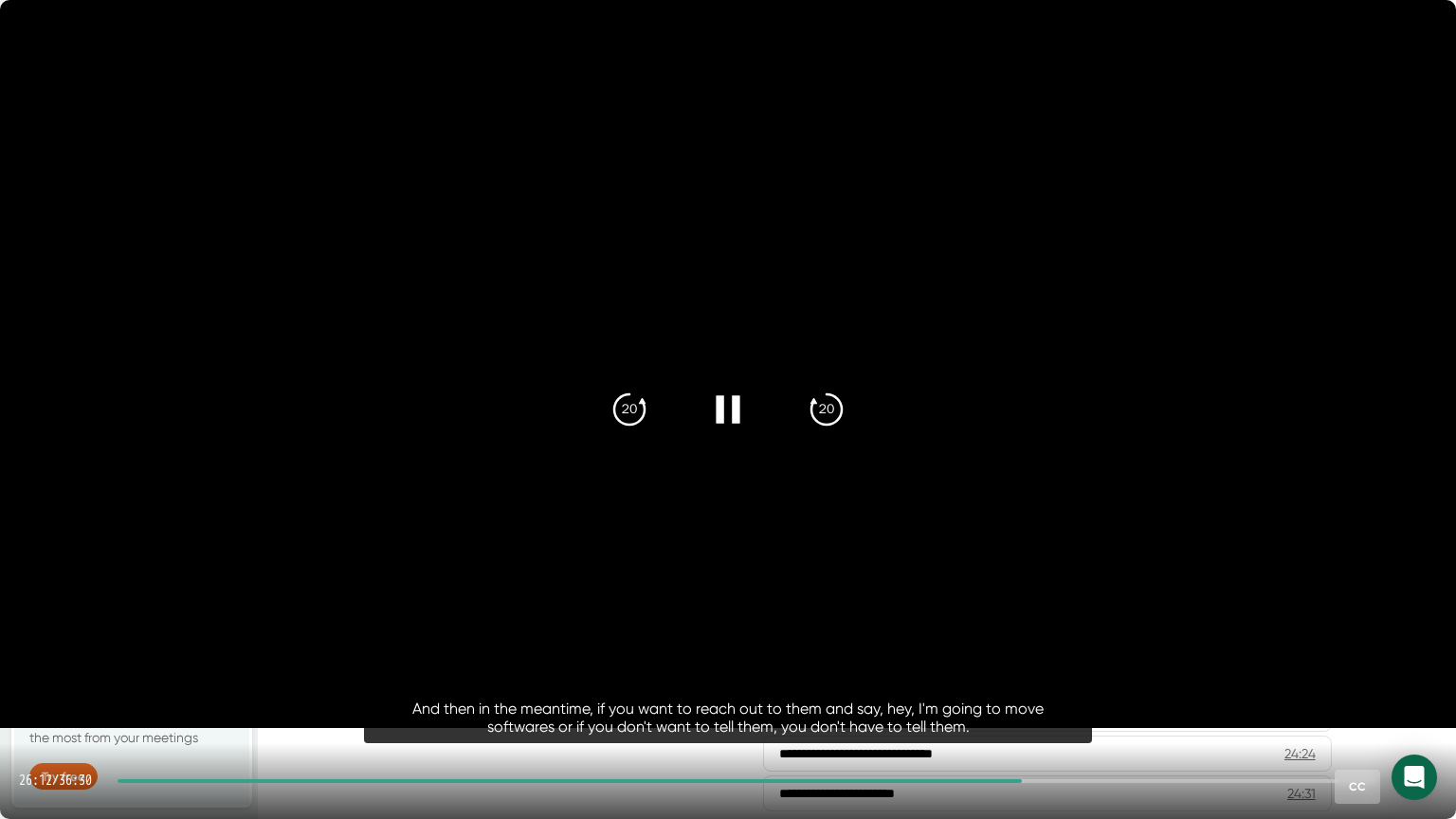 click at bounding box center (747, 781) 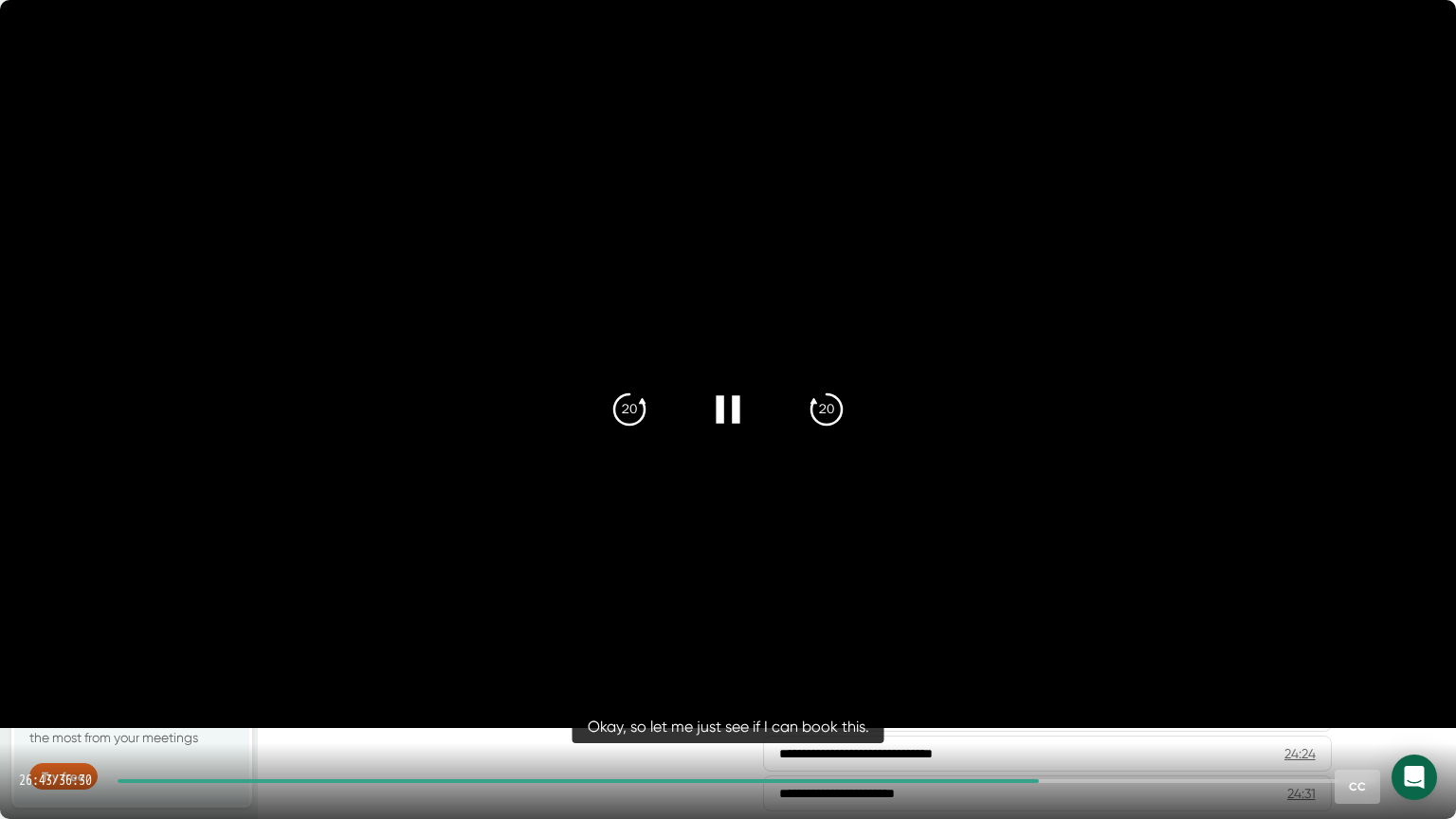 click on "[TIME]" at bounding box center [728, 781] 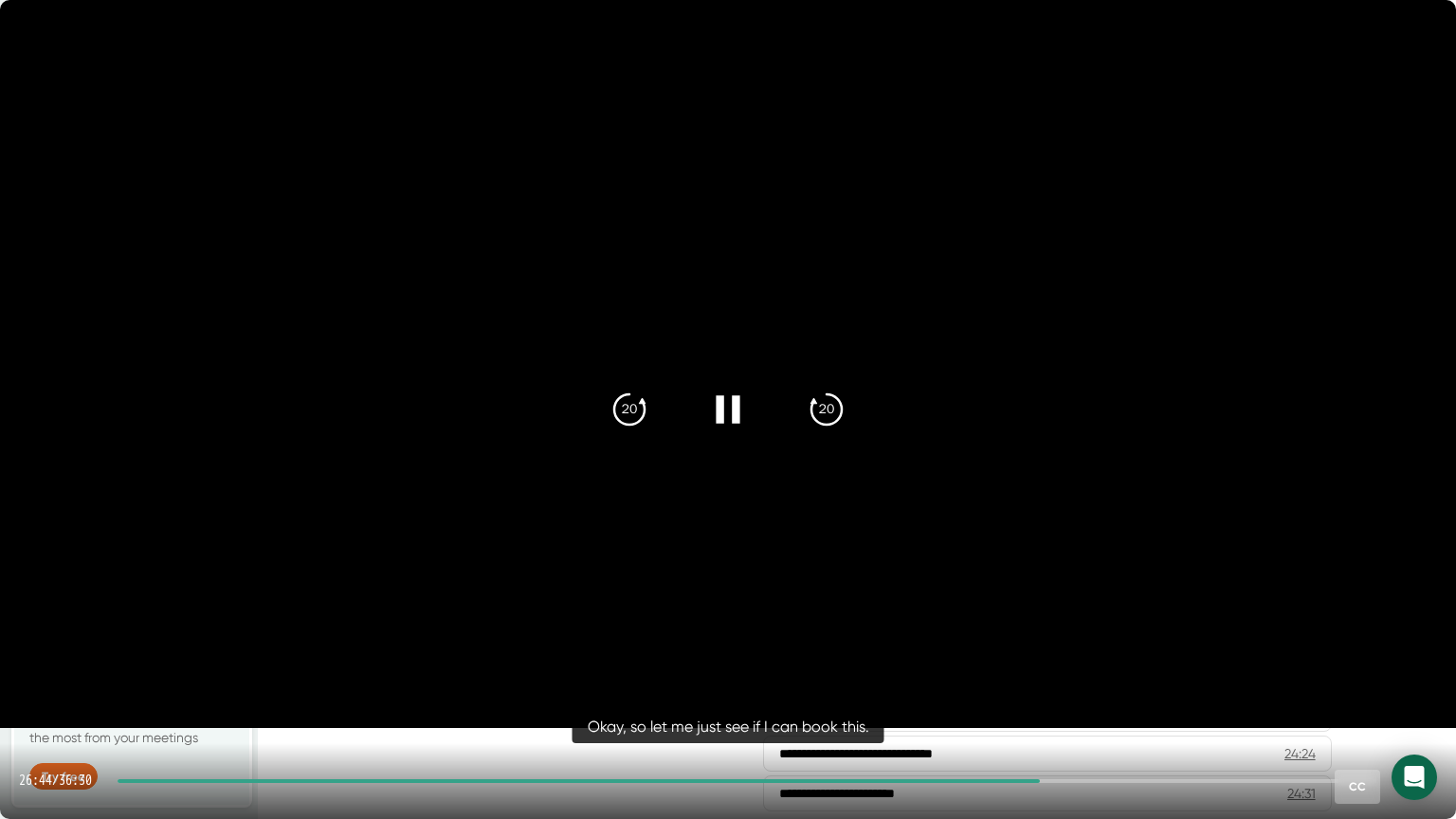 click on "26:44  /  36:30 CC" at bounding box center [728, 781] 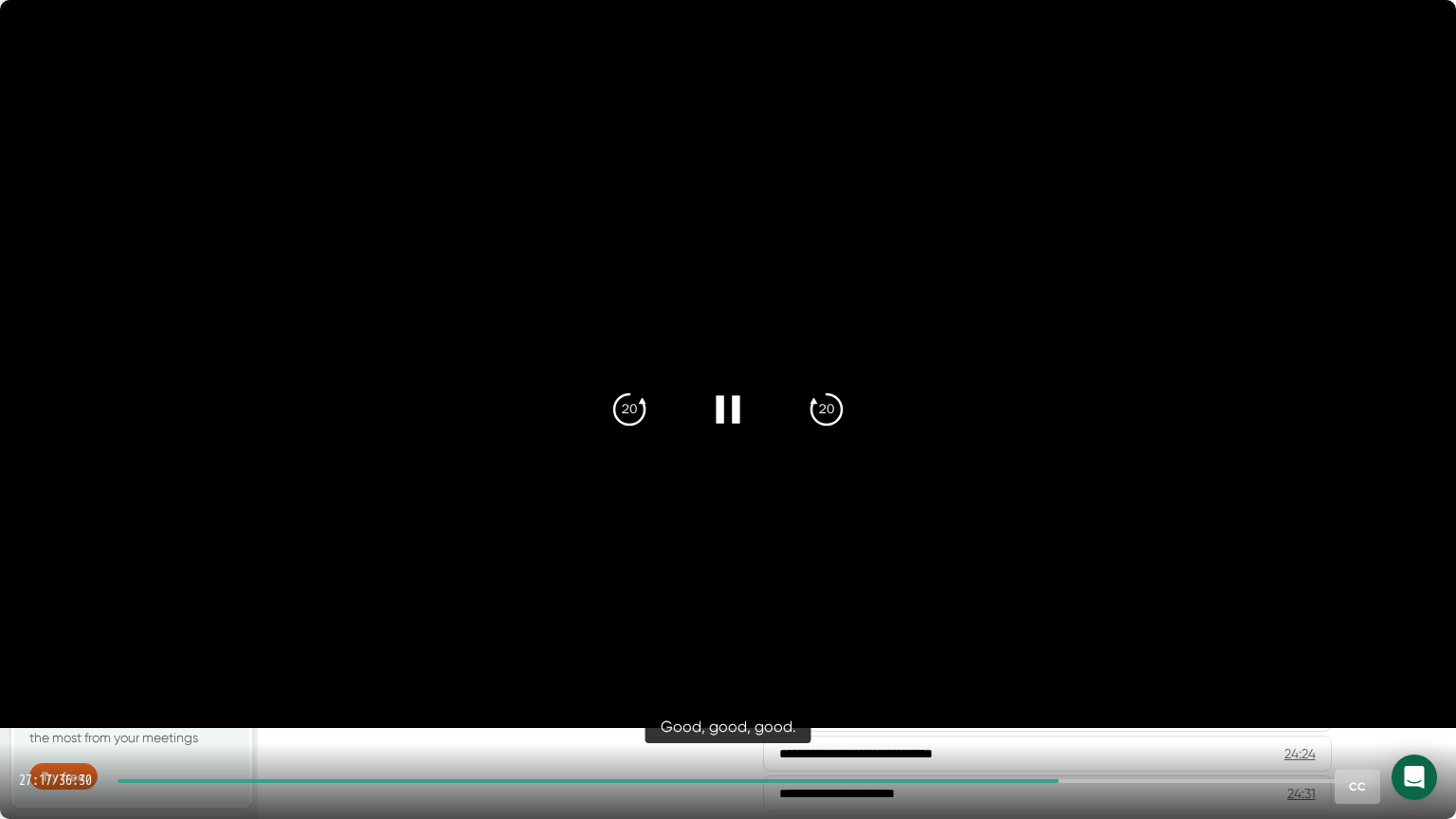 drag, startPoint x: 1066, startPoint y: 780, endPoint x: 1098, endPoint y: 785, distance: 32.38827 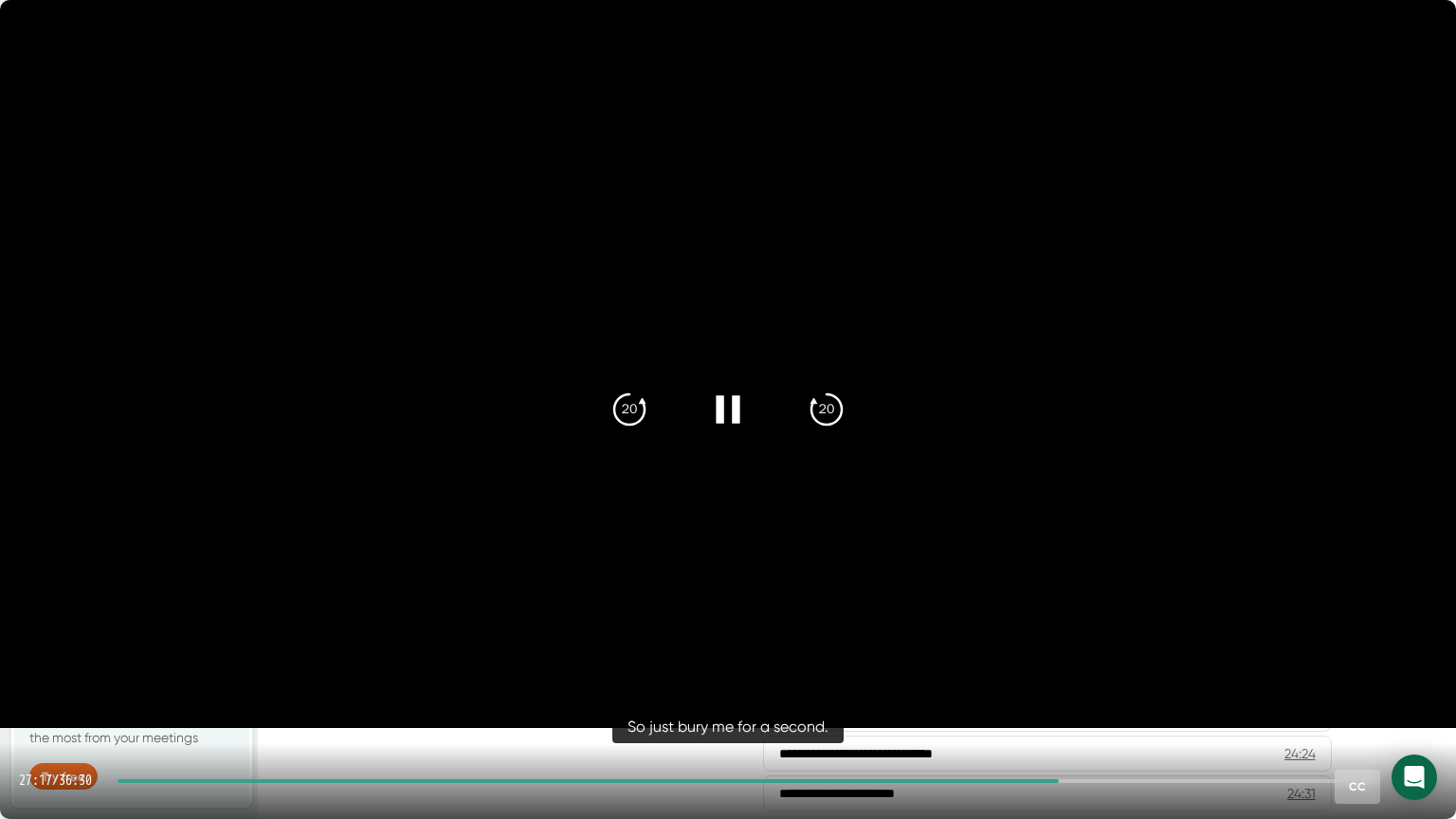 click at bounding box center (747, 781) 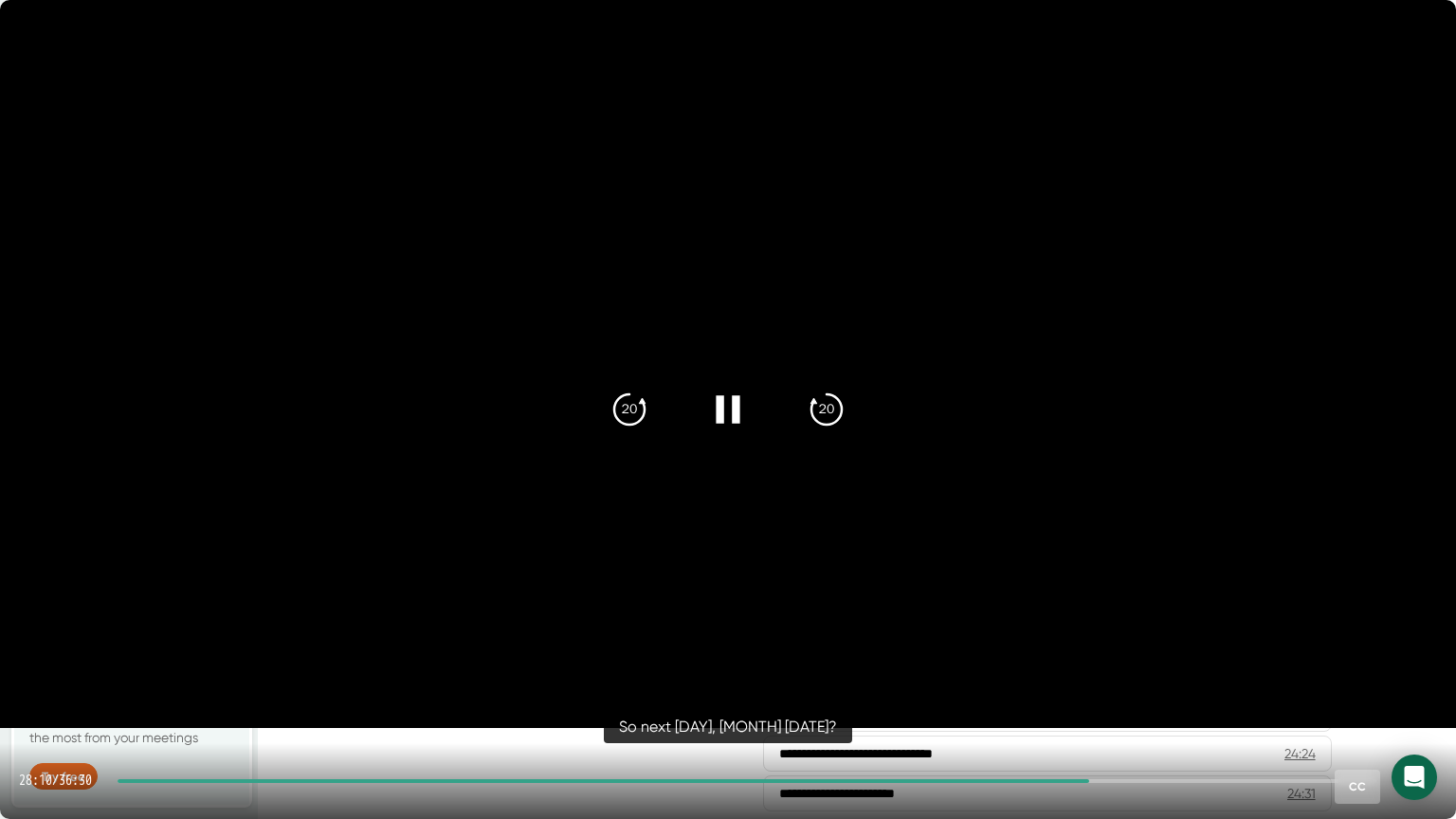 click at bounding box center (747, 781) 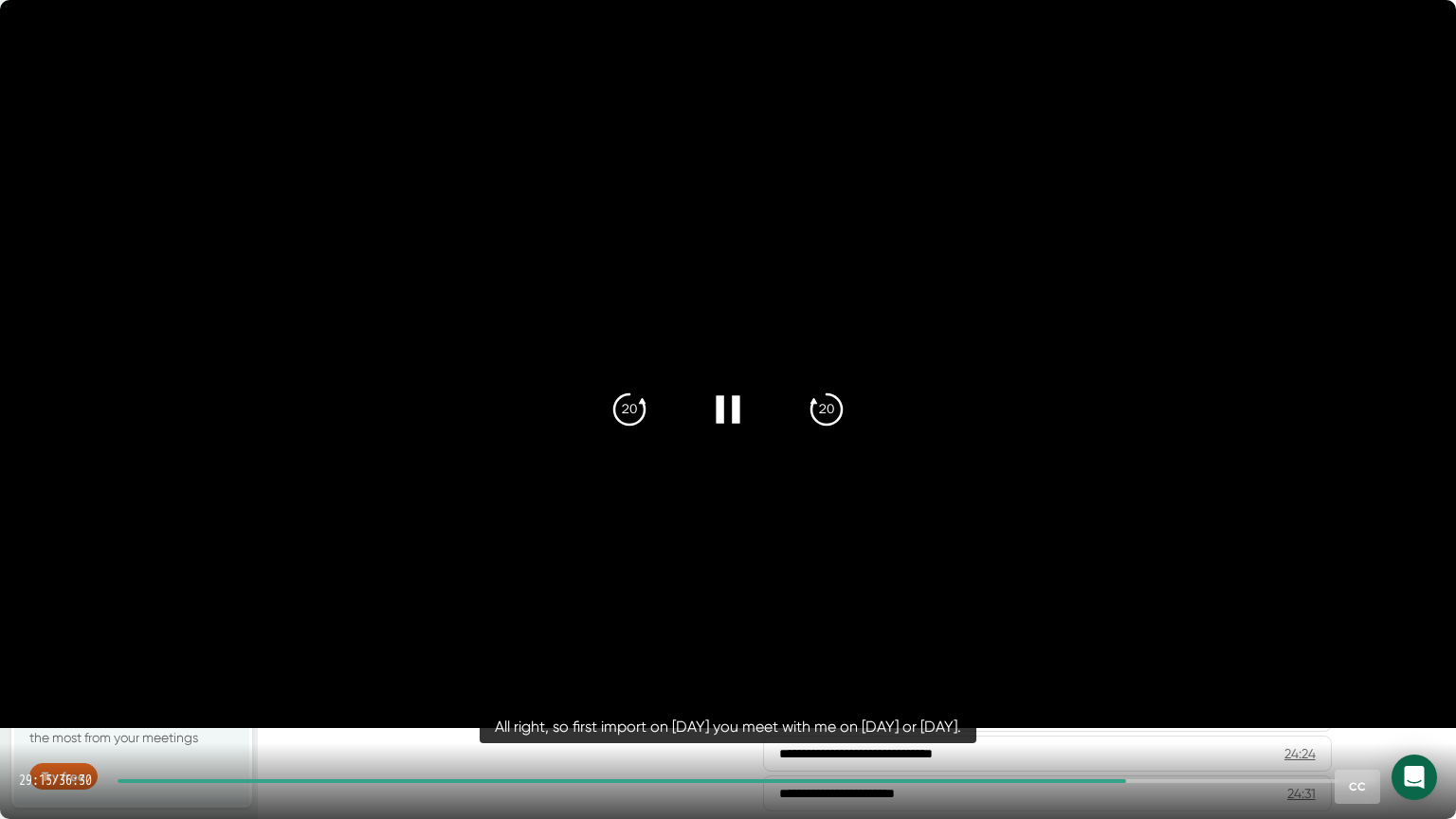 drag, startPoint x: 1128, startPoint y: 780, endPoint x: 681, endPoint y: 755, distance: 447.6986 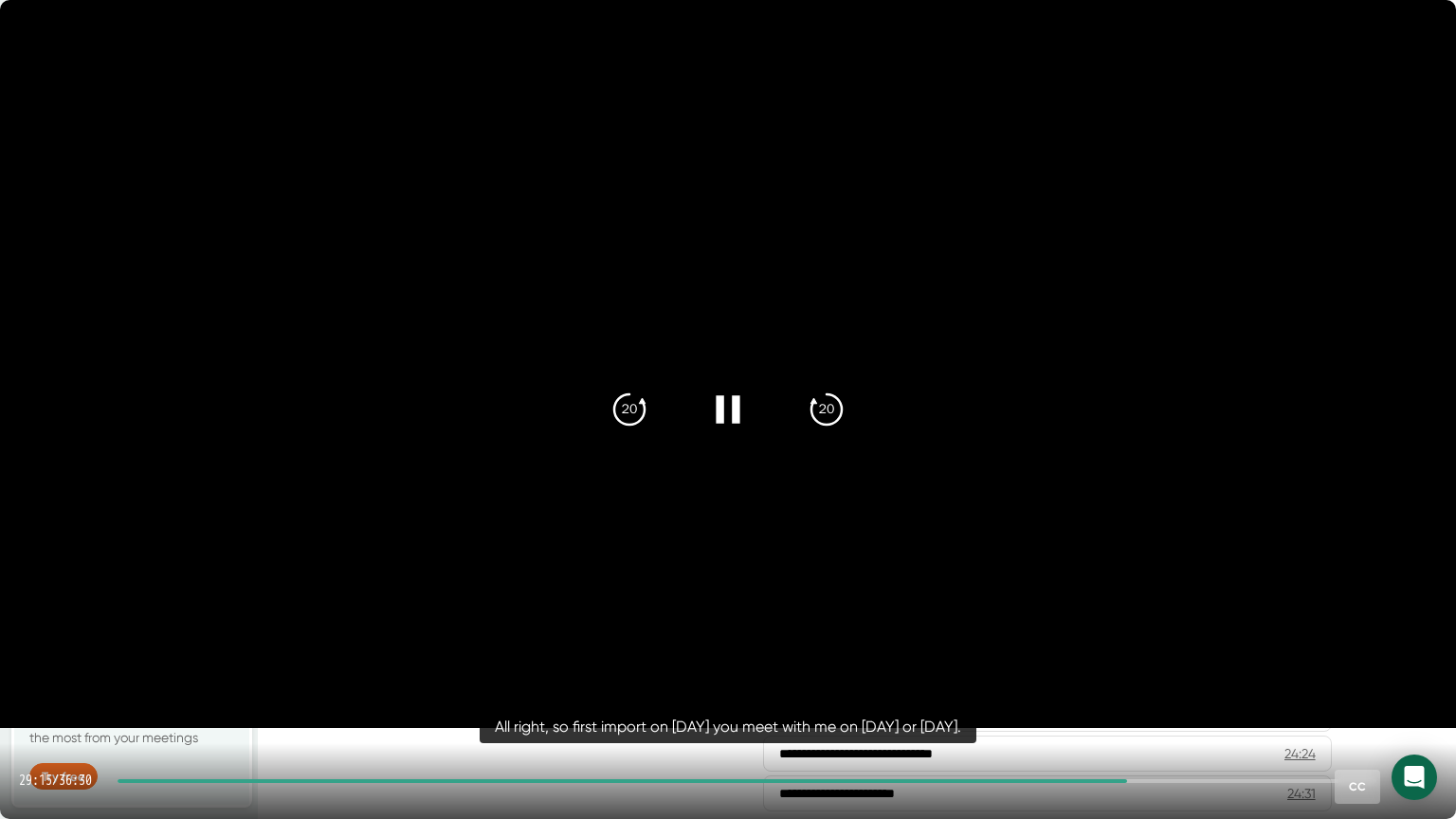 click on "[TIME]" at bounding box center (728, 781) 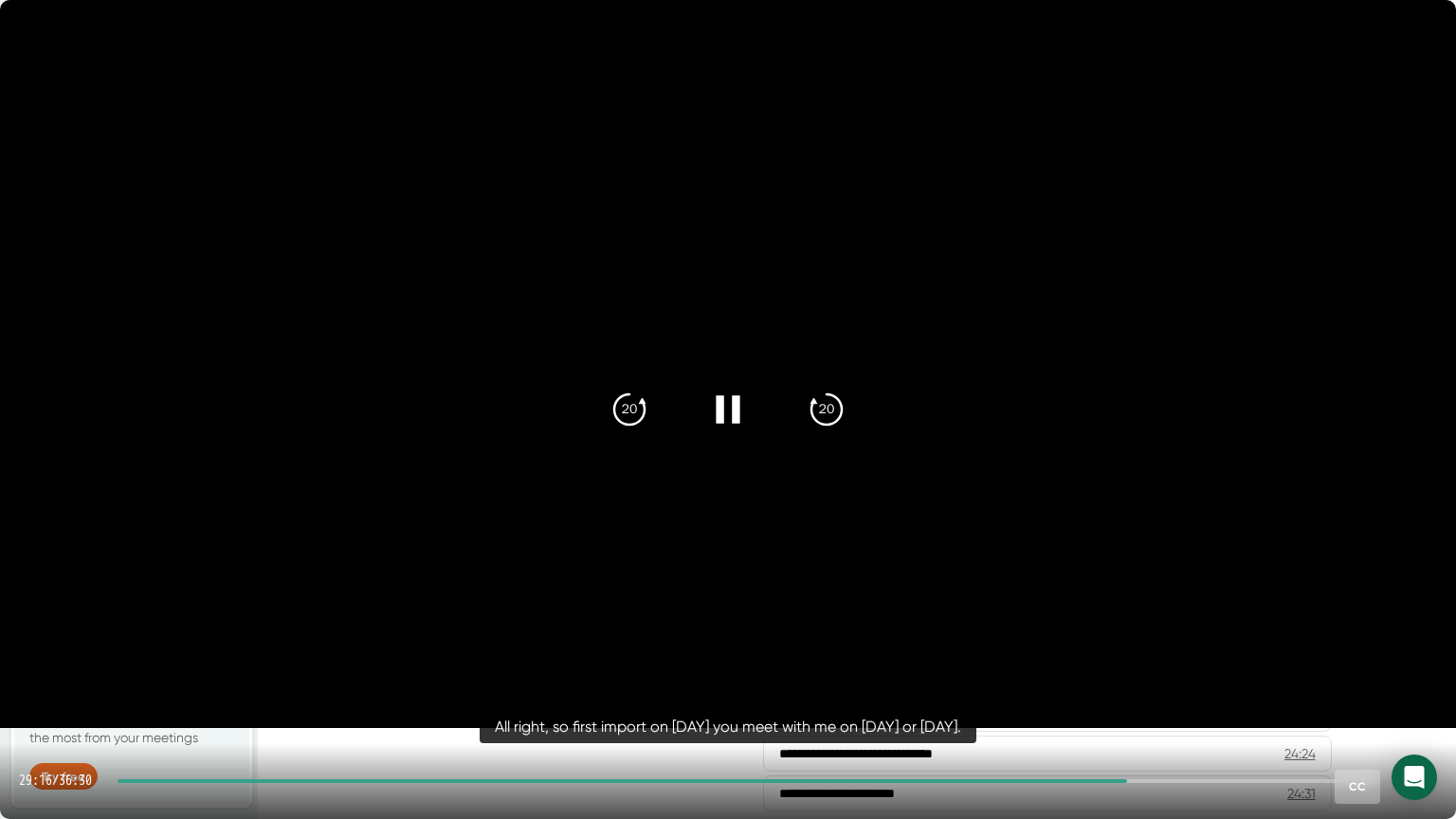 click on "29:16  /  36:30 CC" at bounding box center [728, 781] 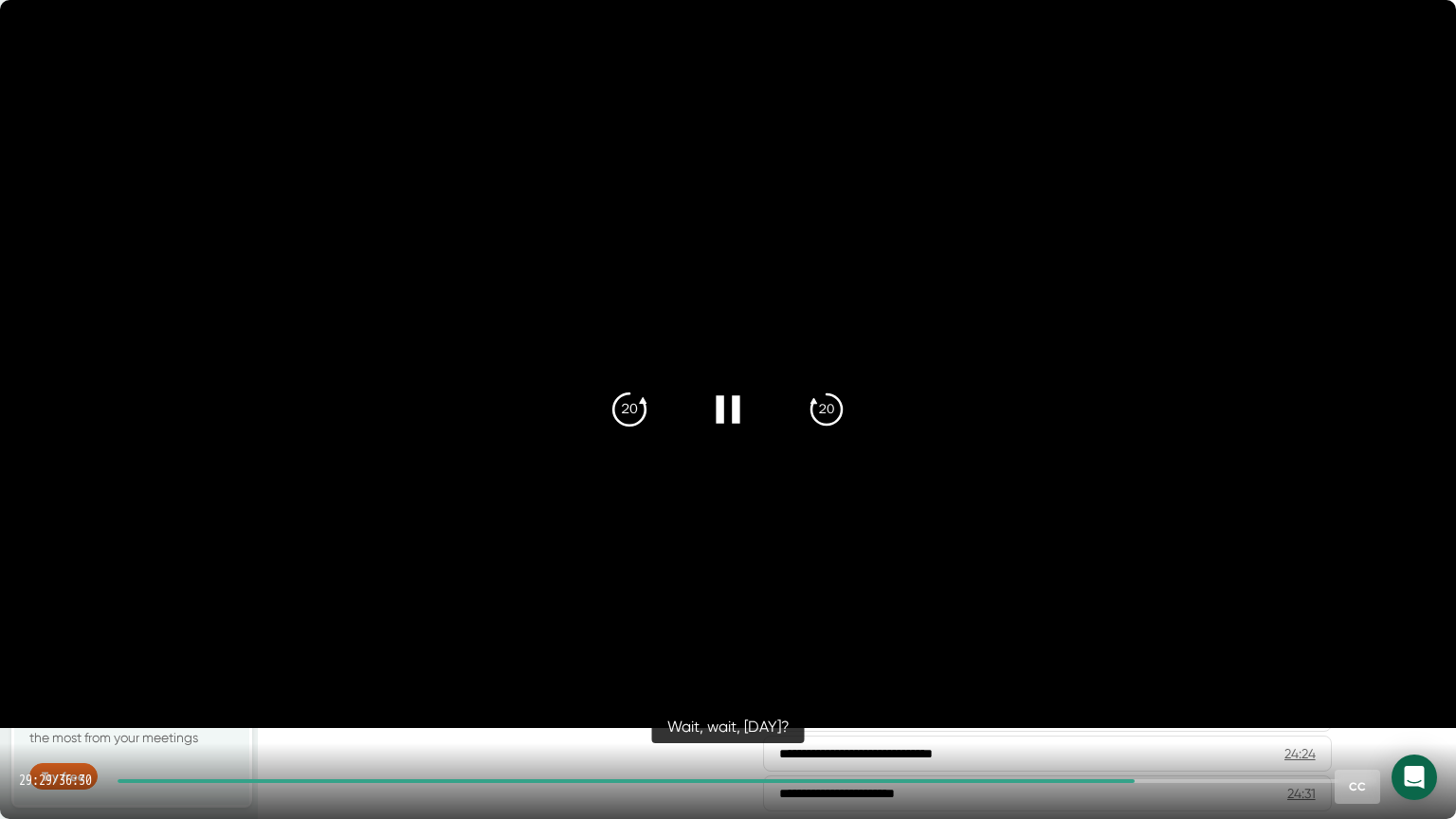 click on "20" 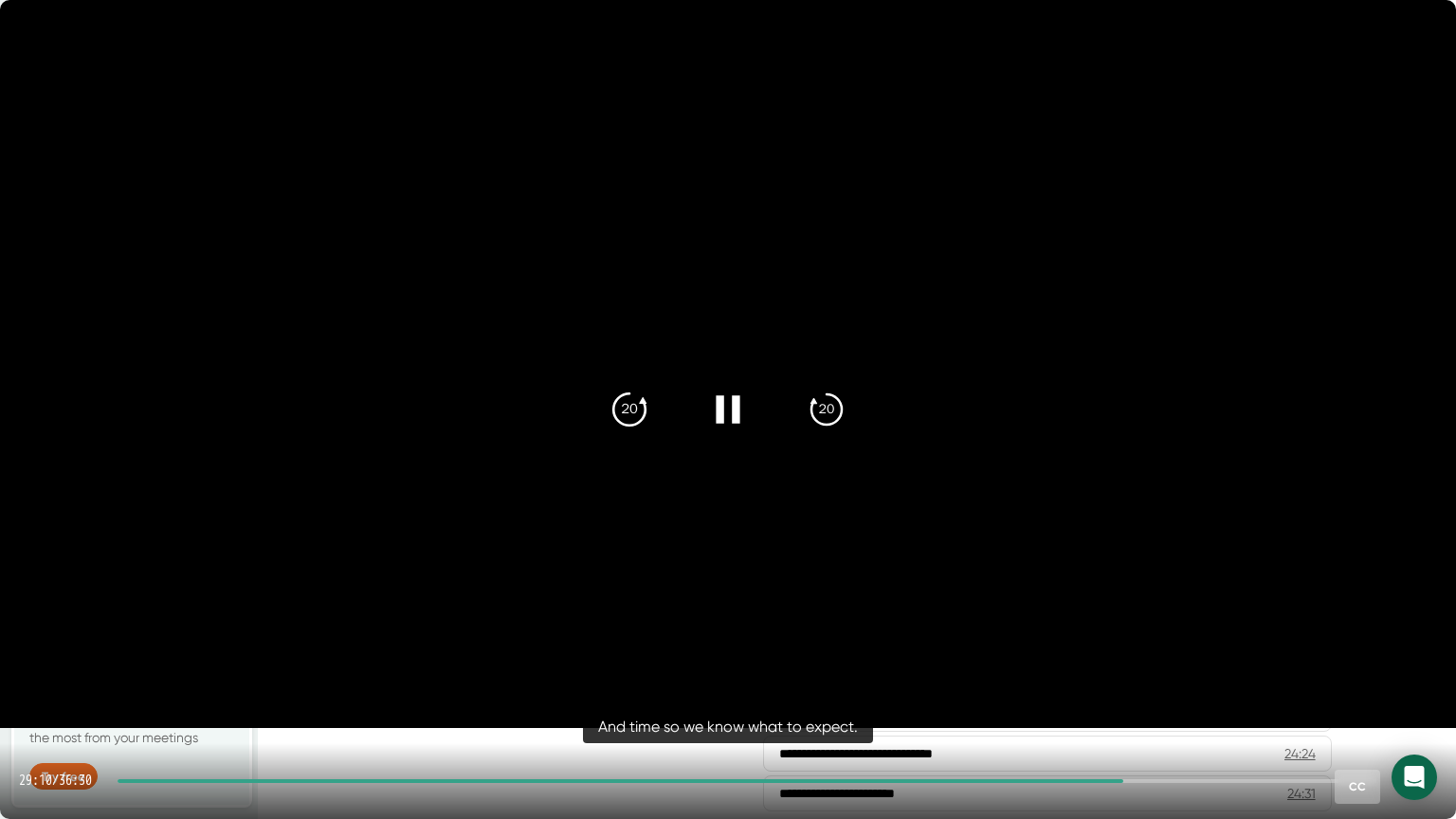 click on "20" 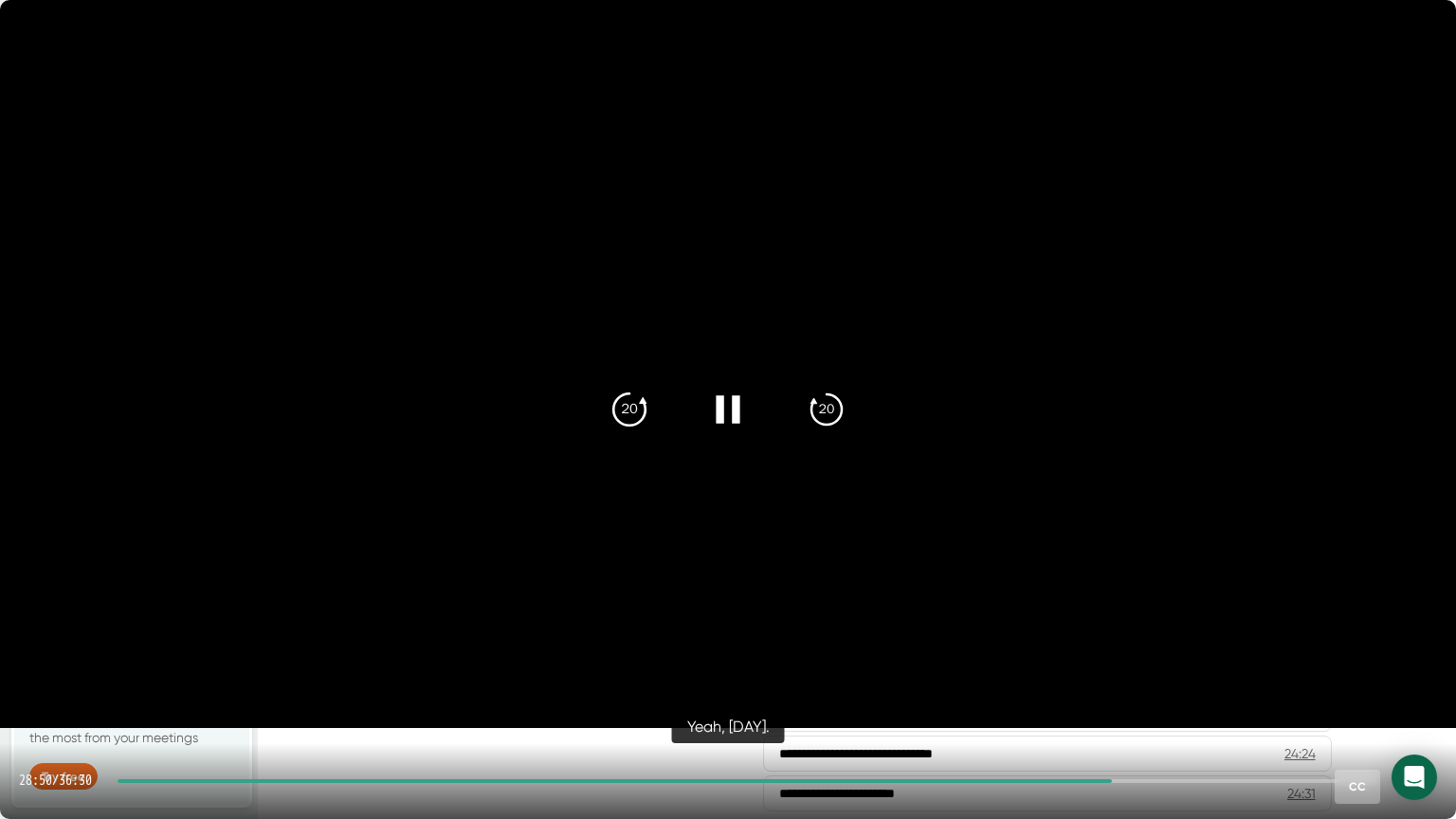 click on "20" 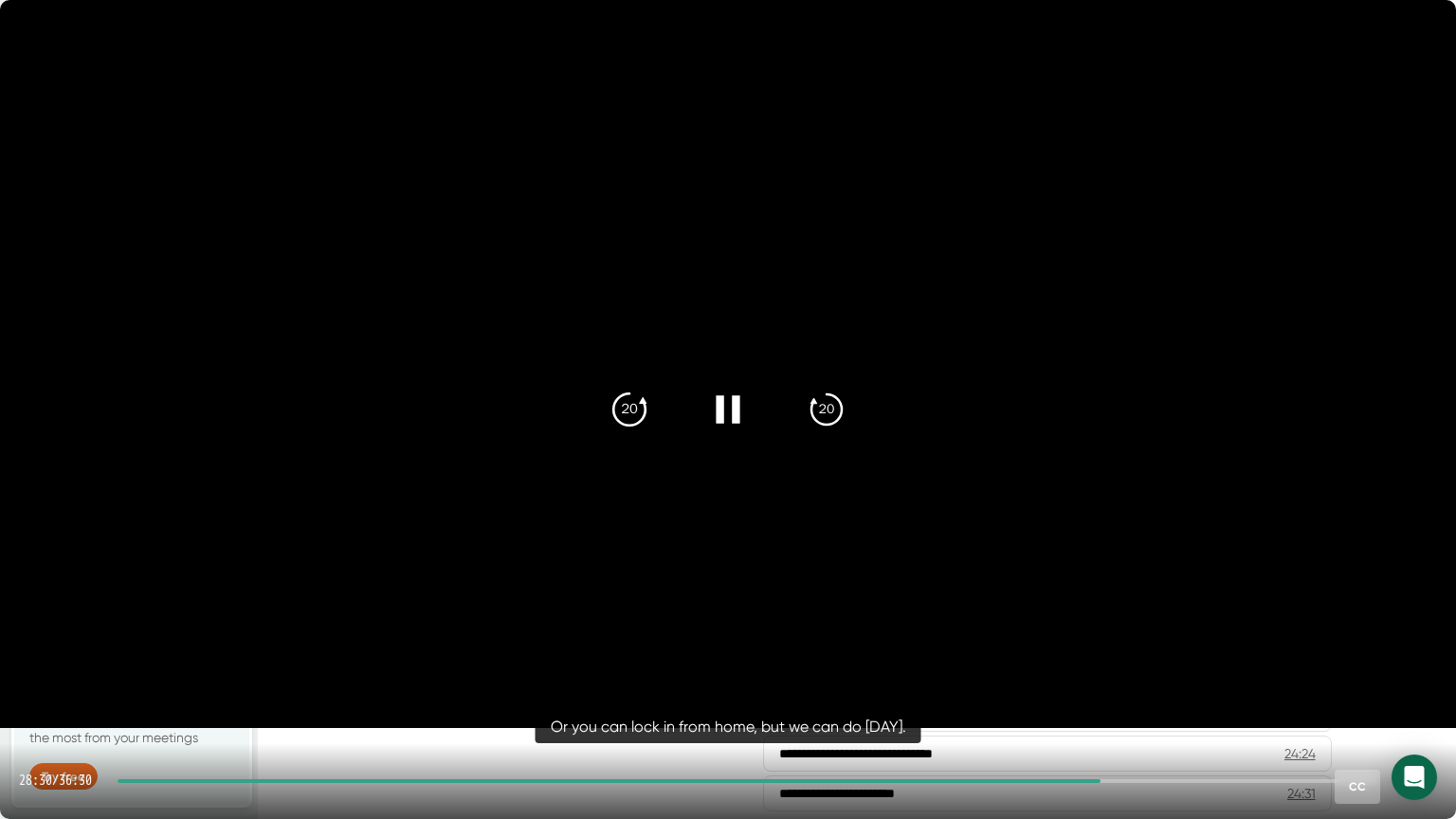 click on "20" 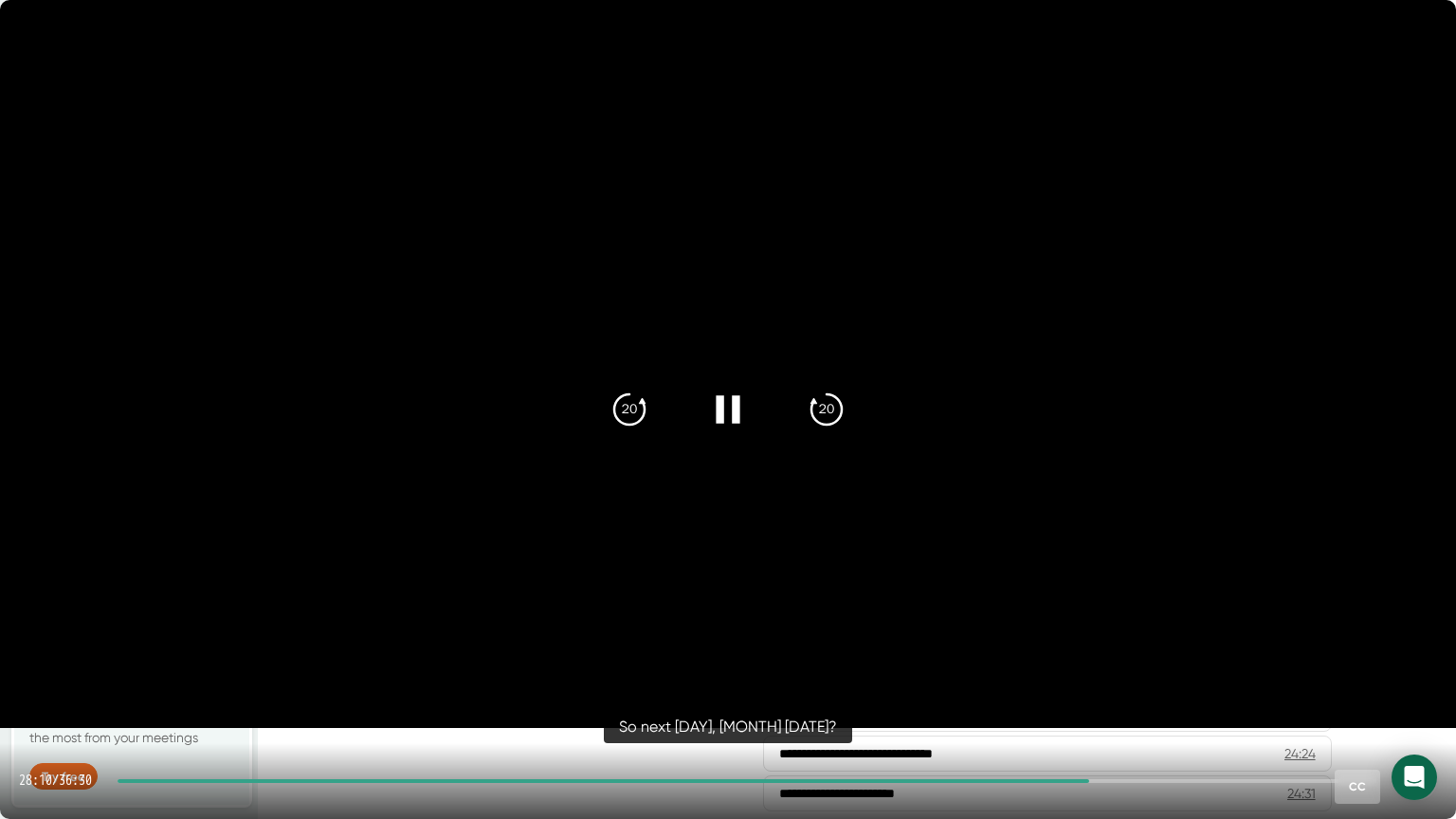 click 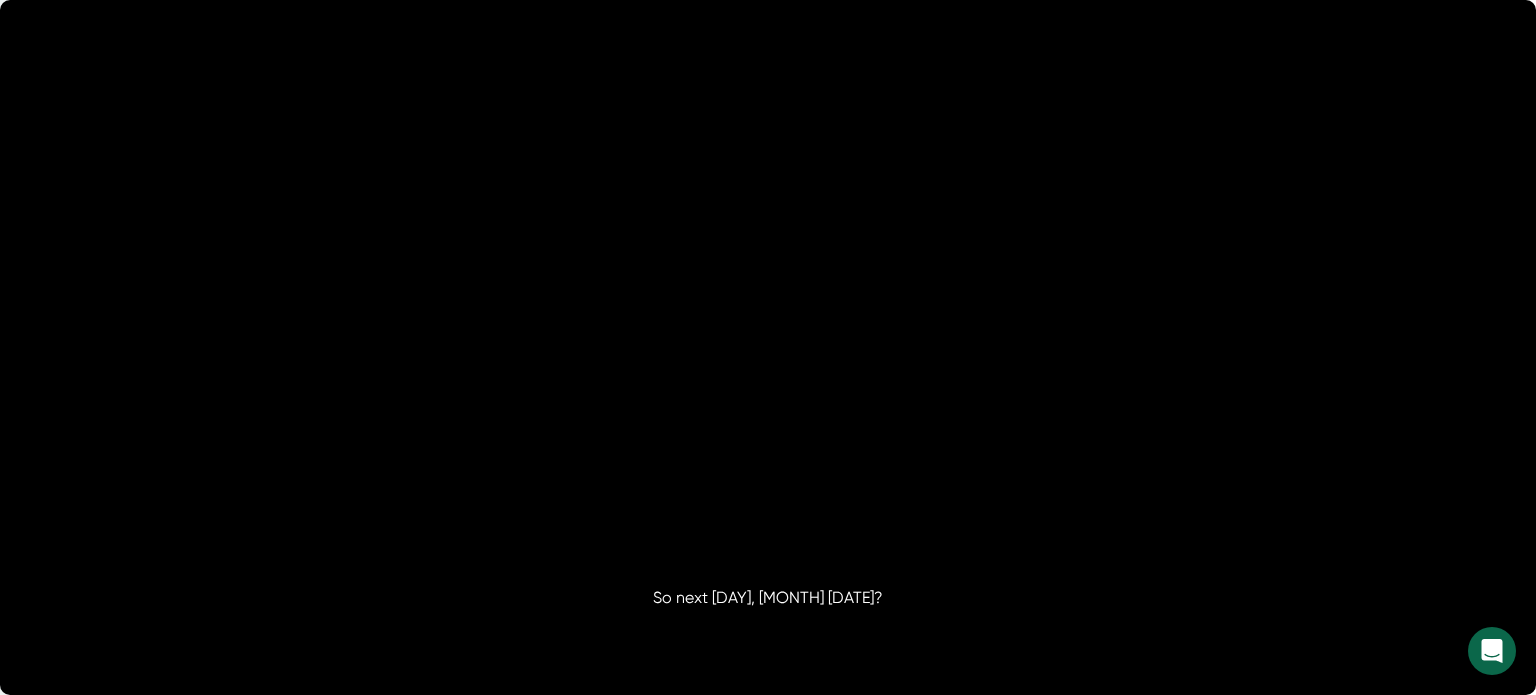 scroll, scrollTop: 877, scrollLeft: 0, axis: vertical 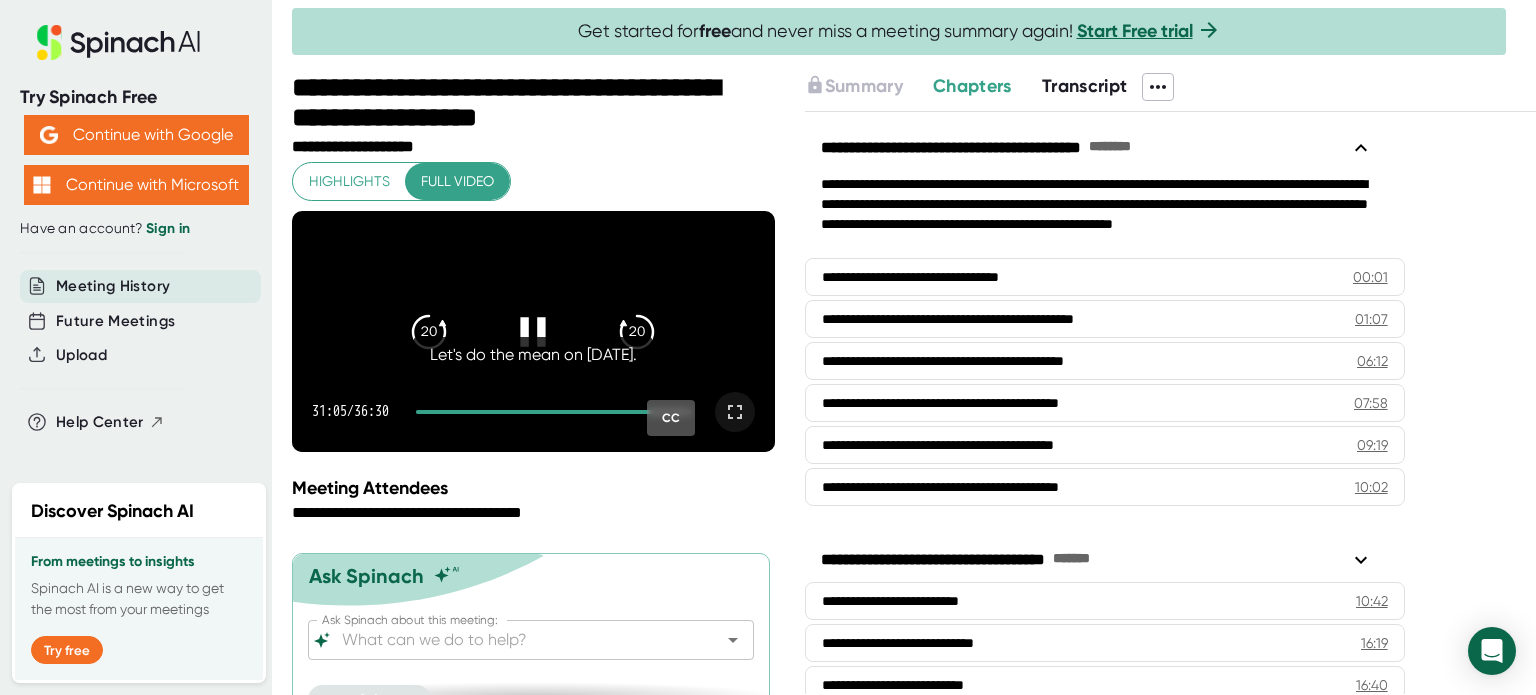 click at bounding box center [533, 412] 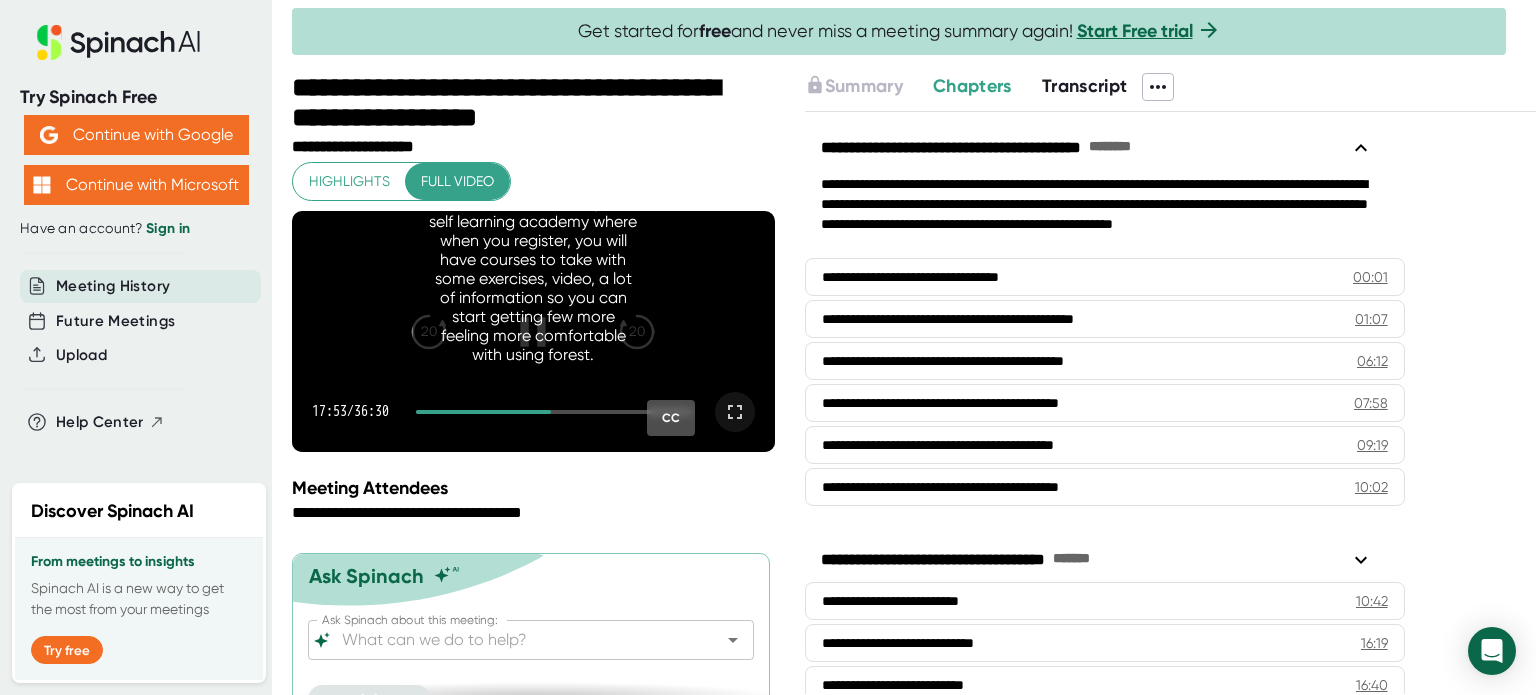 click at bounding box center [533, 331] 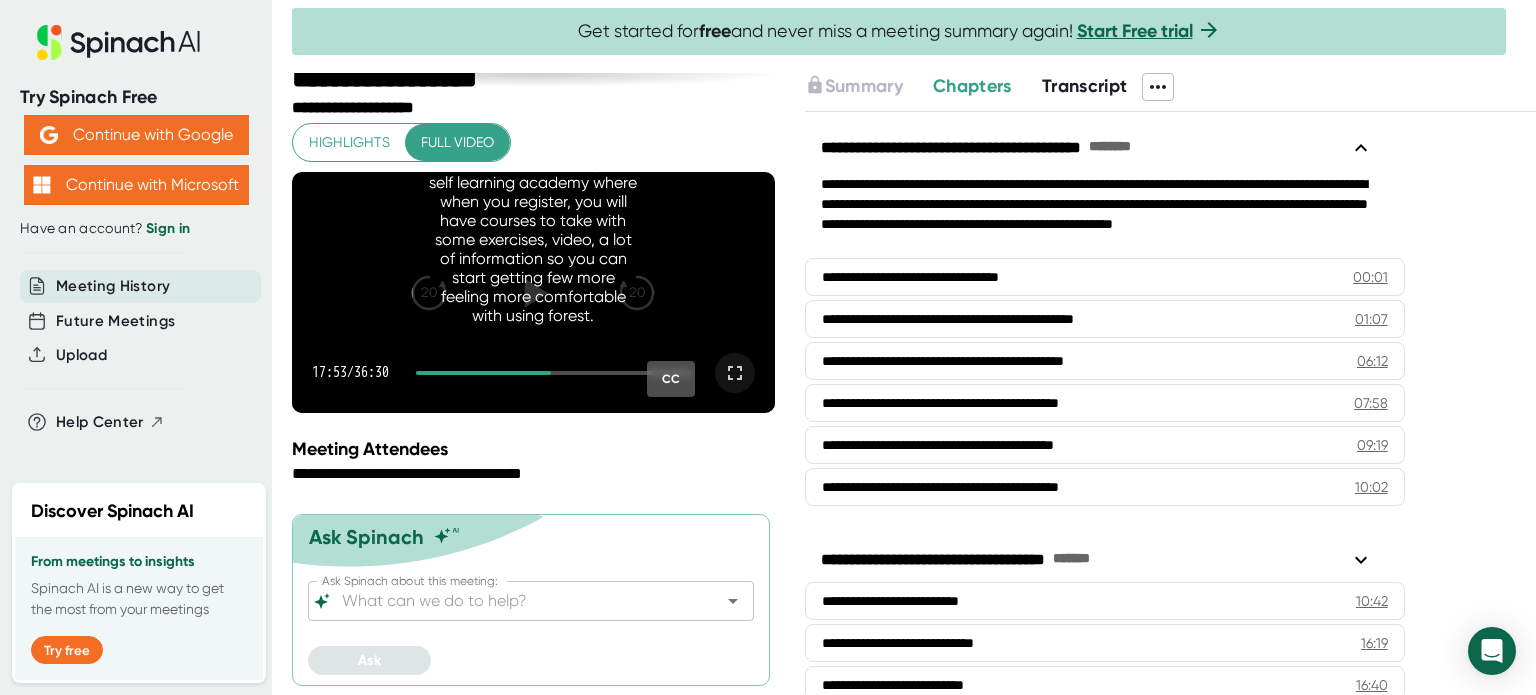 scroll, scrollTop: 60, scrollLeft: 0, axis: vertical 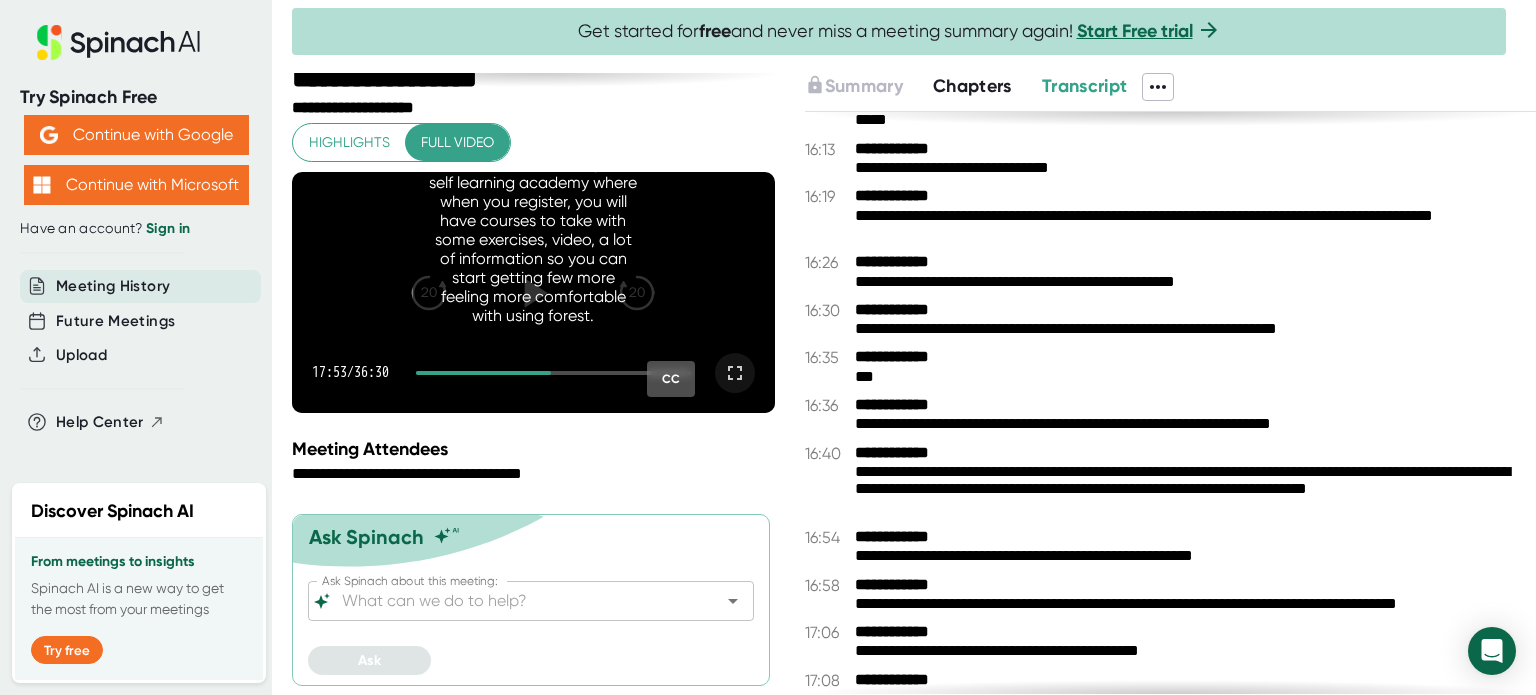 click 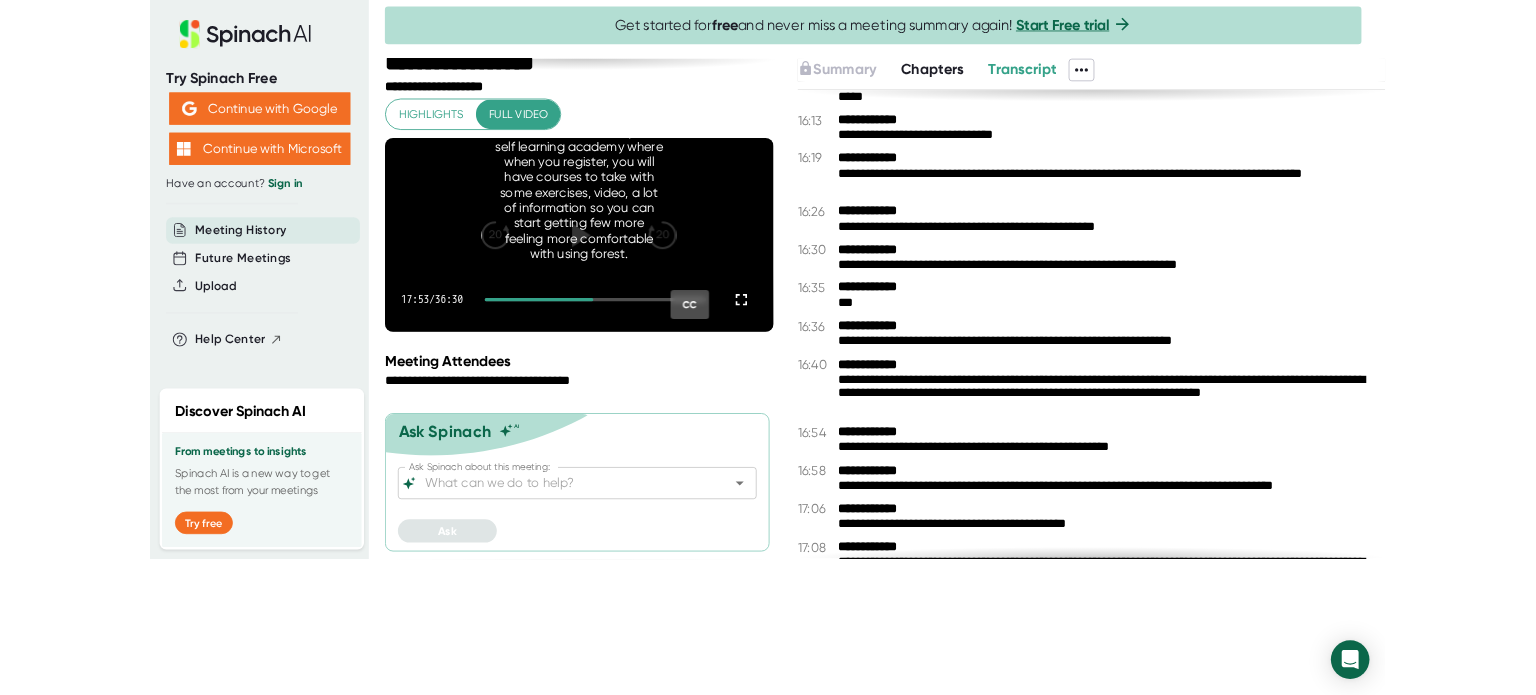 scroll, scrollTop: 0, scrollLeft: 0, axis: both 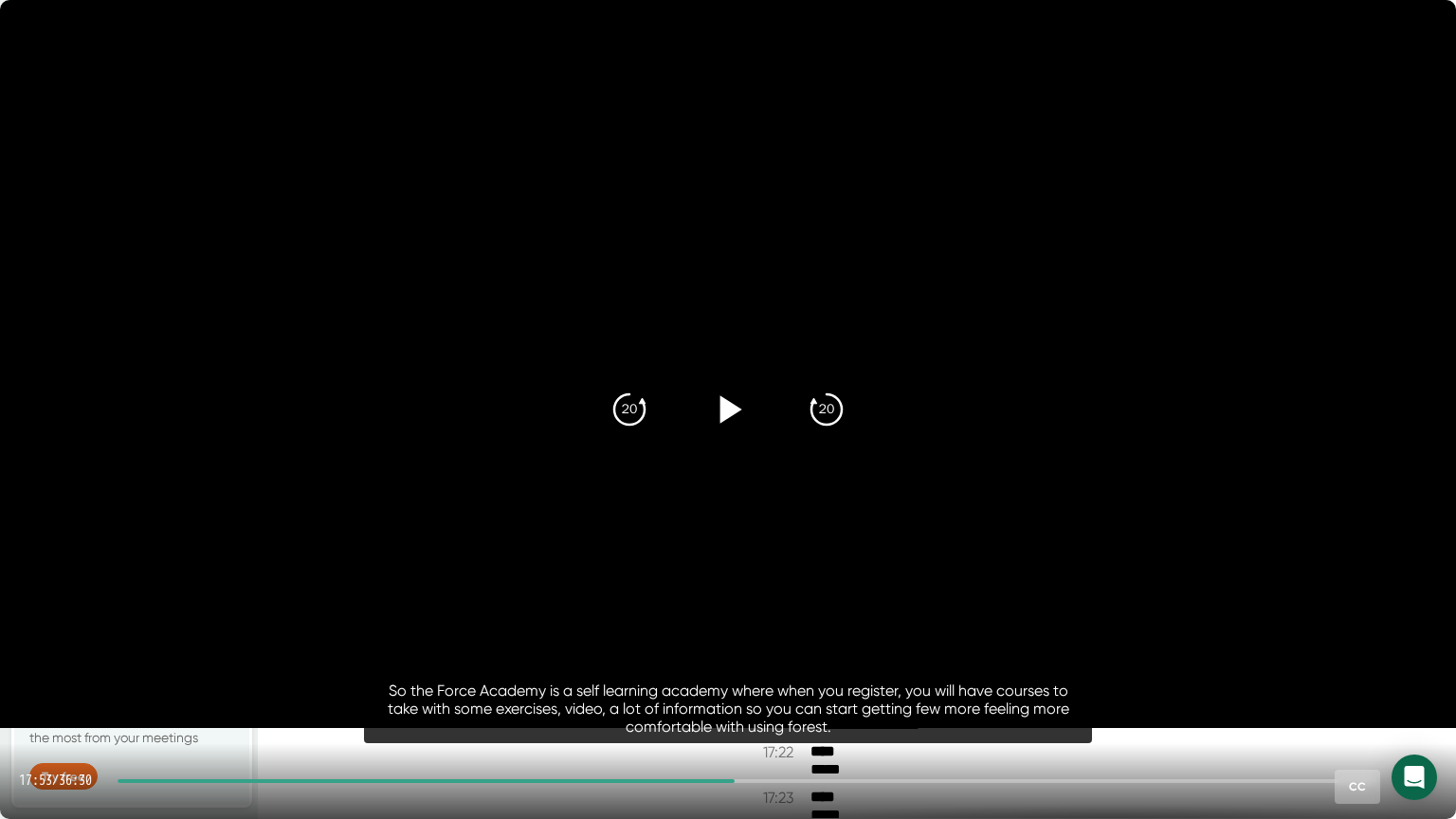 drag, startPoint x: 728, startPoint y: 778, endPoint x: 700, endPoint y: 786, distance: 29.12044 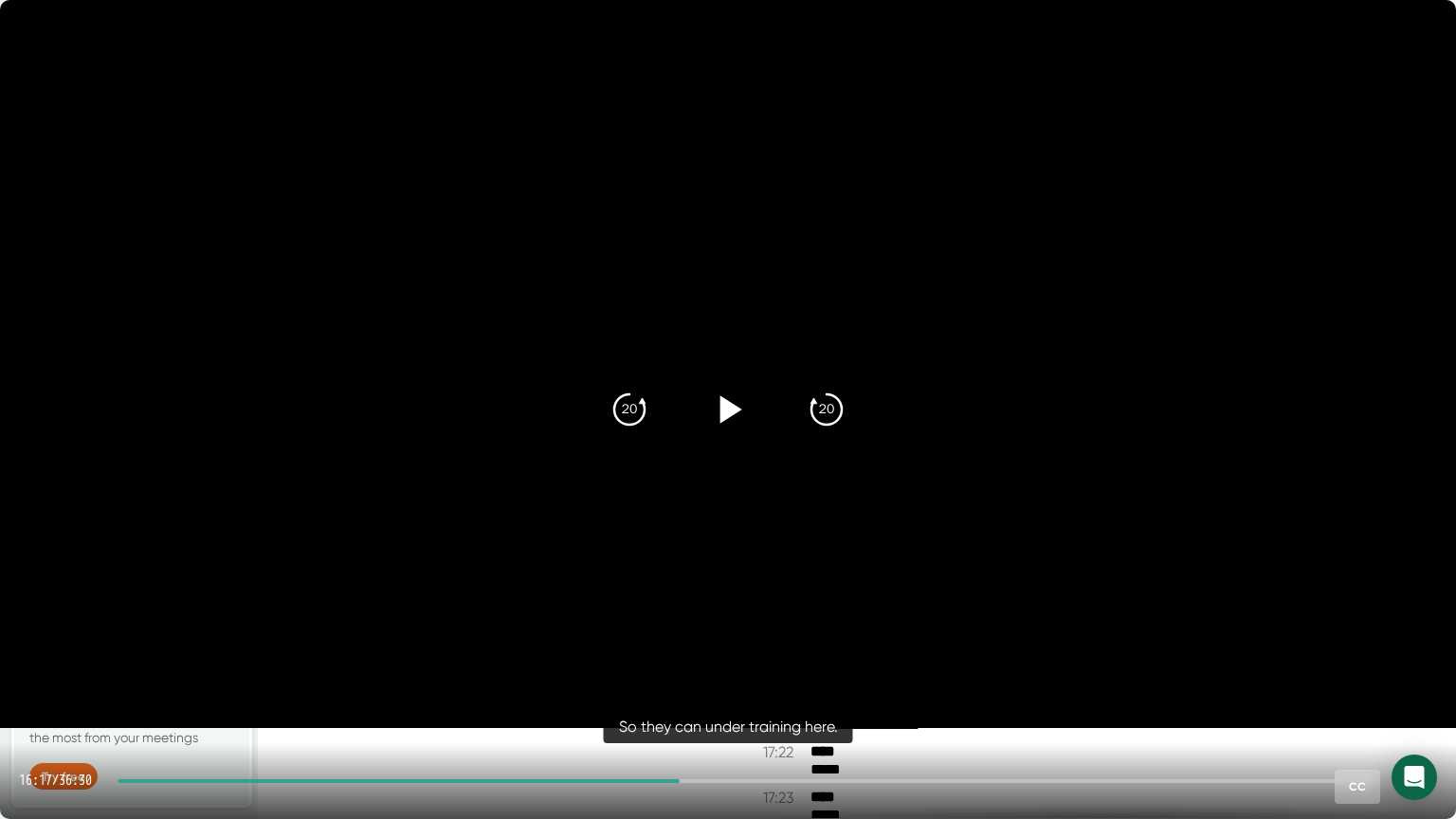click at bounding box center [747, 781] 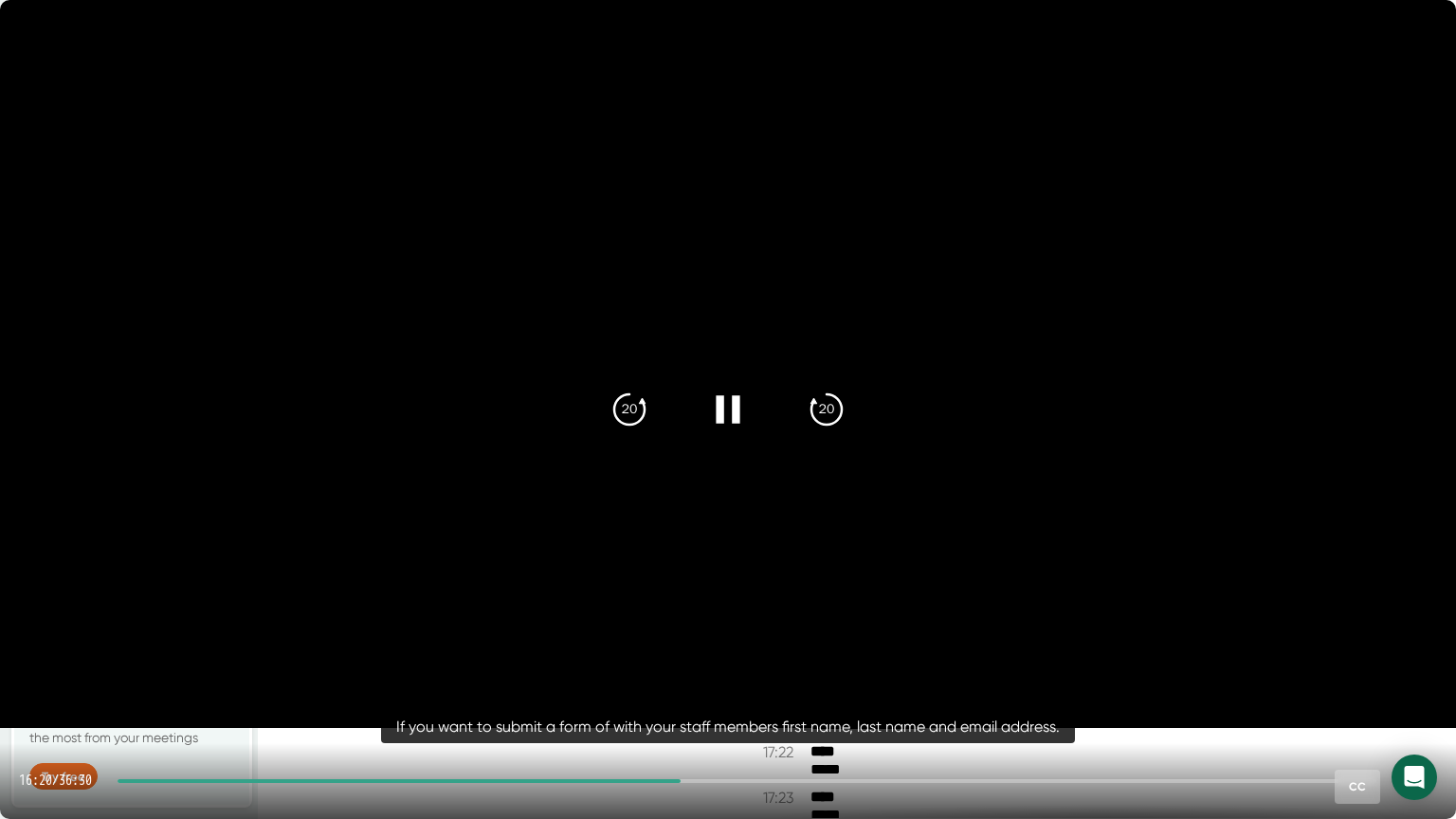 click on "16:20  /  36:30 CC" at bounding box center [728, 781] 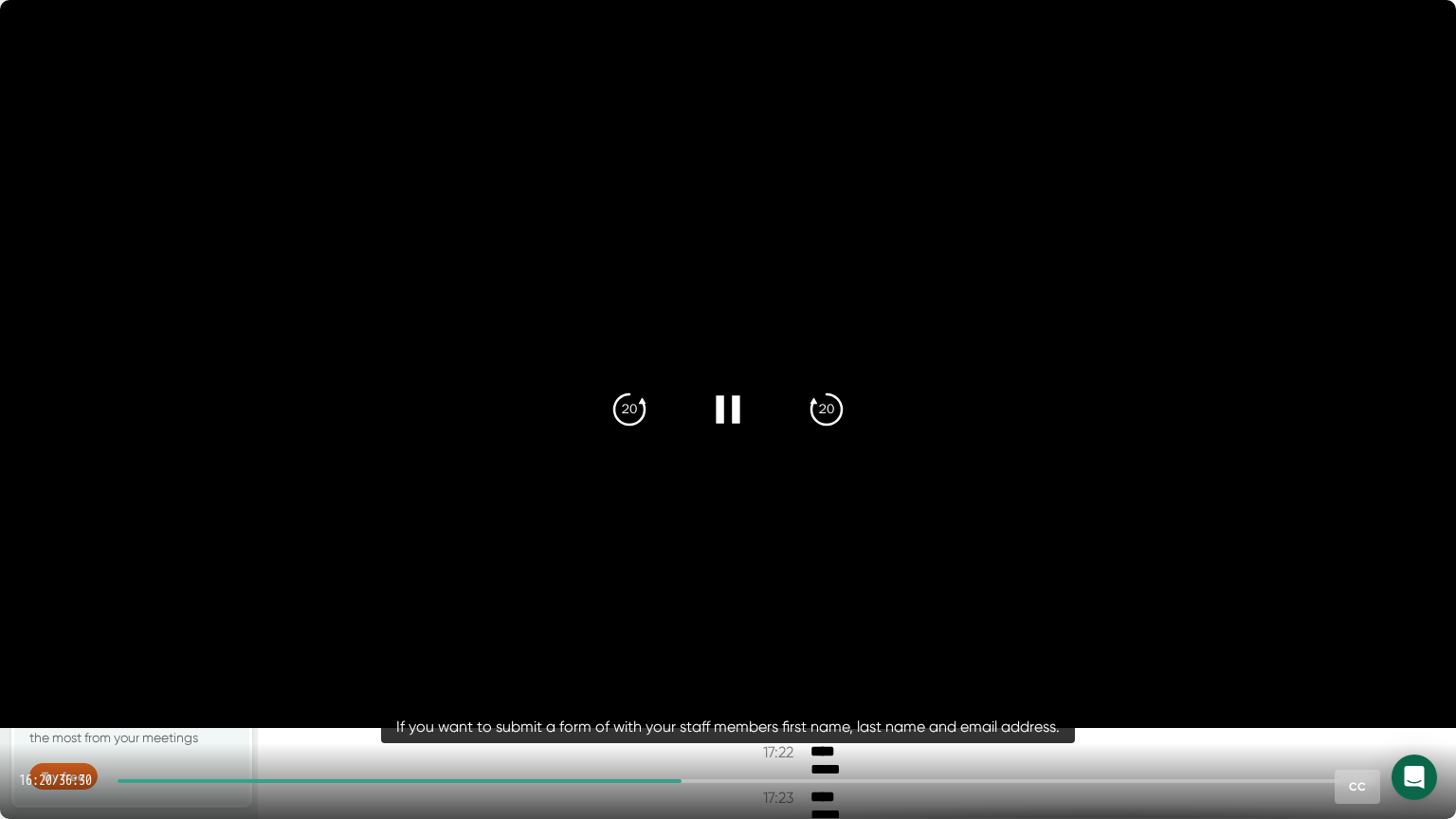 click at bounding box center [399, 781] 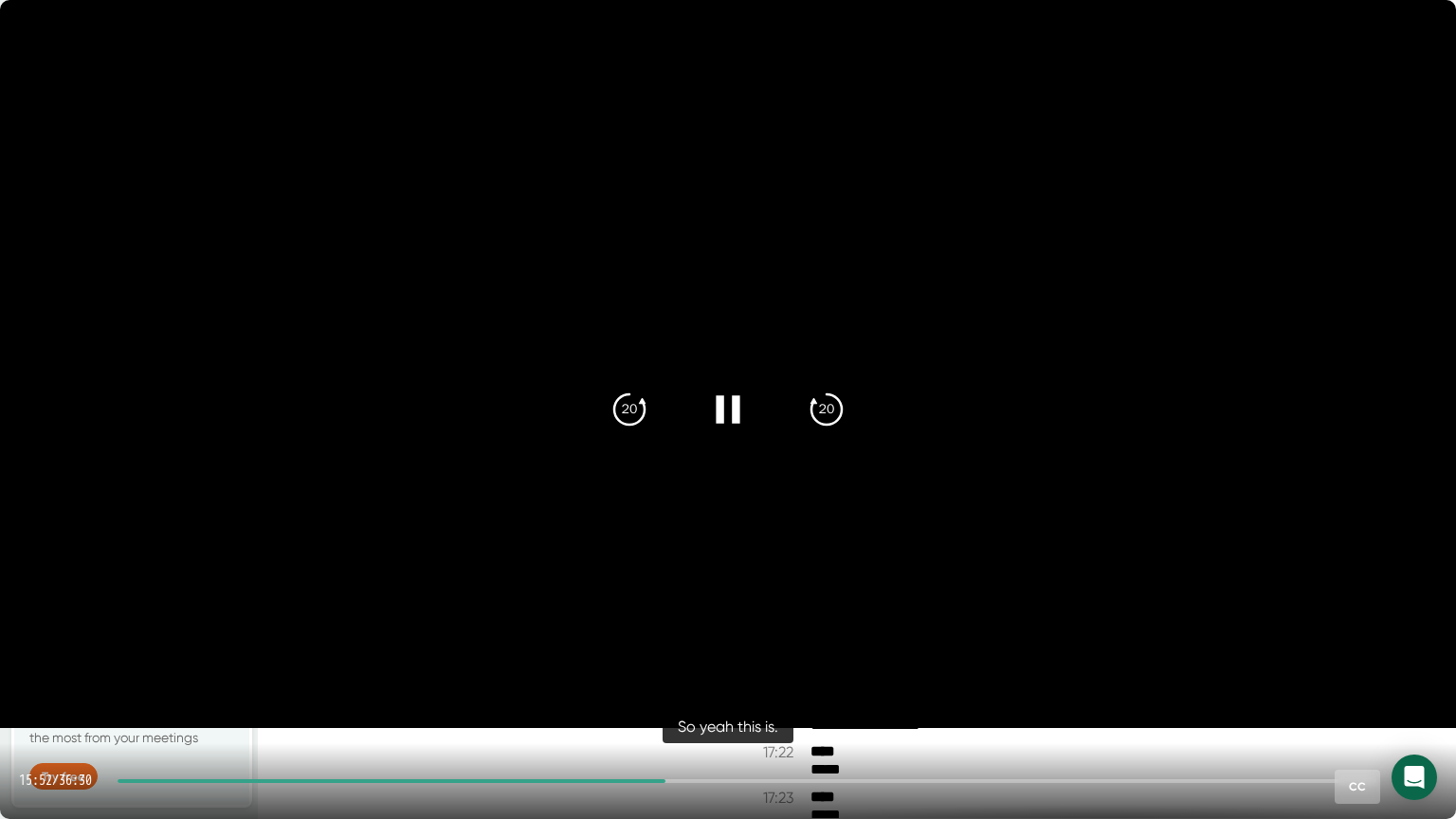click 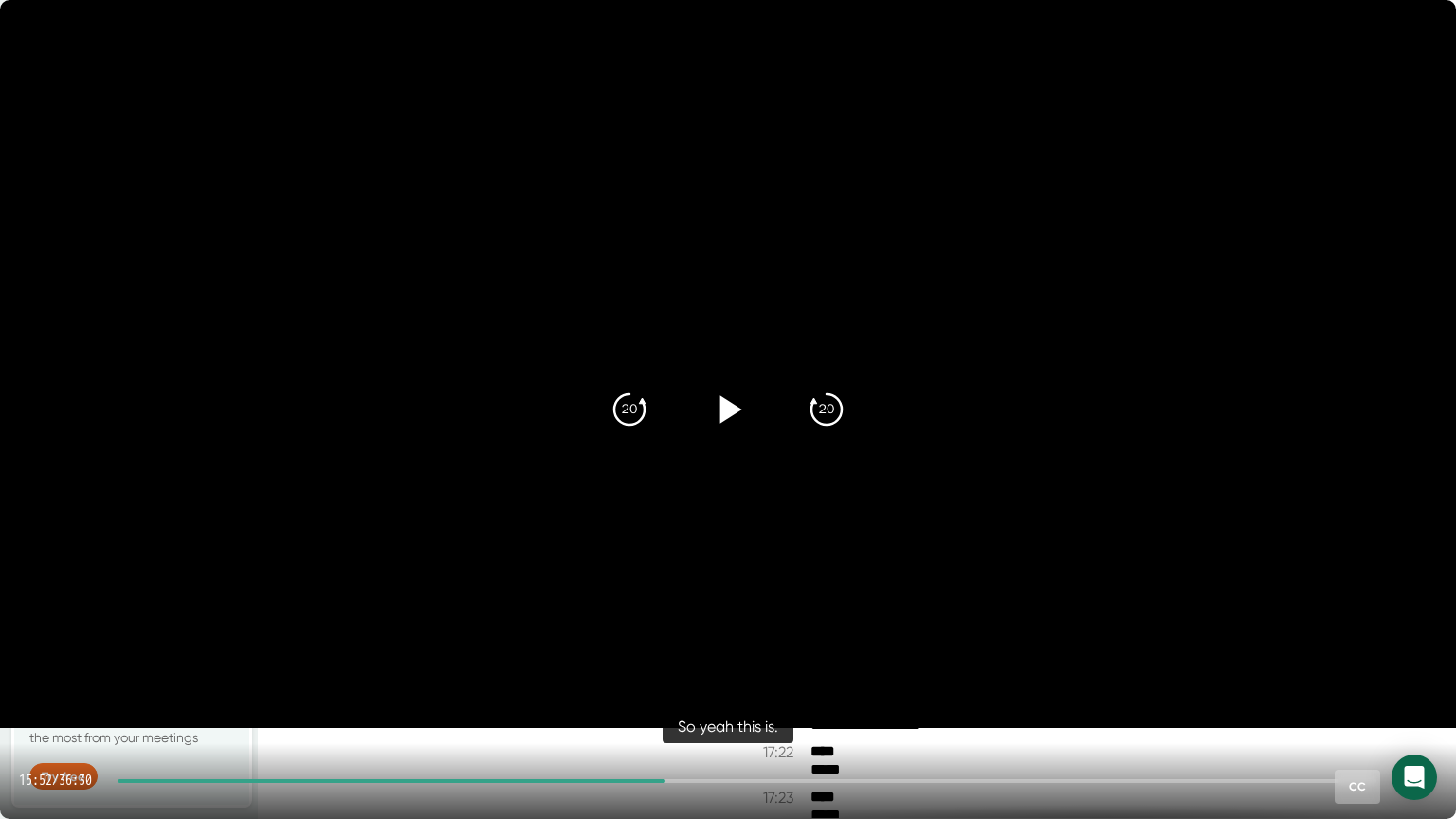 click 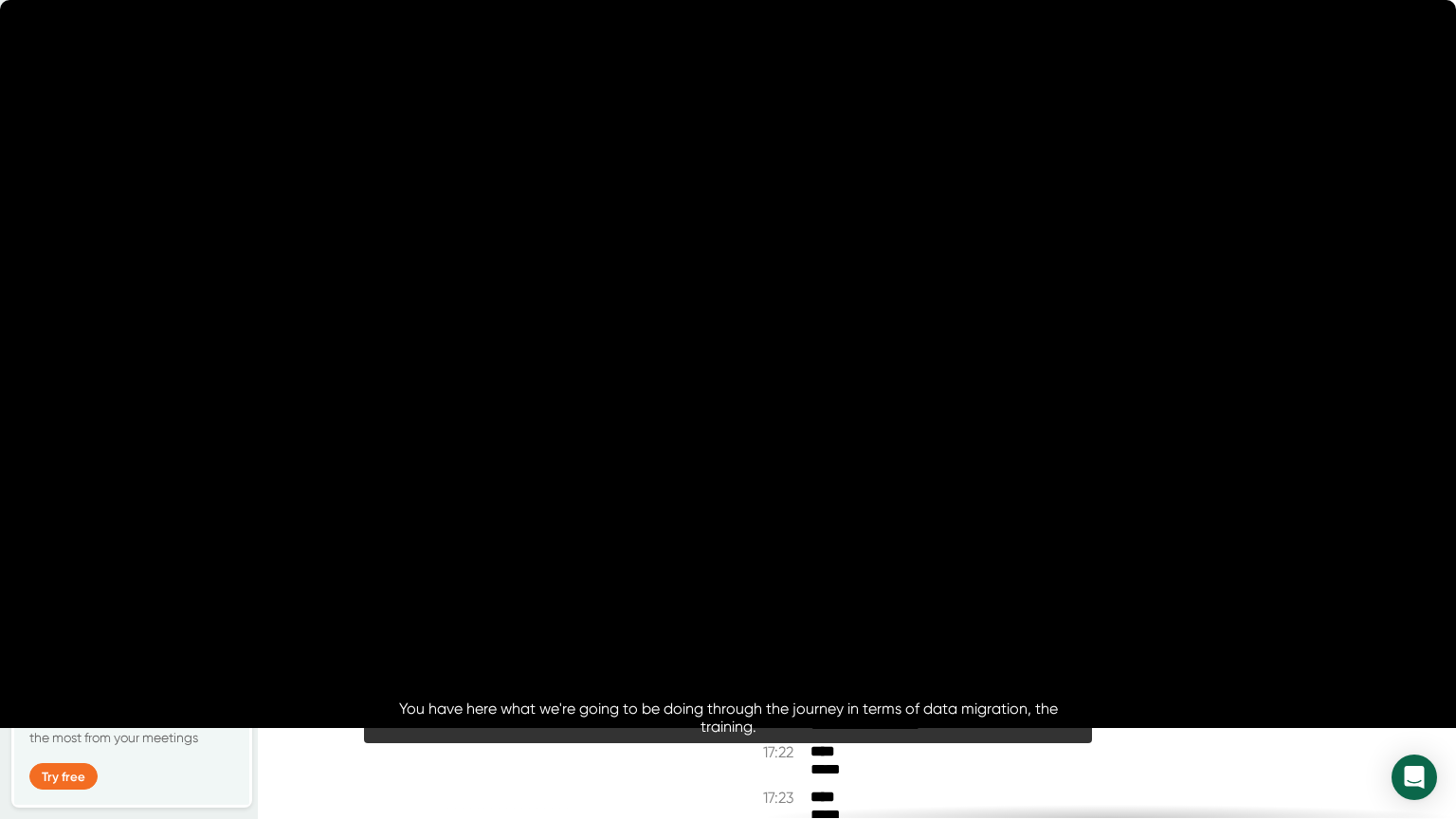 click 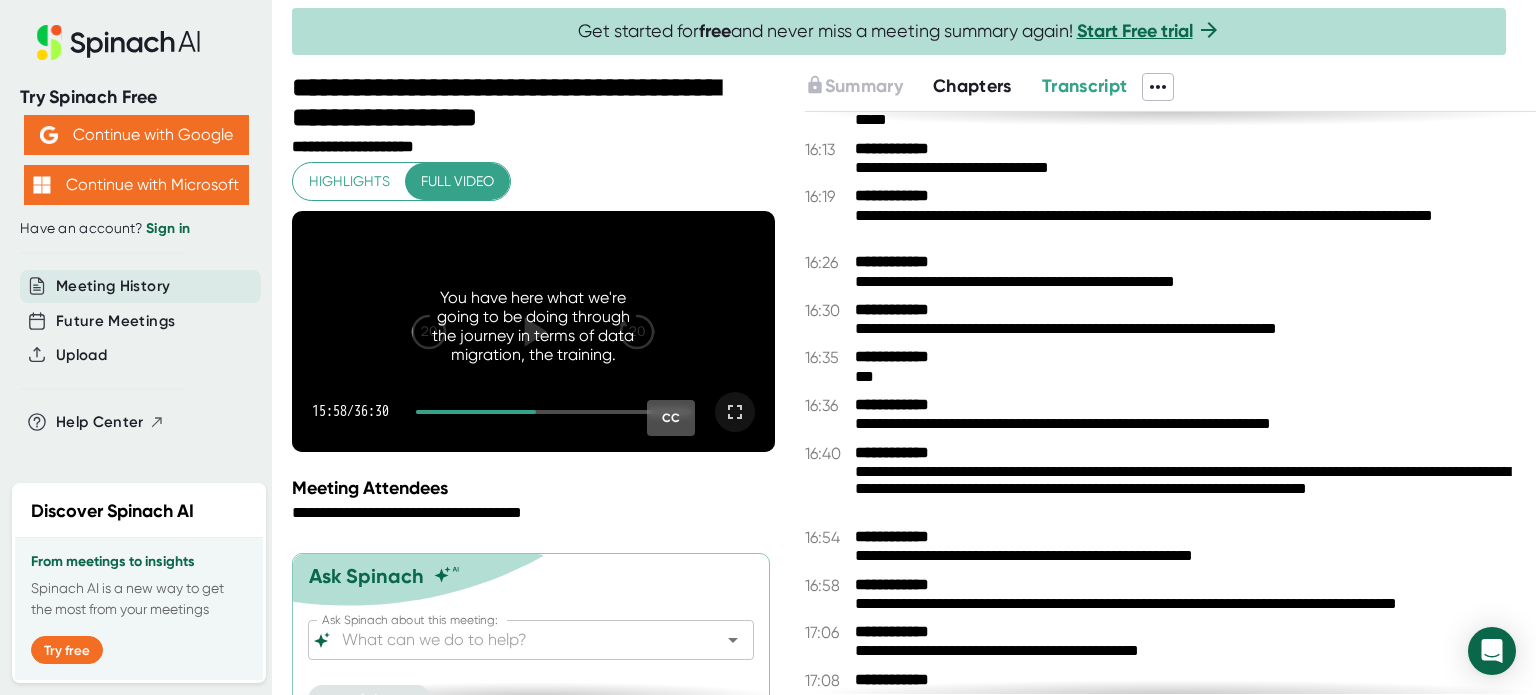 click 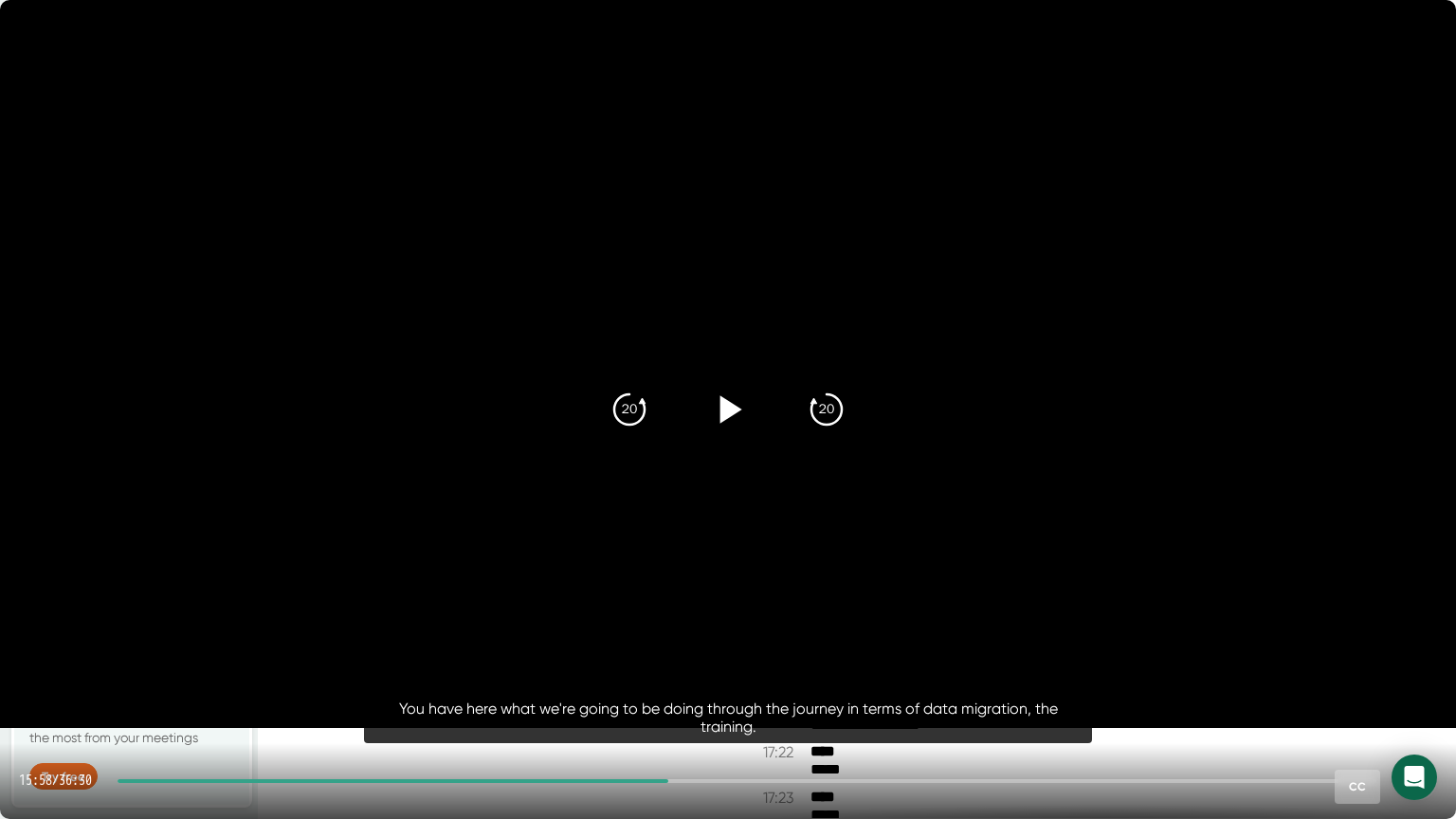 click at bounding box center (728, 364) 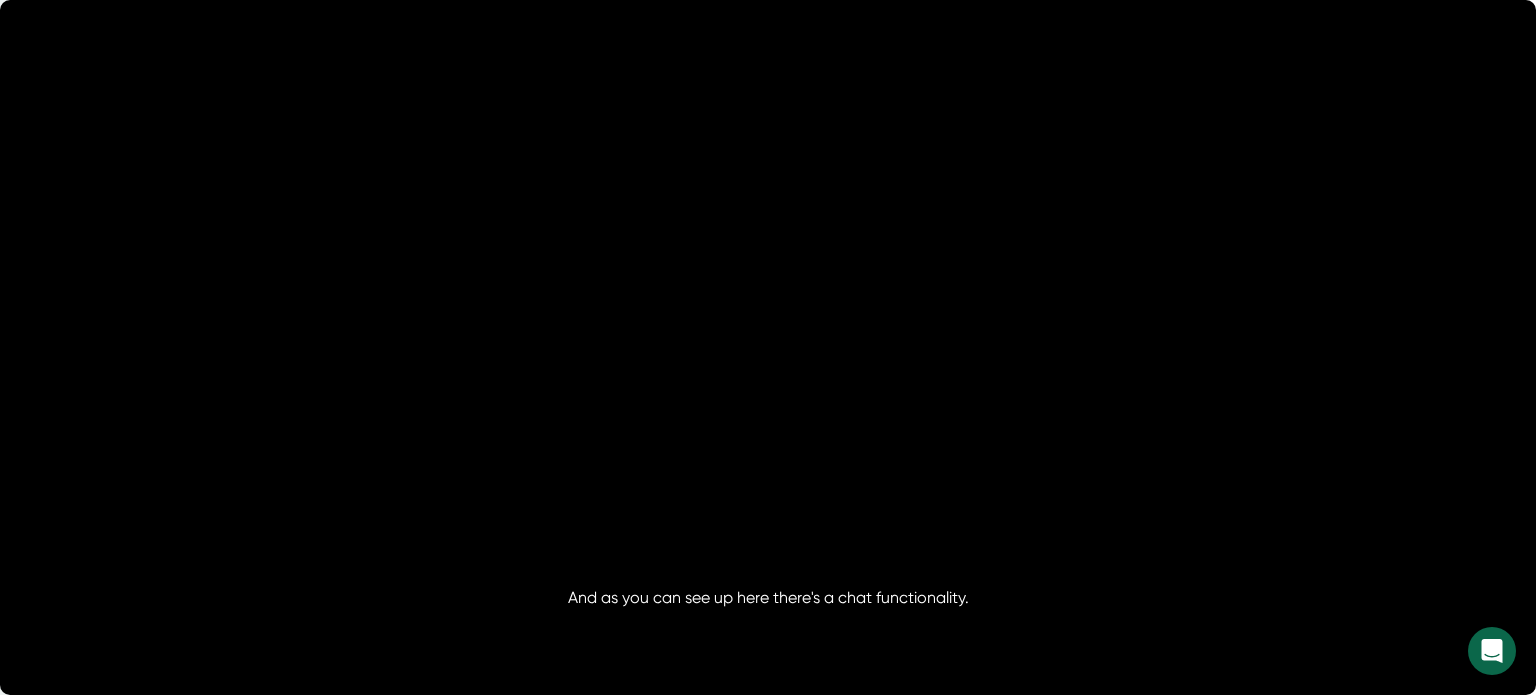 scroll, scrollTop: 14100, scrollLeft: 0, axis: vertical 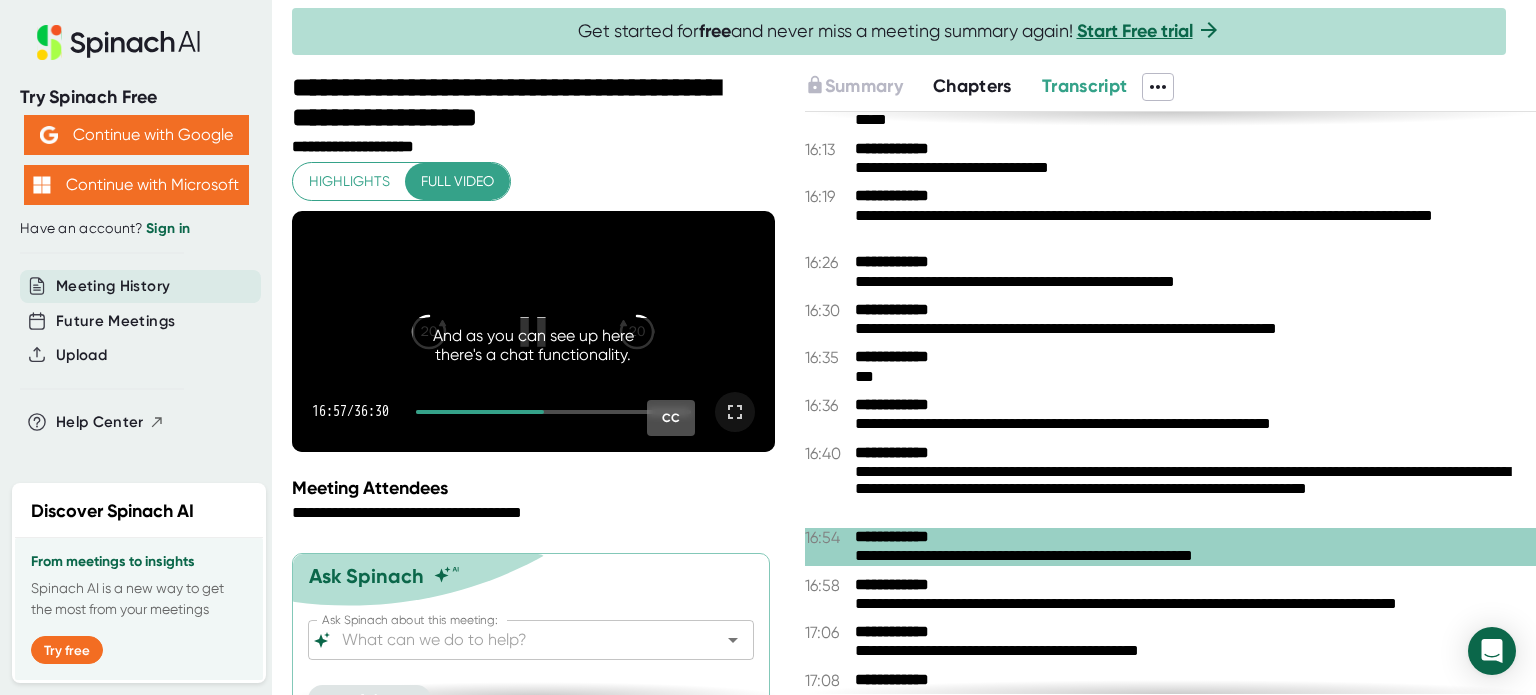 click at bounding box center (533, 331) 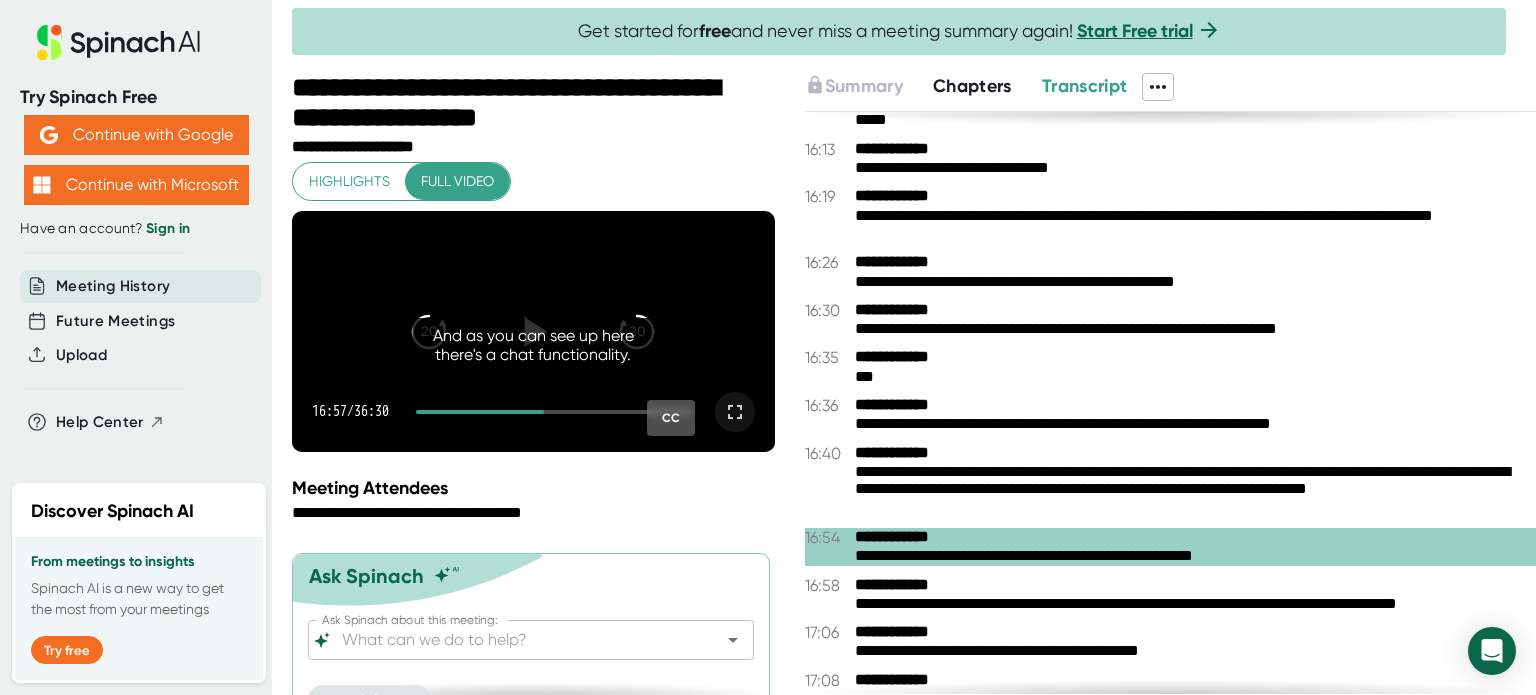 click 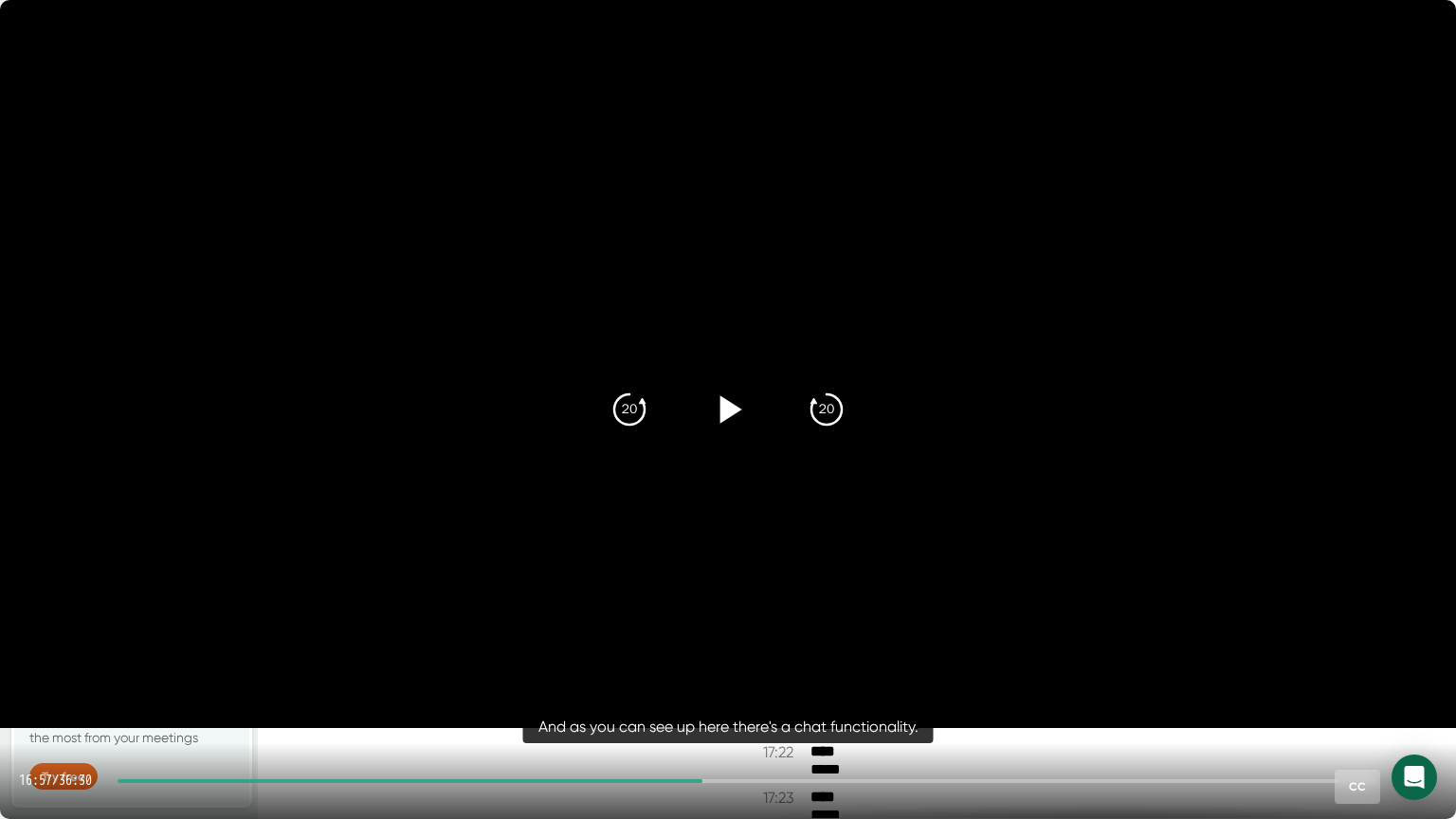 click at bounding box center [728, 364] 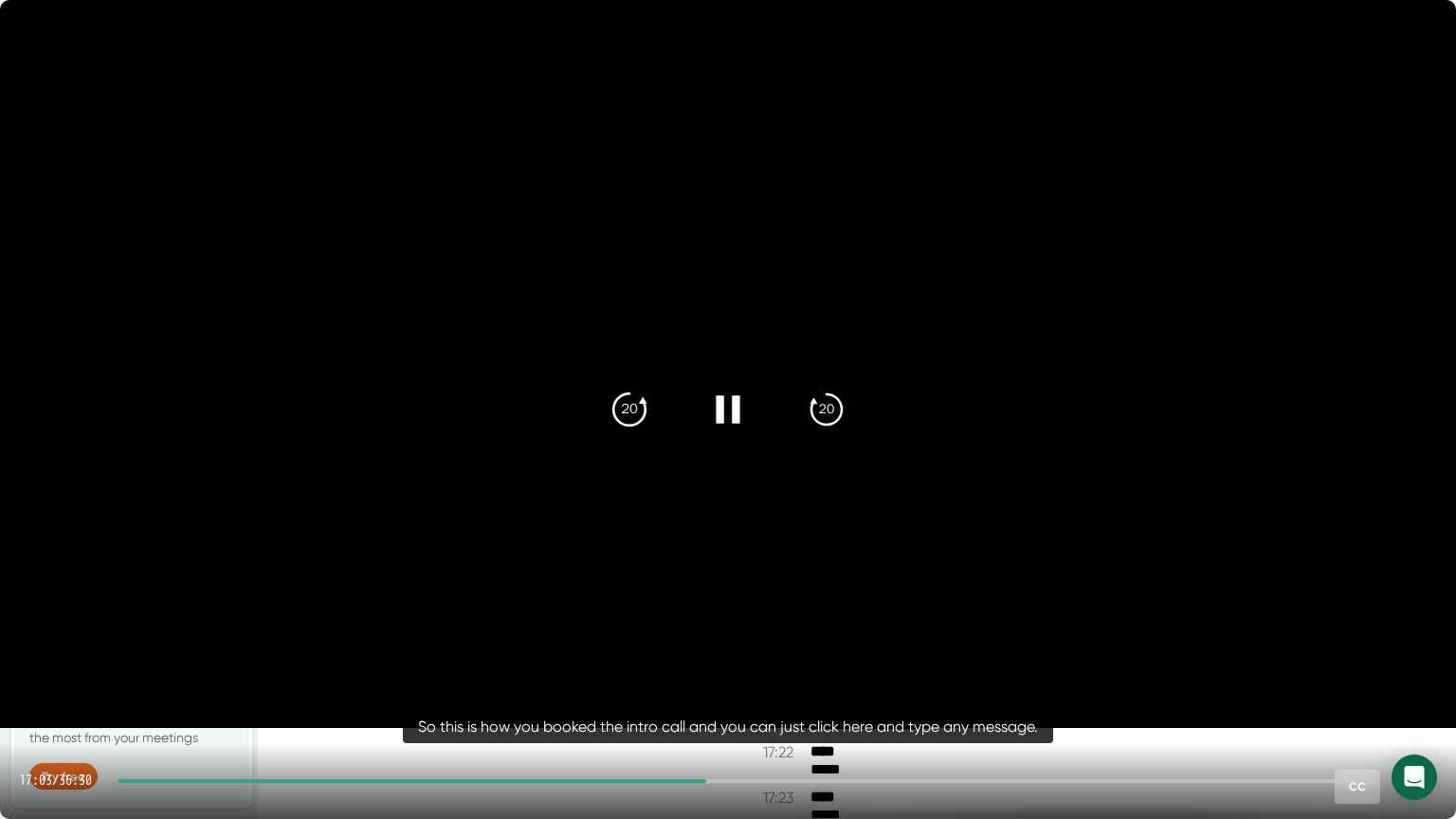 click on "20" at bounding box center [629, 410] 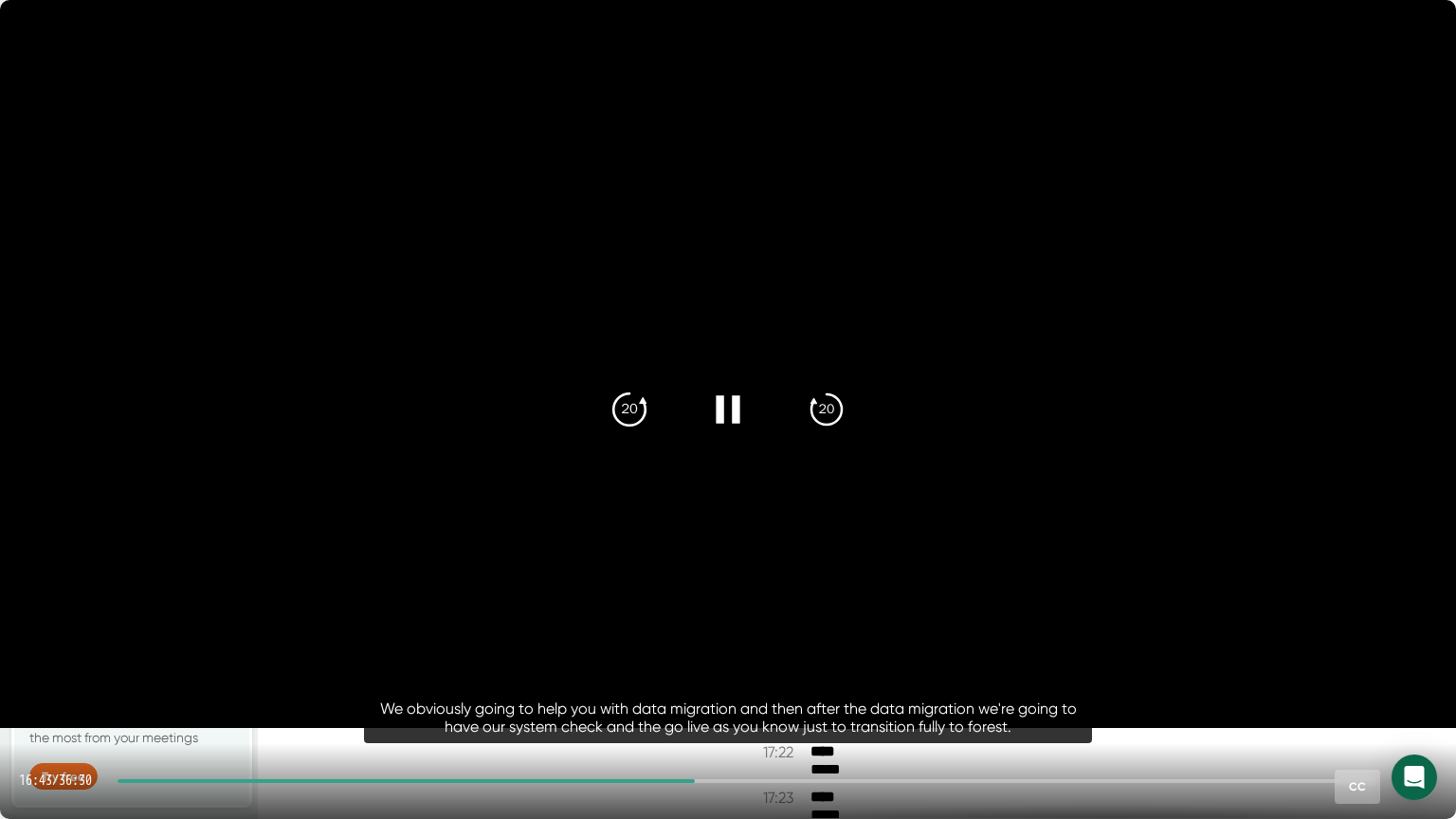 click on "20" 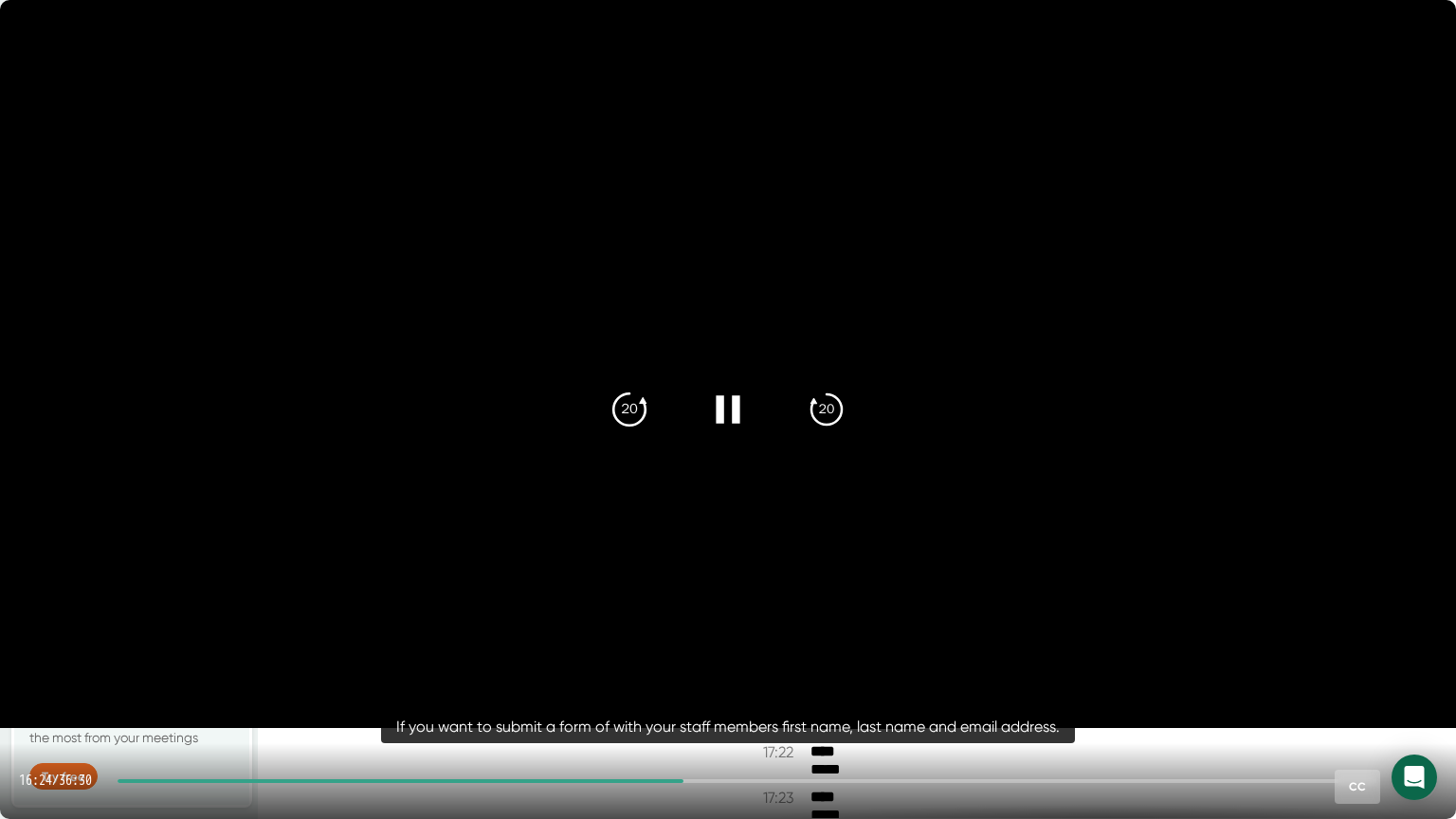 click on "20" 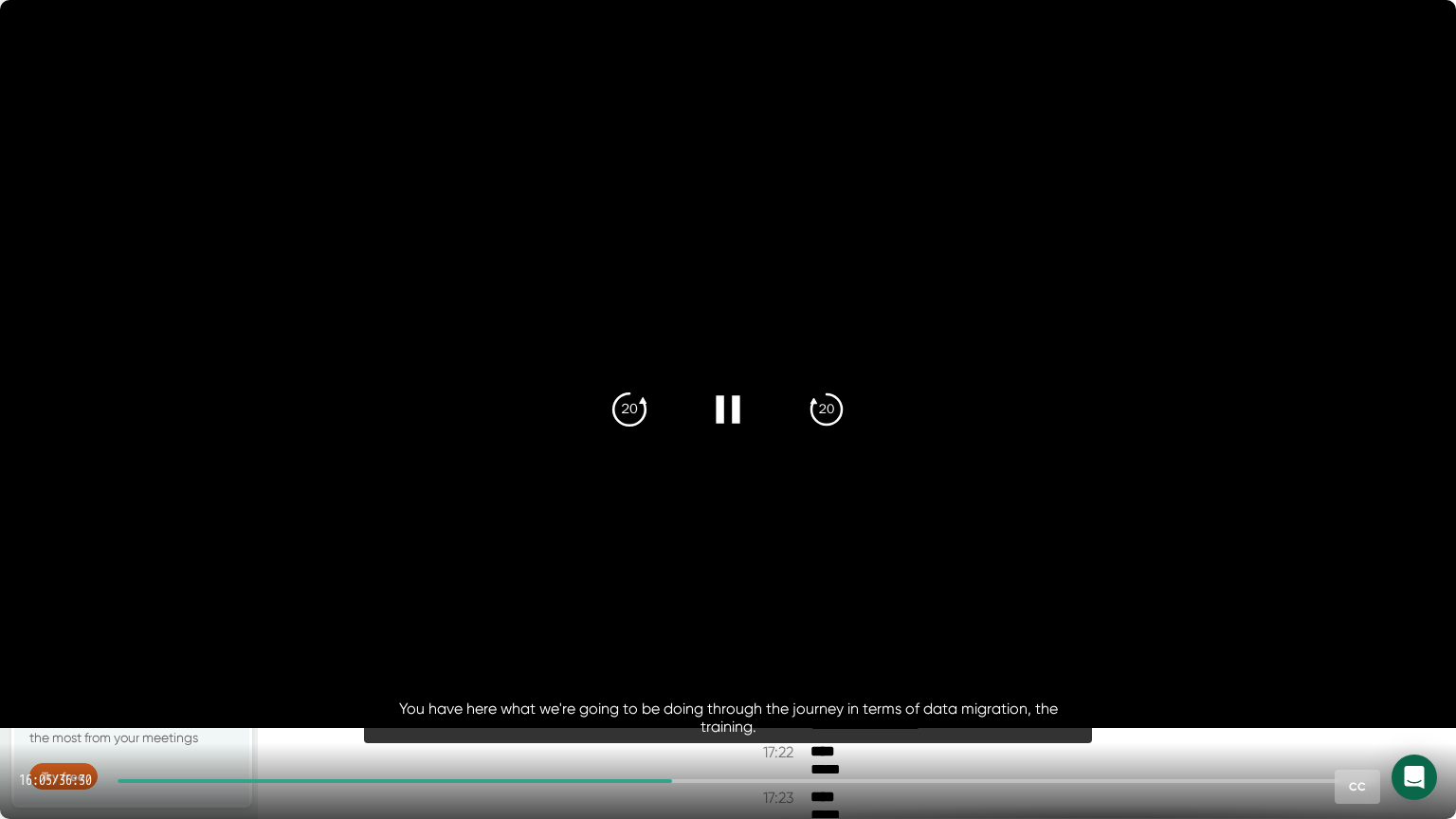 click on "20" 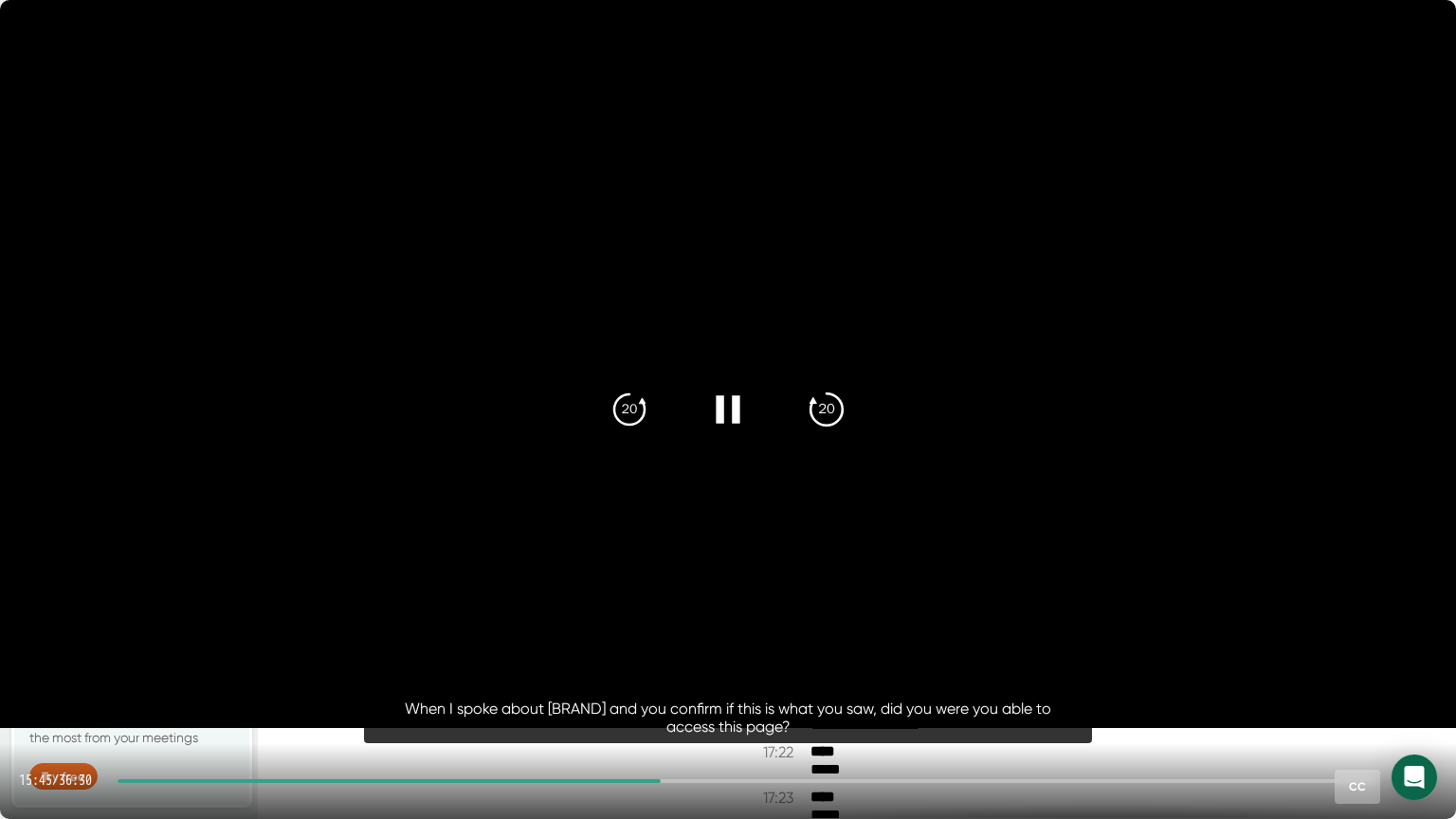 click on "20" 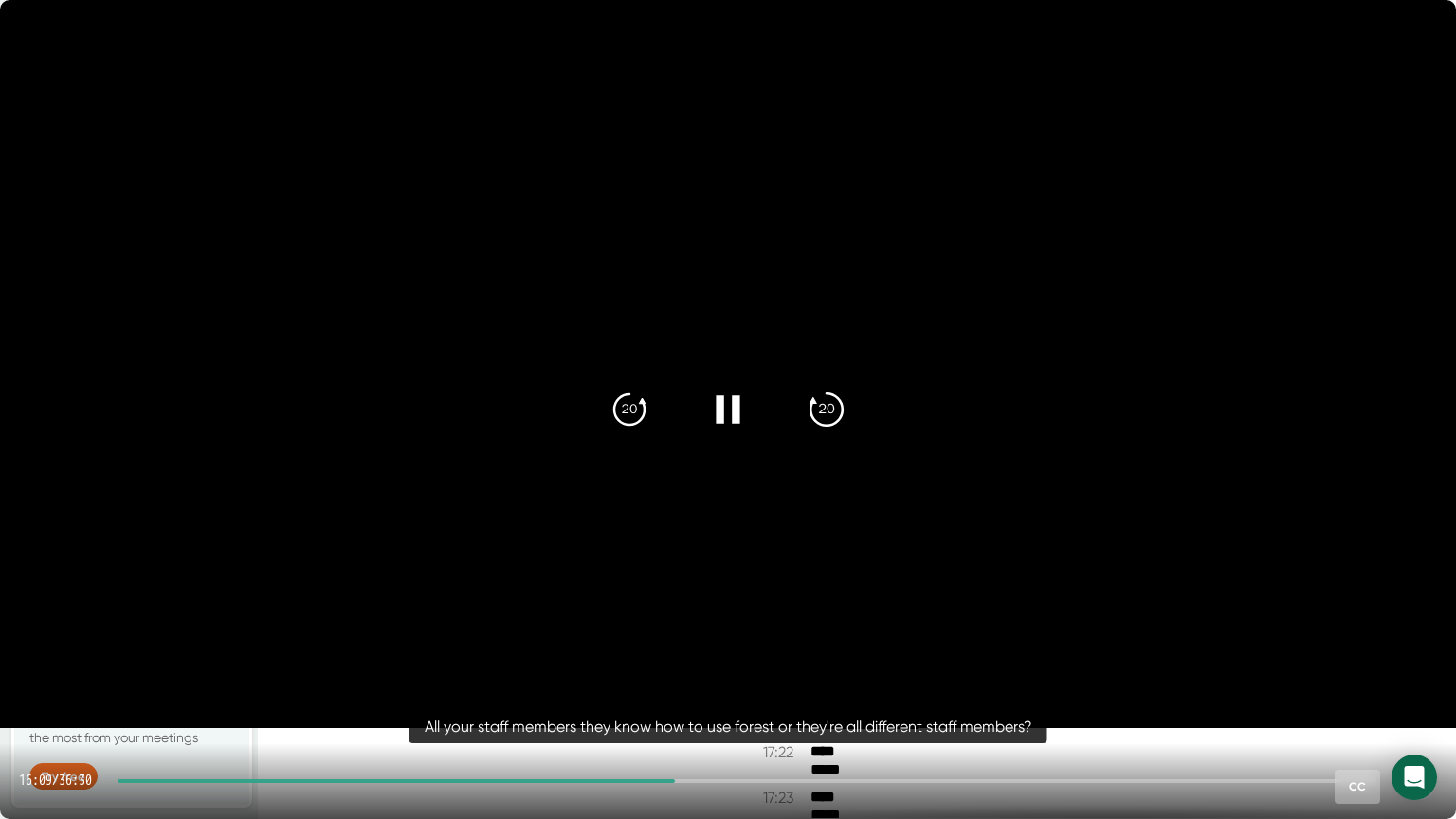 click on "20" 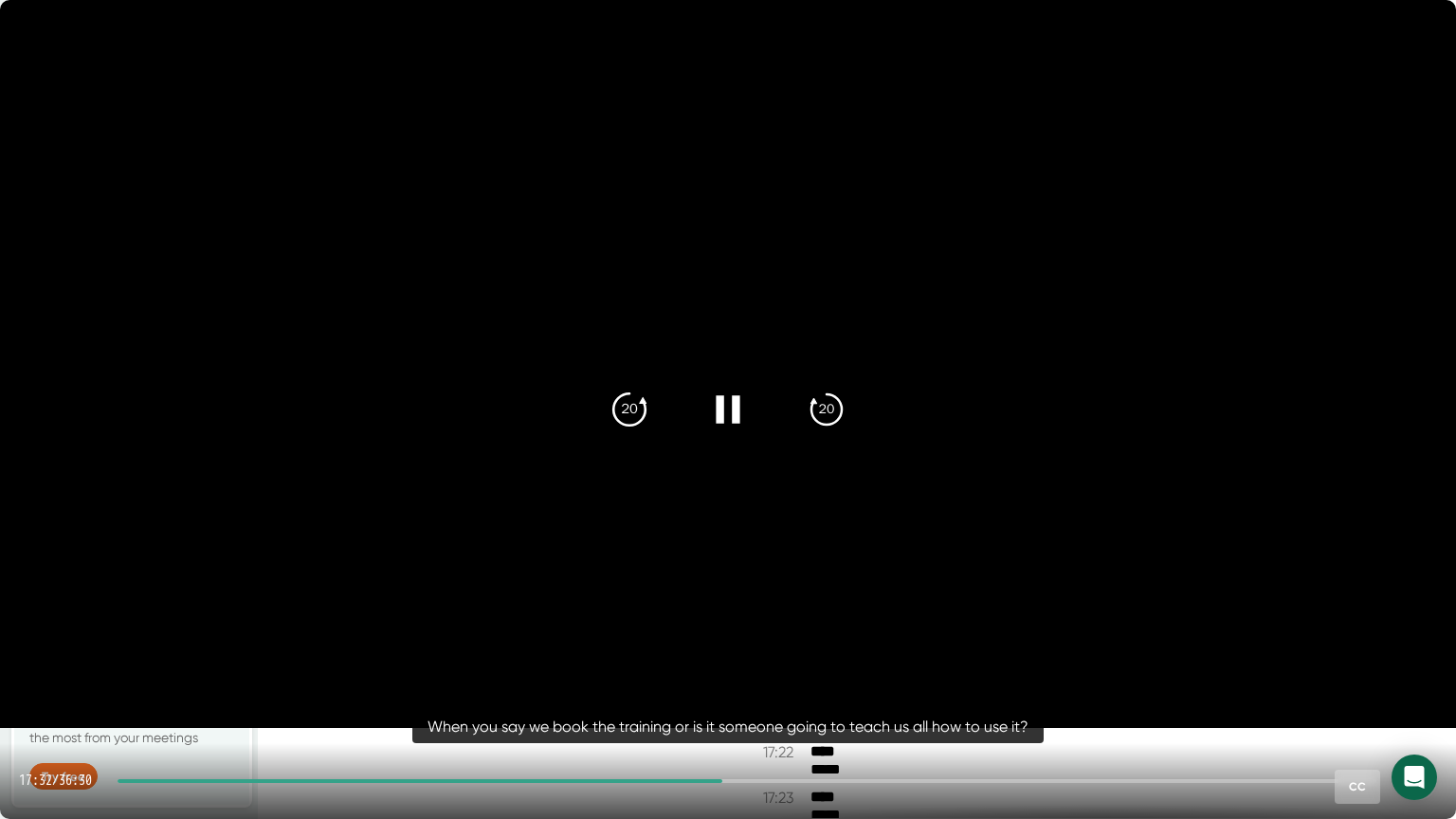click on "20" 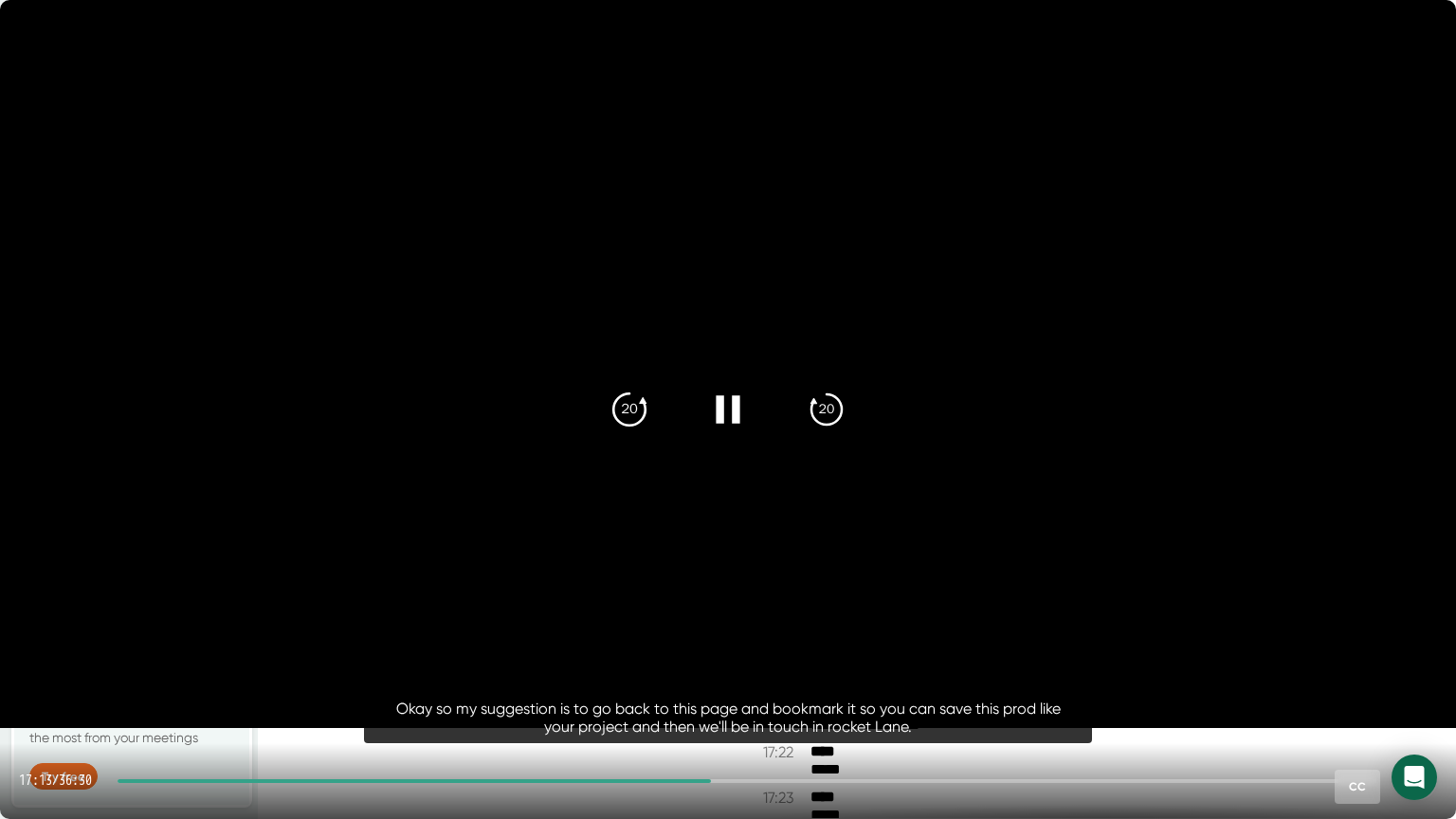 click on "20" 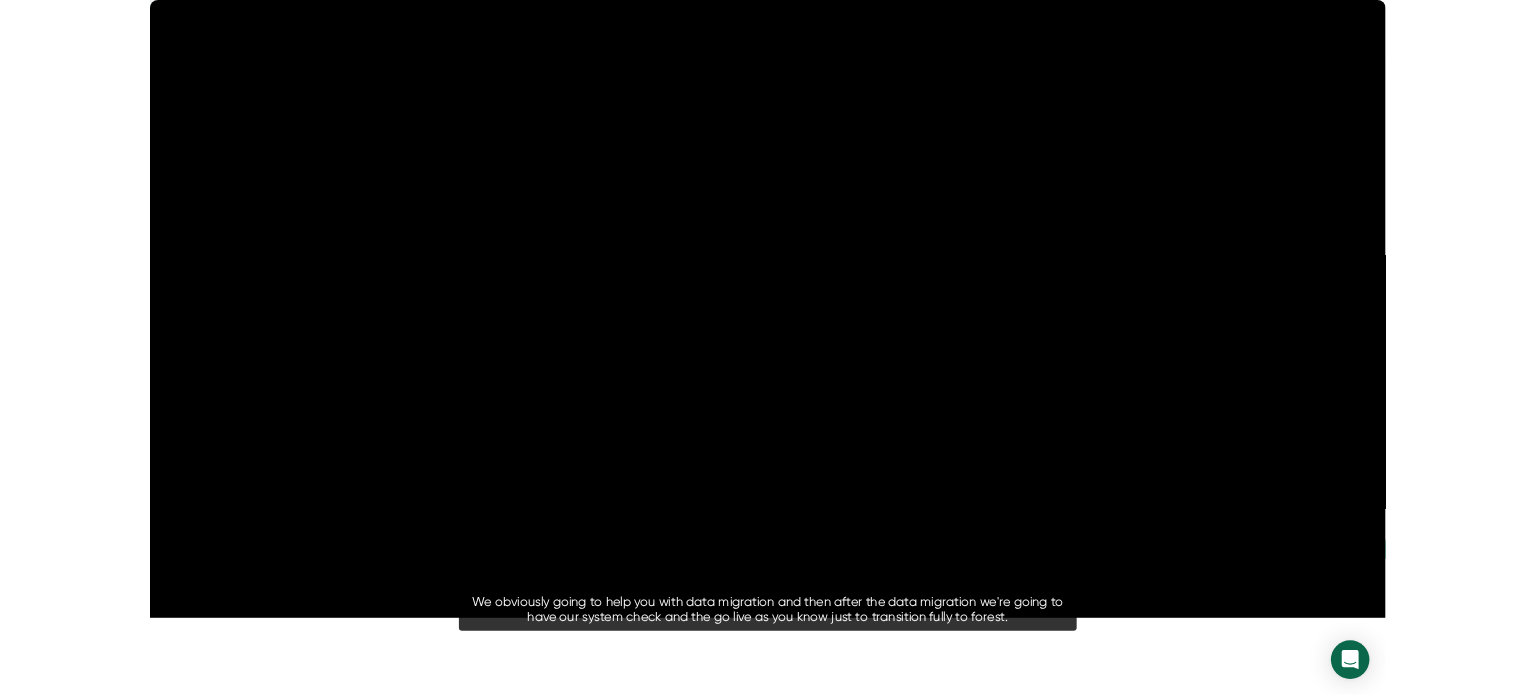 scroll, scrollTop: 14100, scrollLeft: 0, axis: vertical 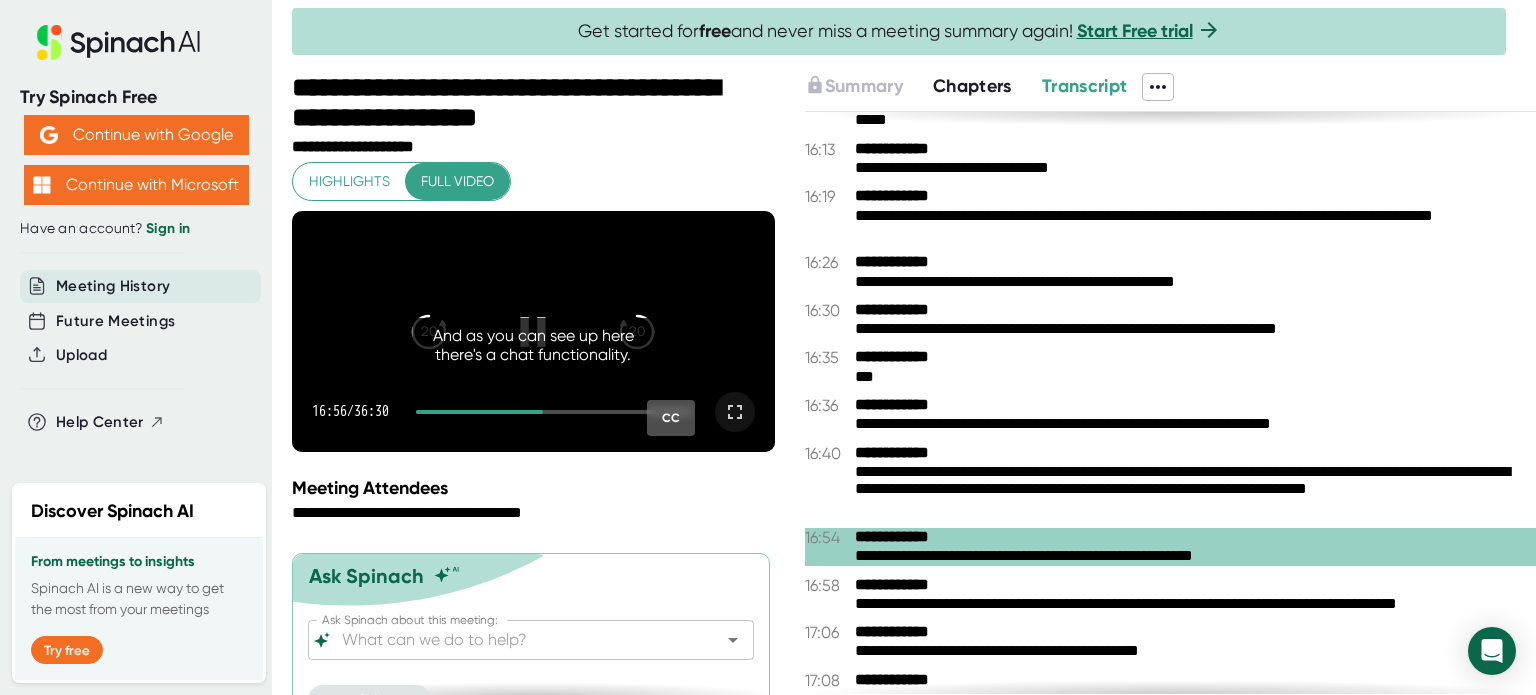 click 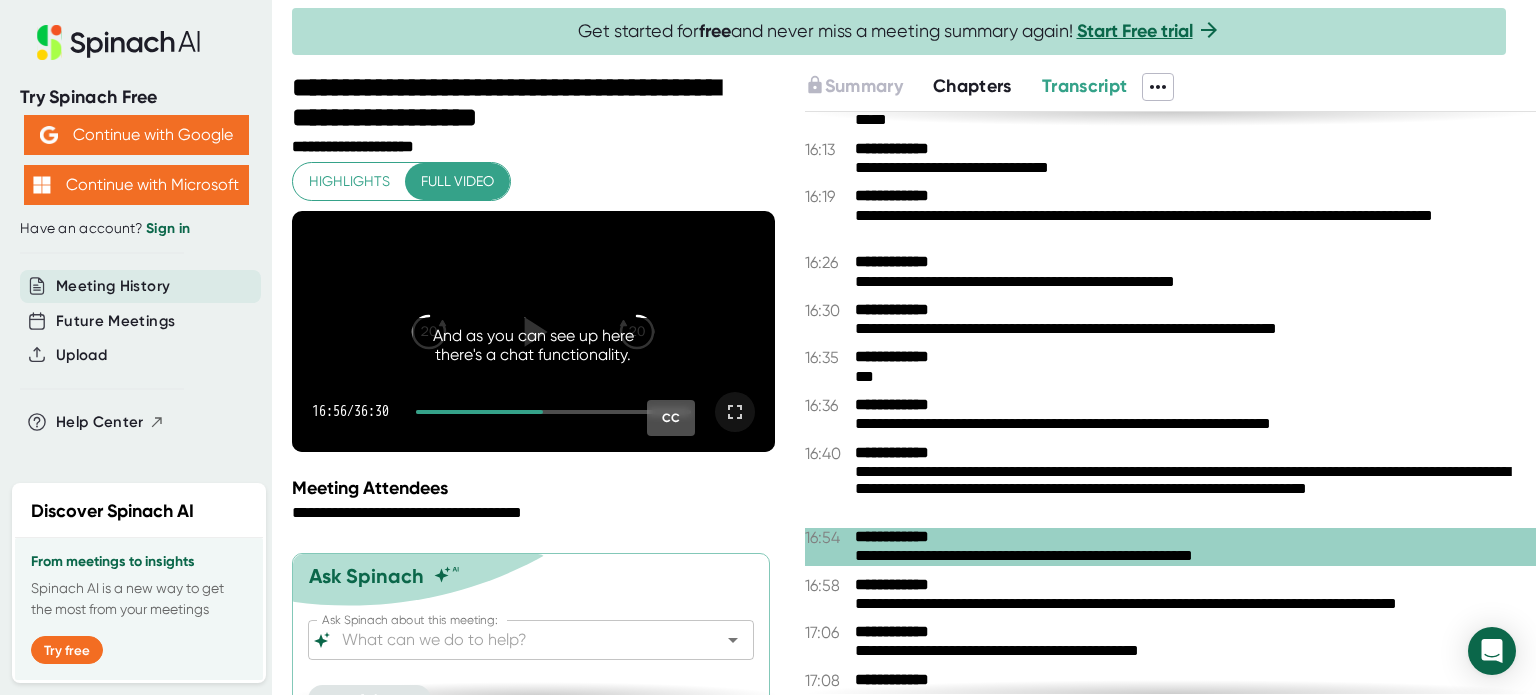 click 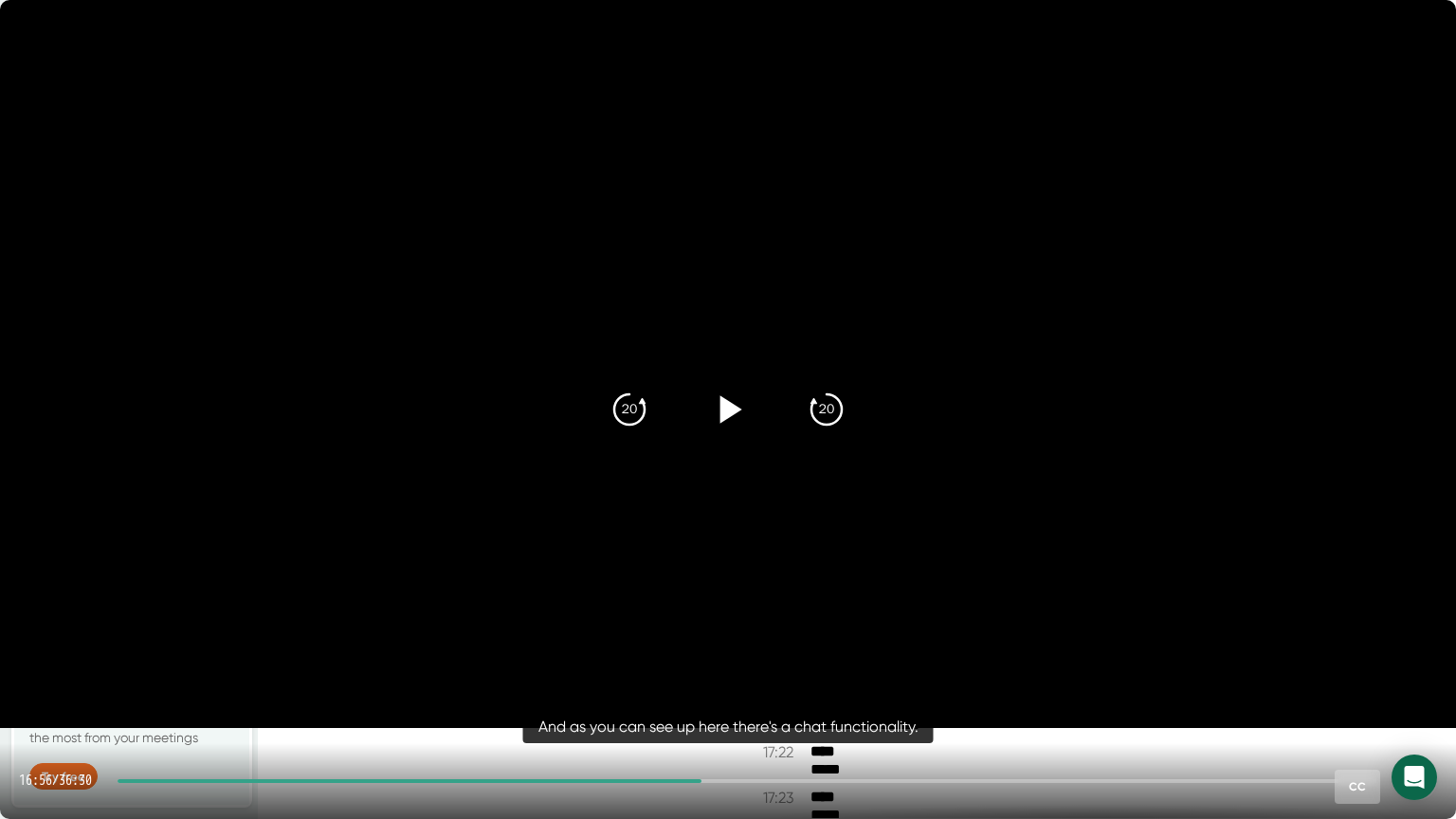 drag, startPoint x: 704, startPoint y: 778, endPoint x: 688, endPoint y: 779, distance: 16.03122 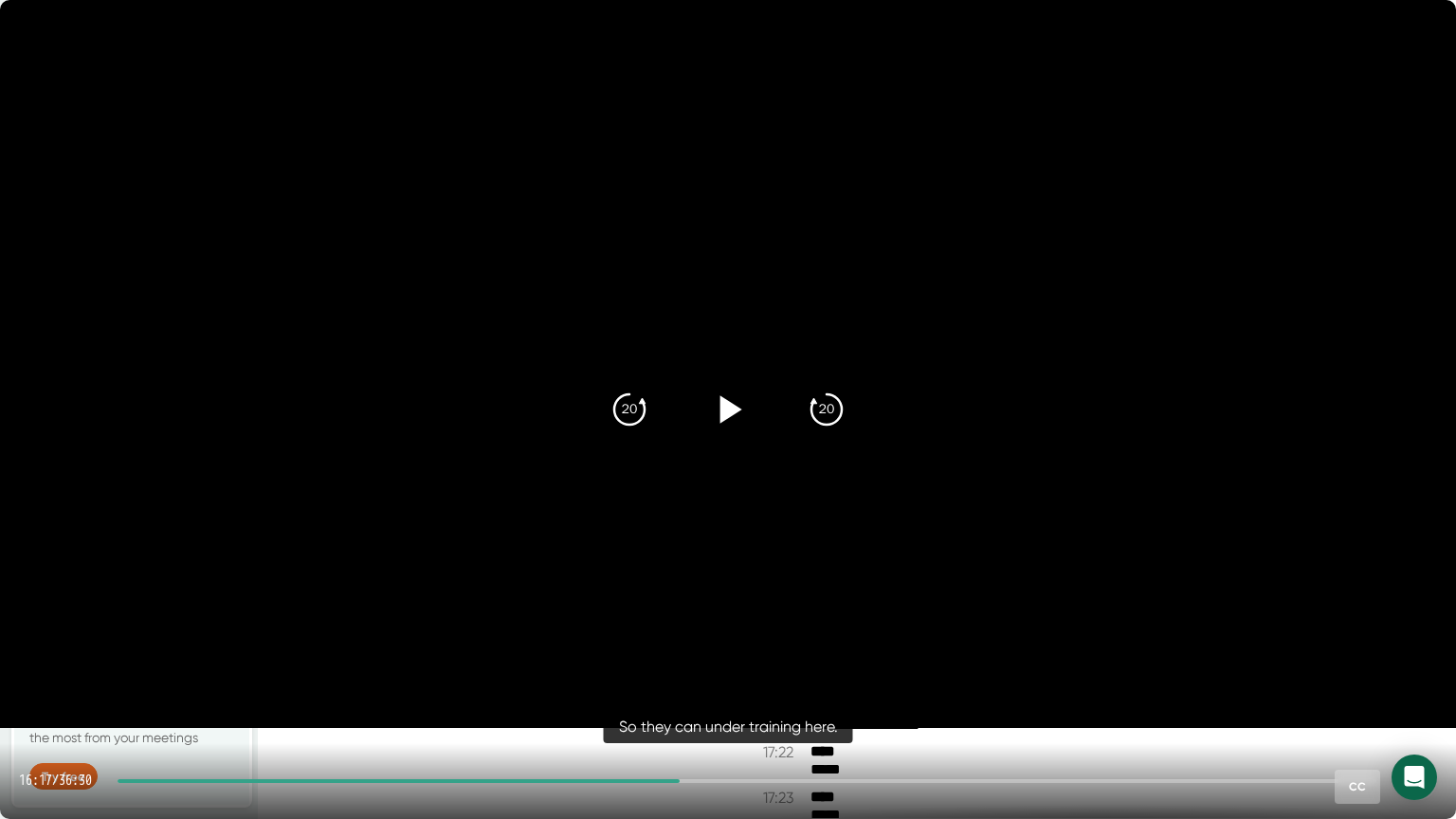 click at bounding box center [398, 781] 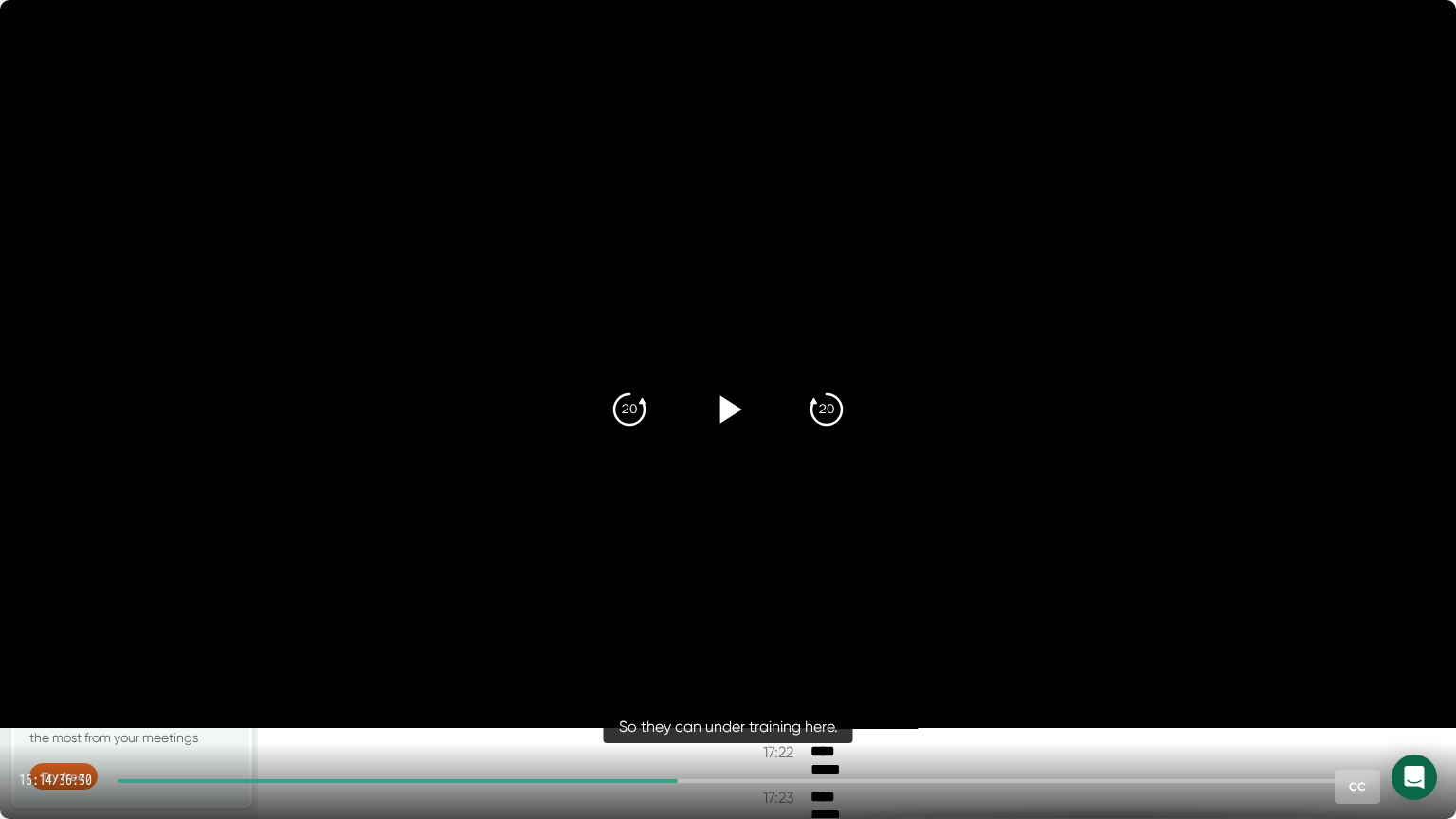 click at bounding box center [728, 410] 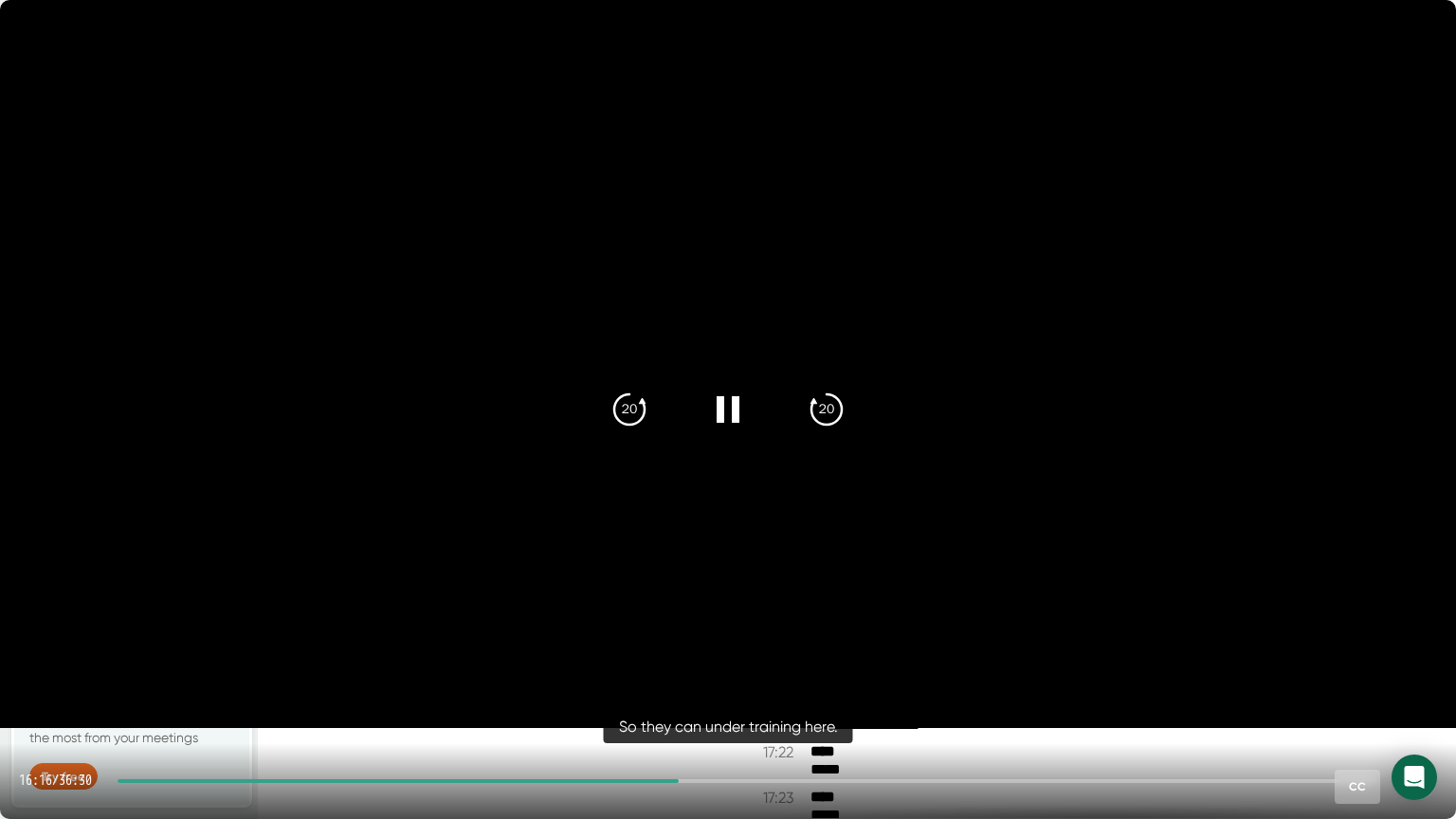 click on "16:16  /  36:30 CC" at bounding box center [728, 781] 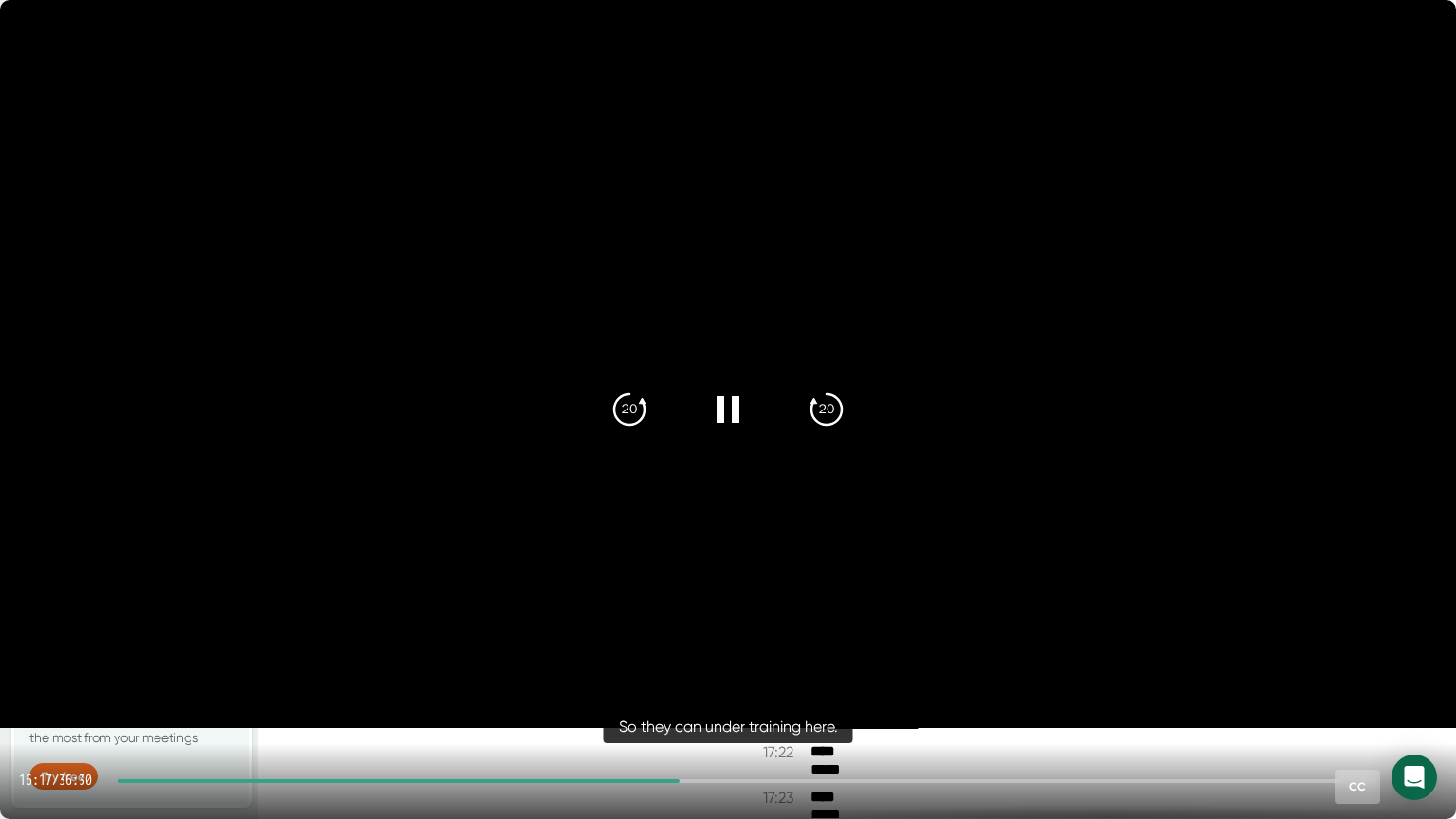 click at bounding box center (398, 781) 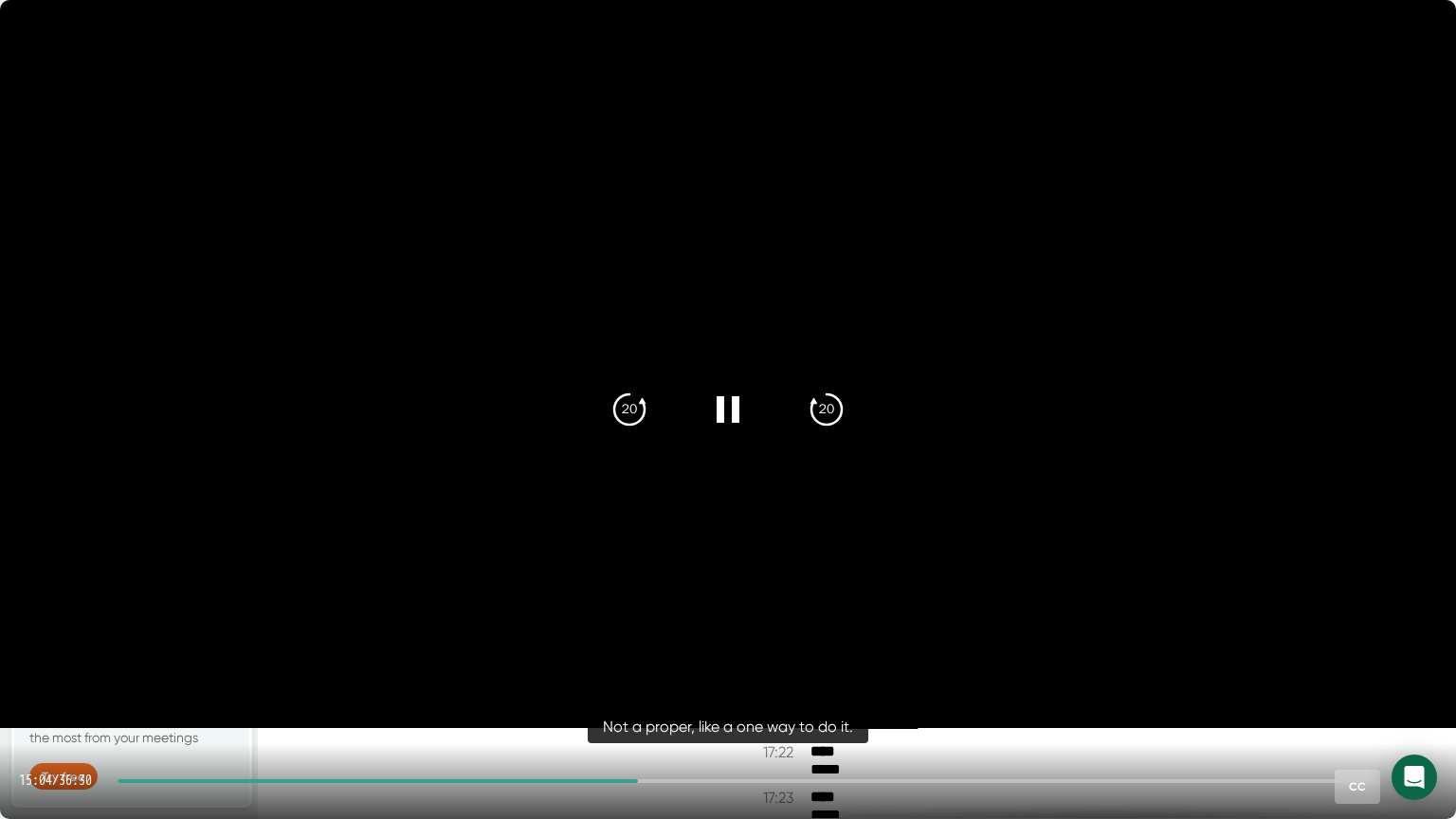 click at bounding box center [747, 781] 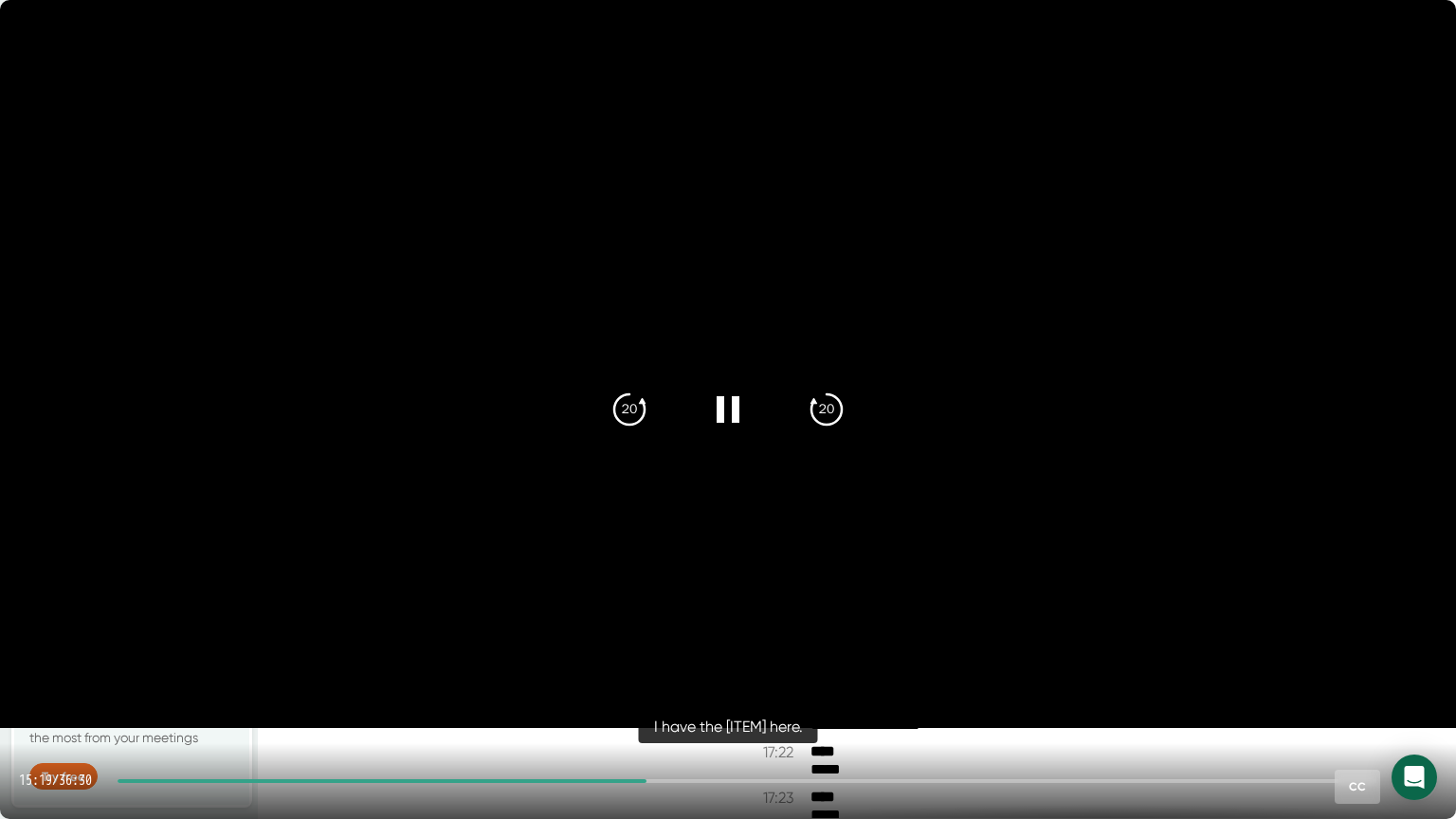 click at bounding box center (747, 781) 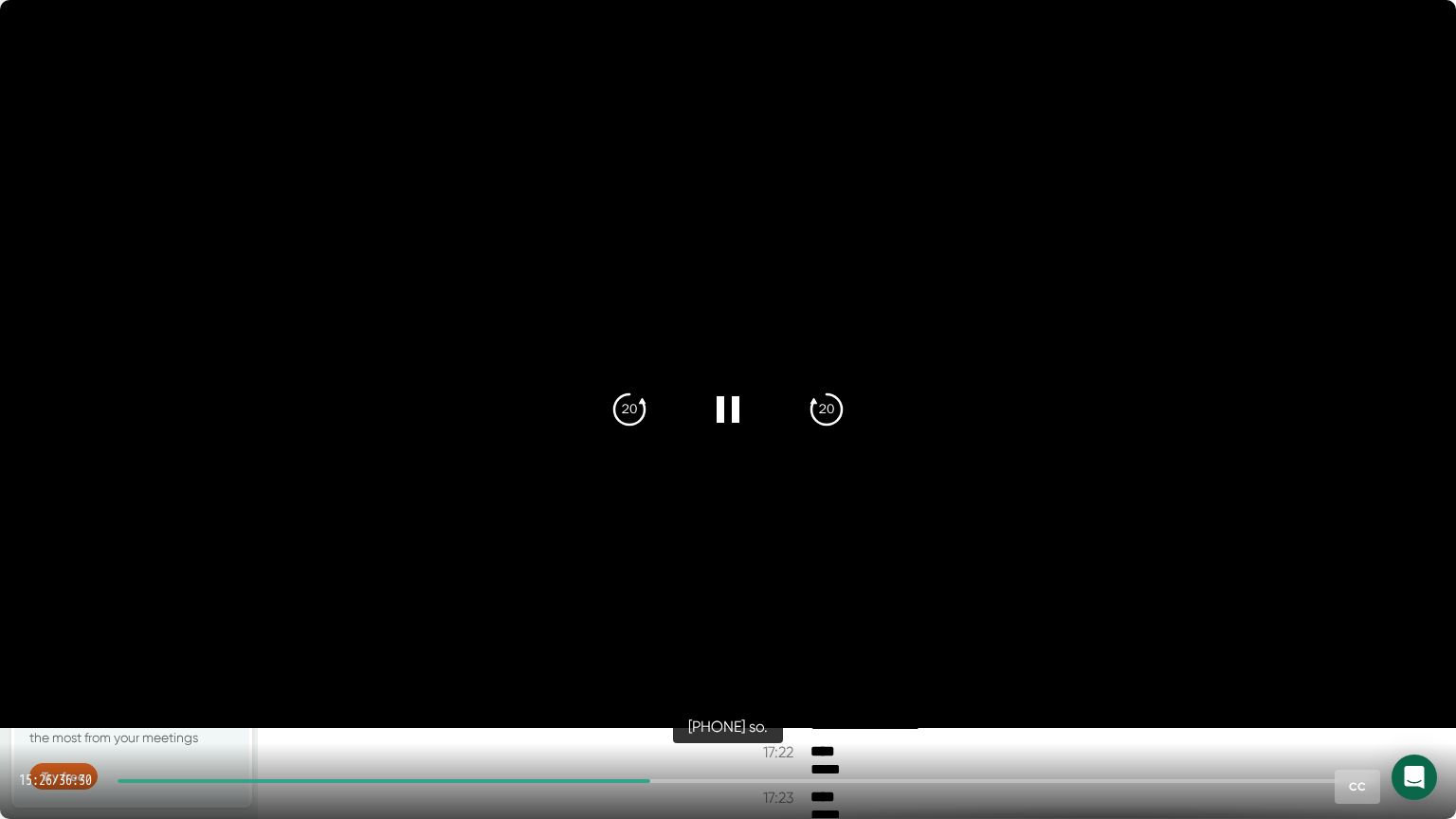 click at bounding box center [747, 781] 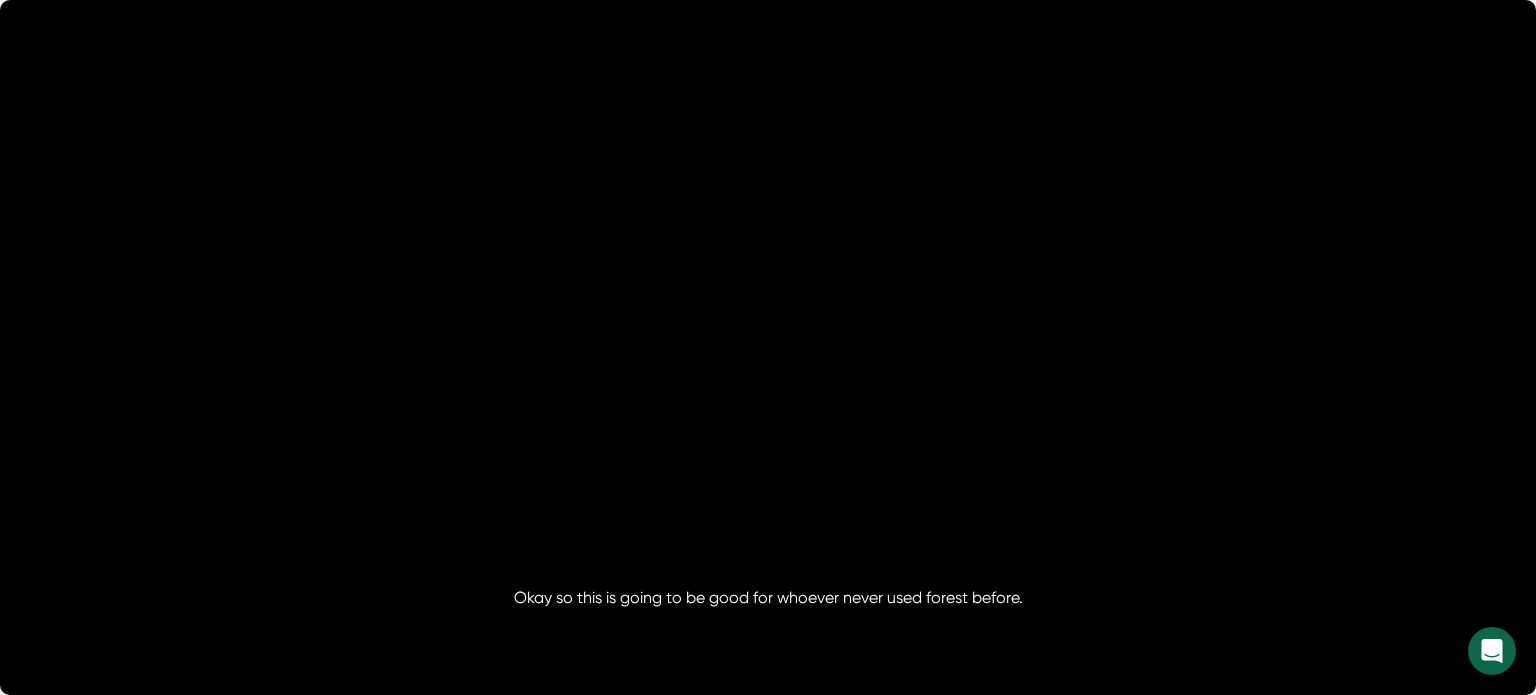 scroll, scrollTop: 14100, scrollLeft: 0, axis: vertical 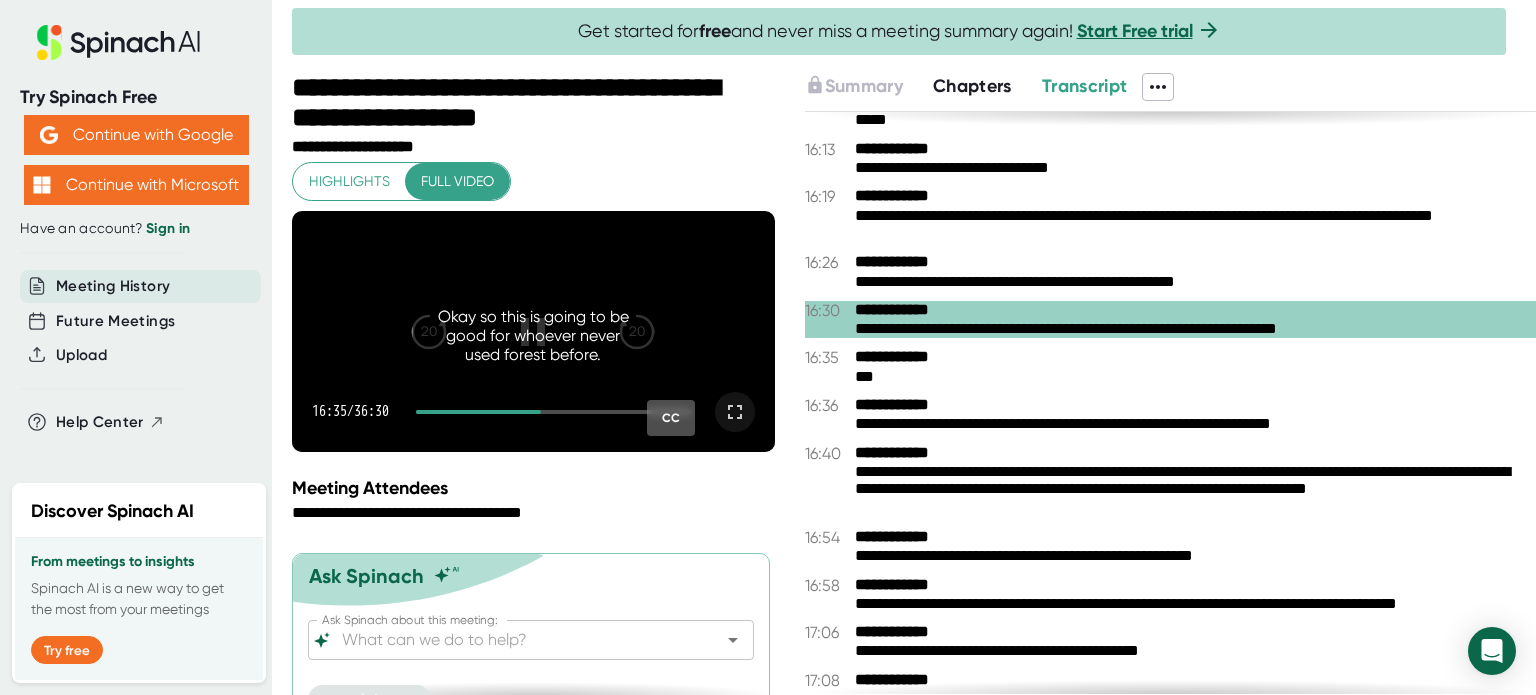 click at bounding box center (533, 331) 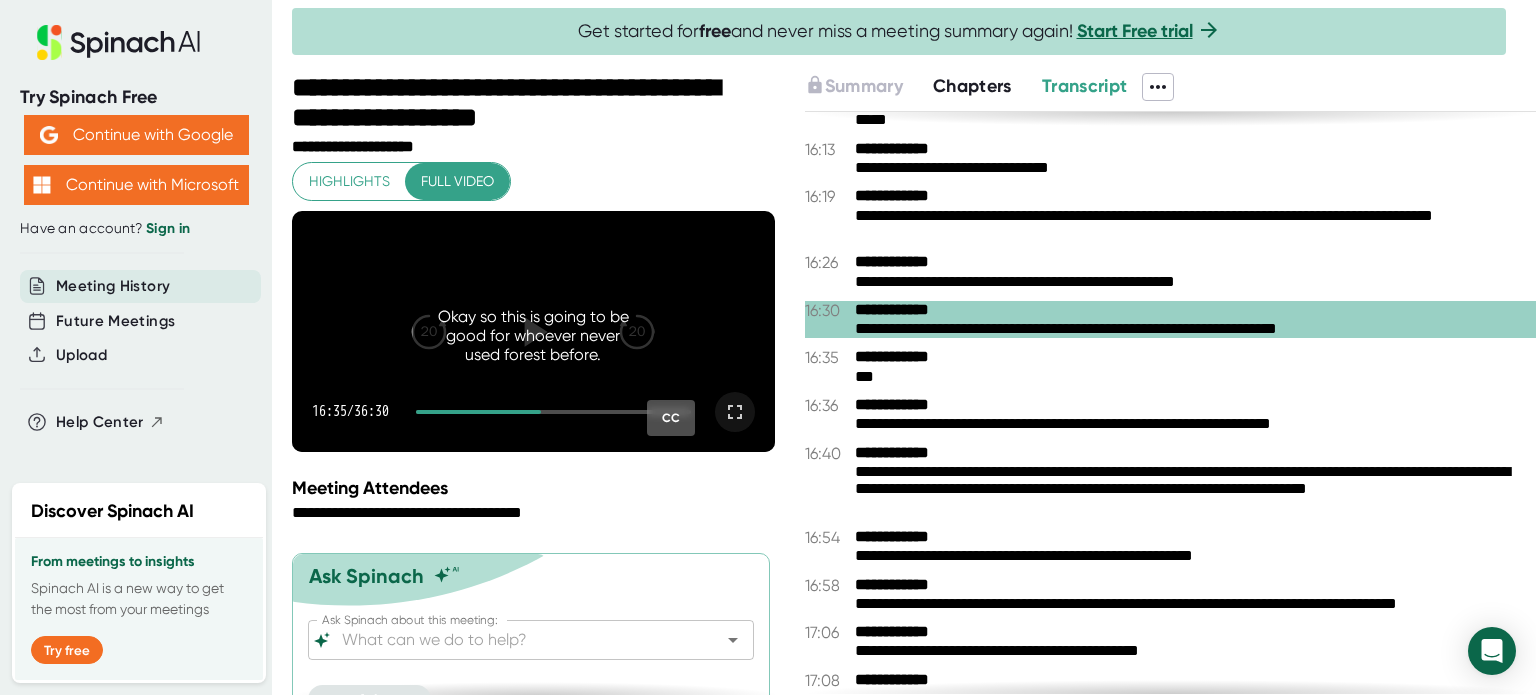 click at bounding box center [533, 332] 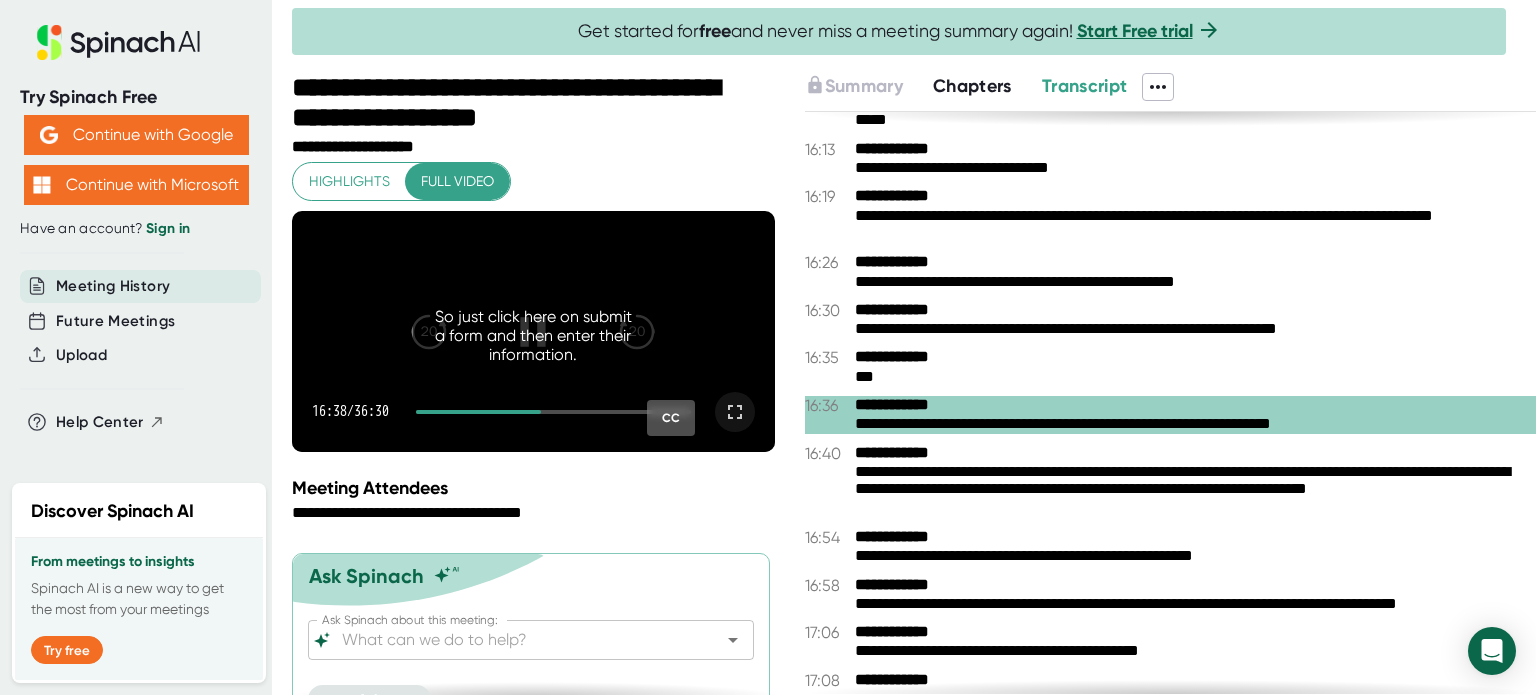 click at bounding box center [533, 332] 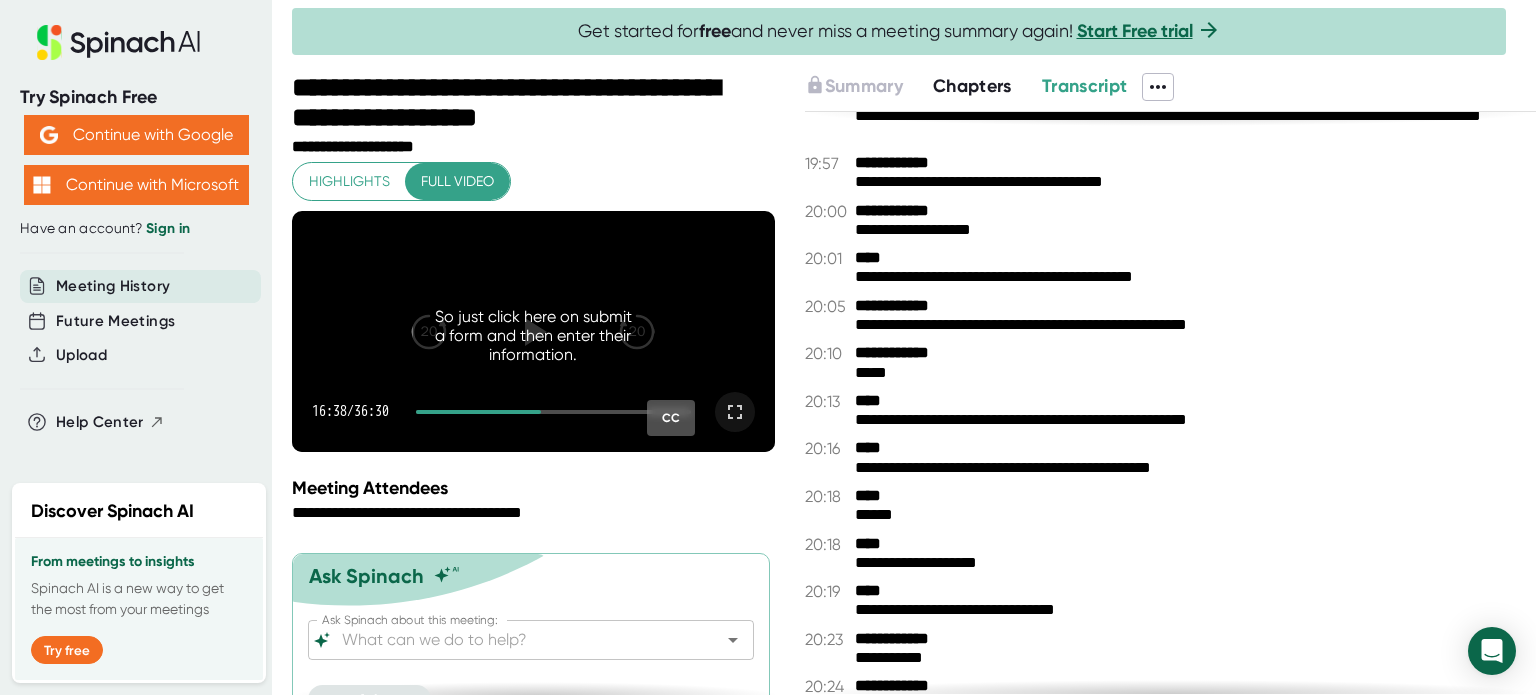 scroll, scrollTop: 17000, scrollLeft: 0, axis: vertical 